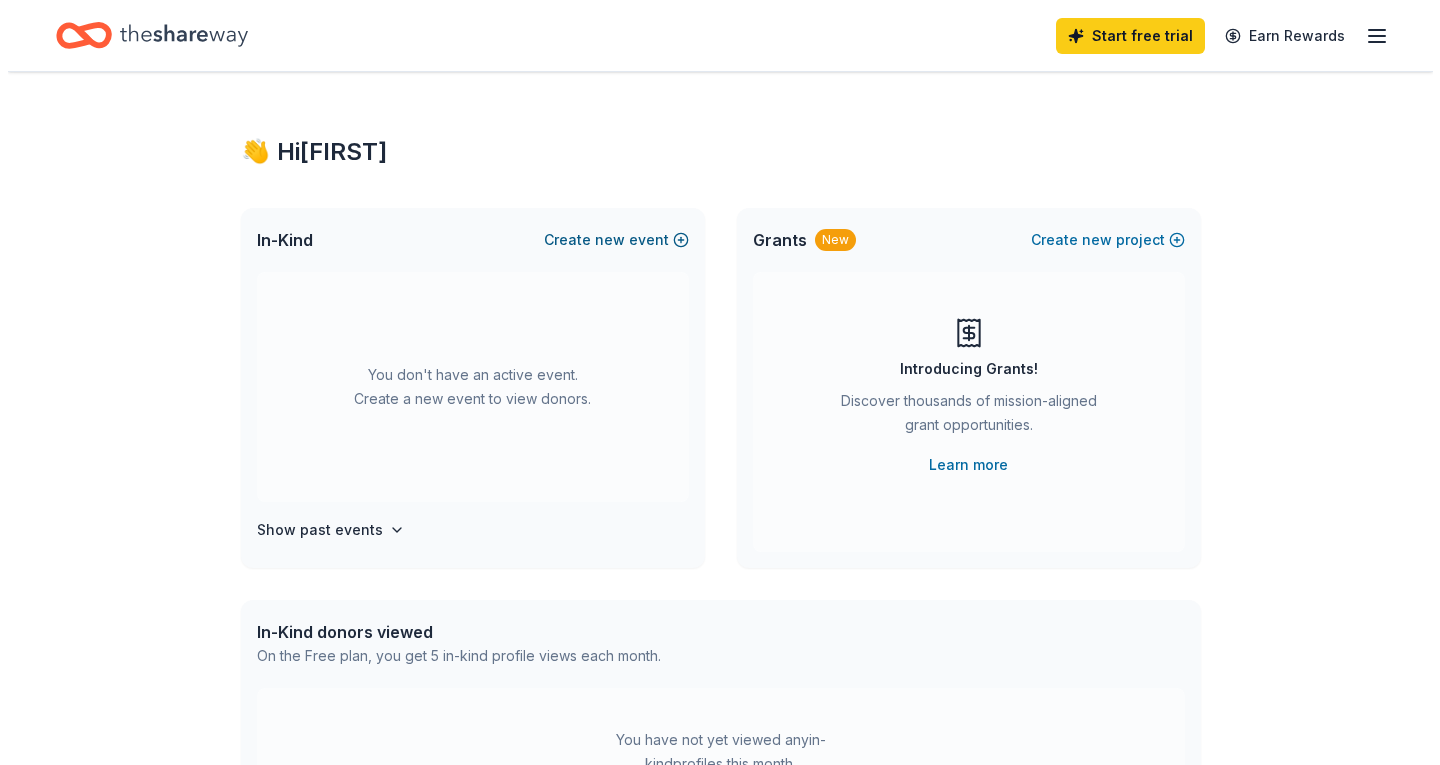 scroll, scrollTop: 0, scrollLeft: 0, axis: both 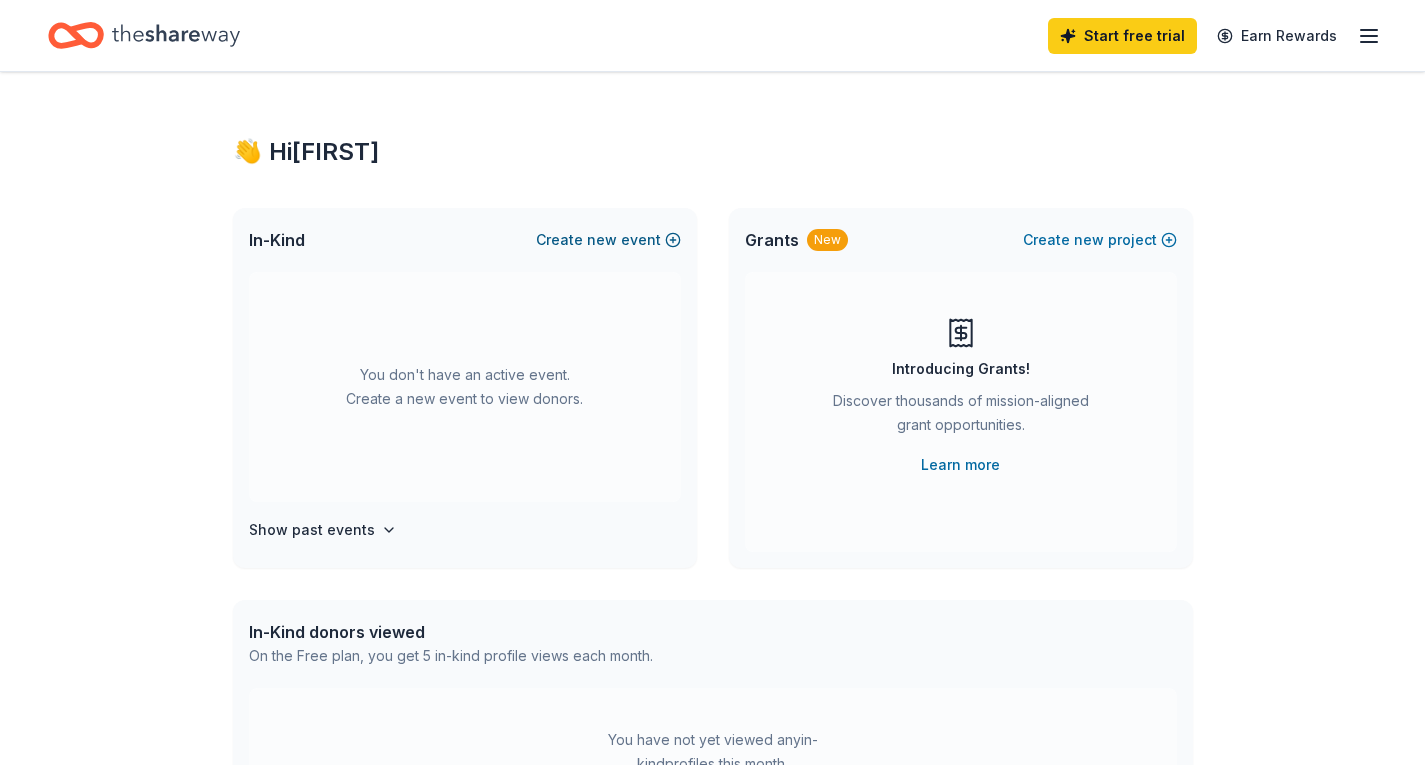 click on "Create  new  event" at bounding box center (608, 240) 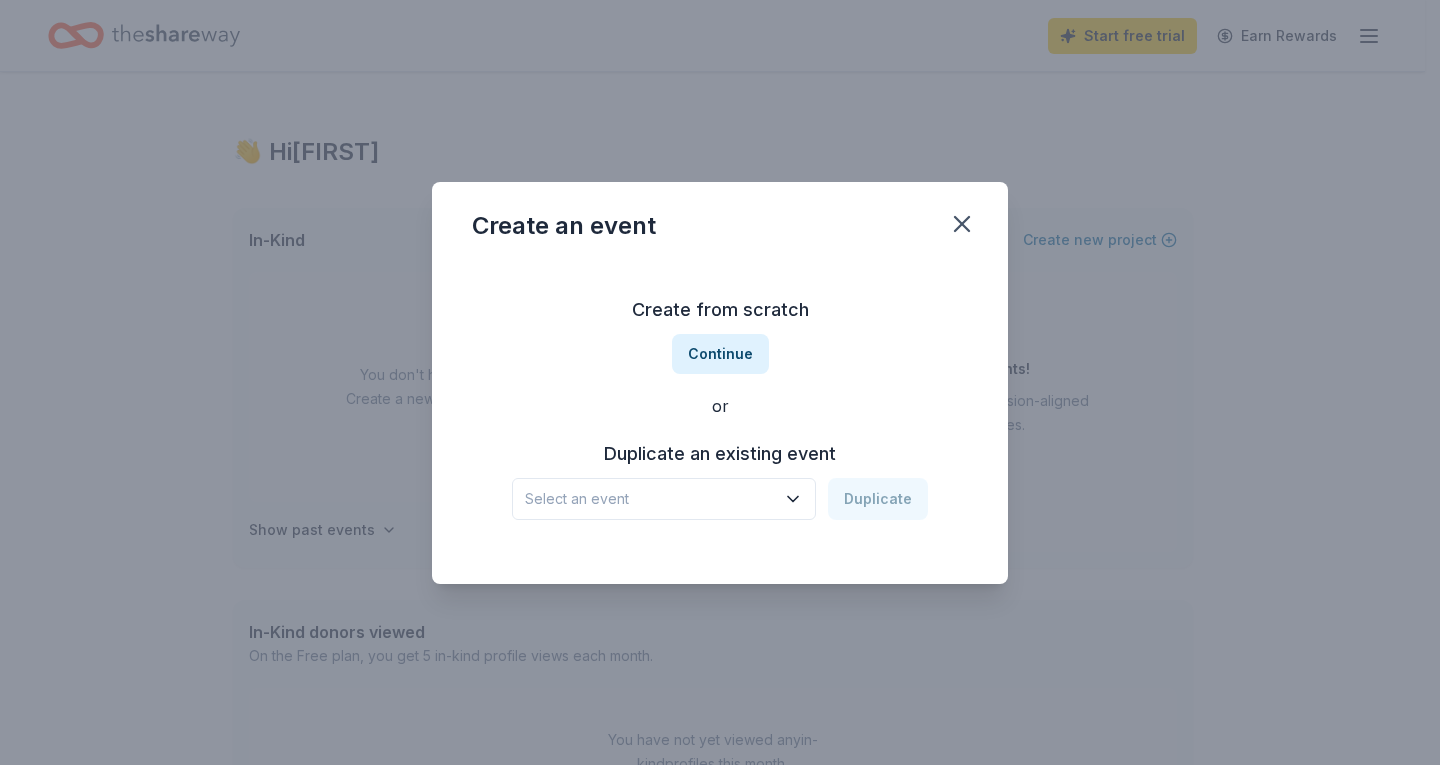 click on "Select an event" at bounding box center [650, 499] 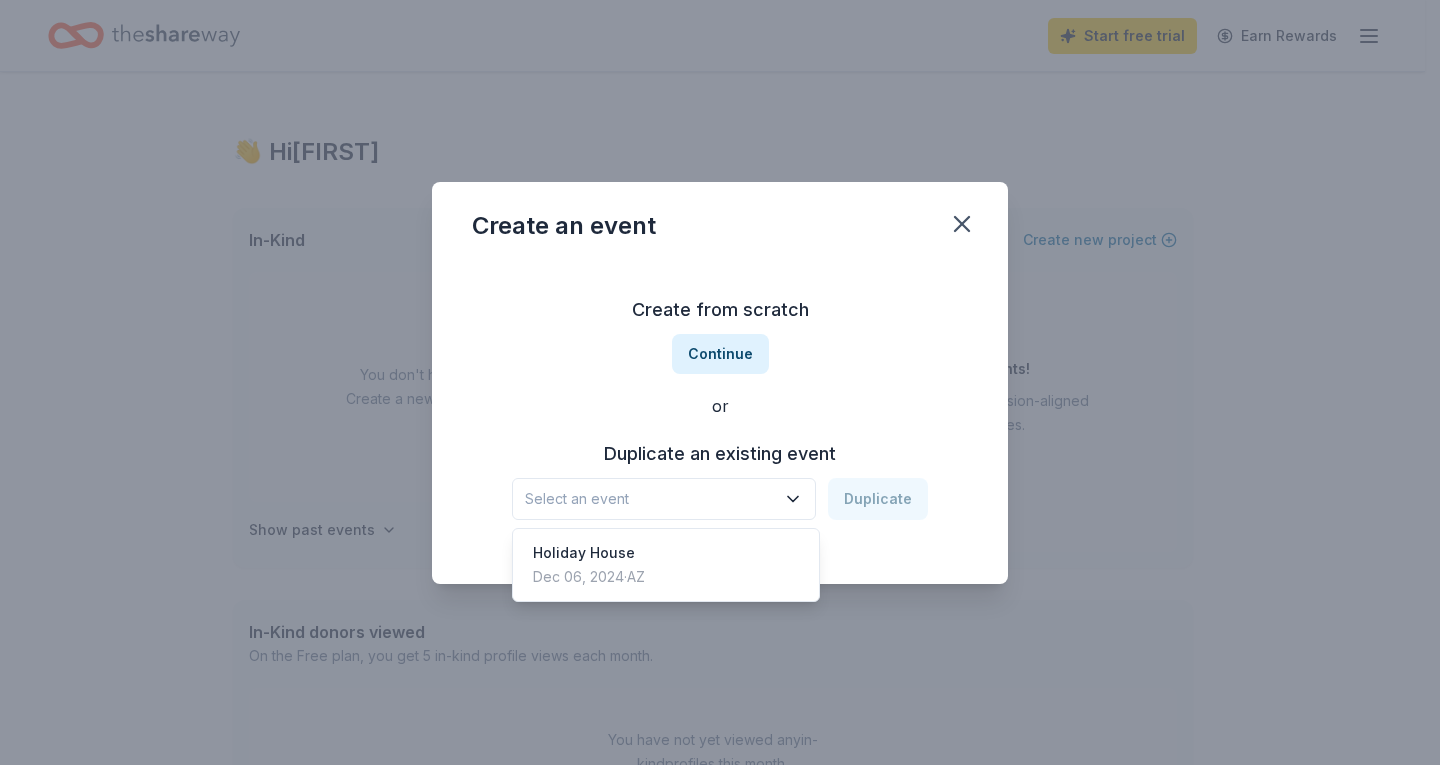 click on "Create from scratch Continue or Duplicate an existing event Select an event Duplicate" at bounding box center [720, 407] 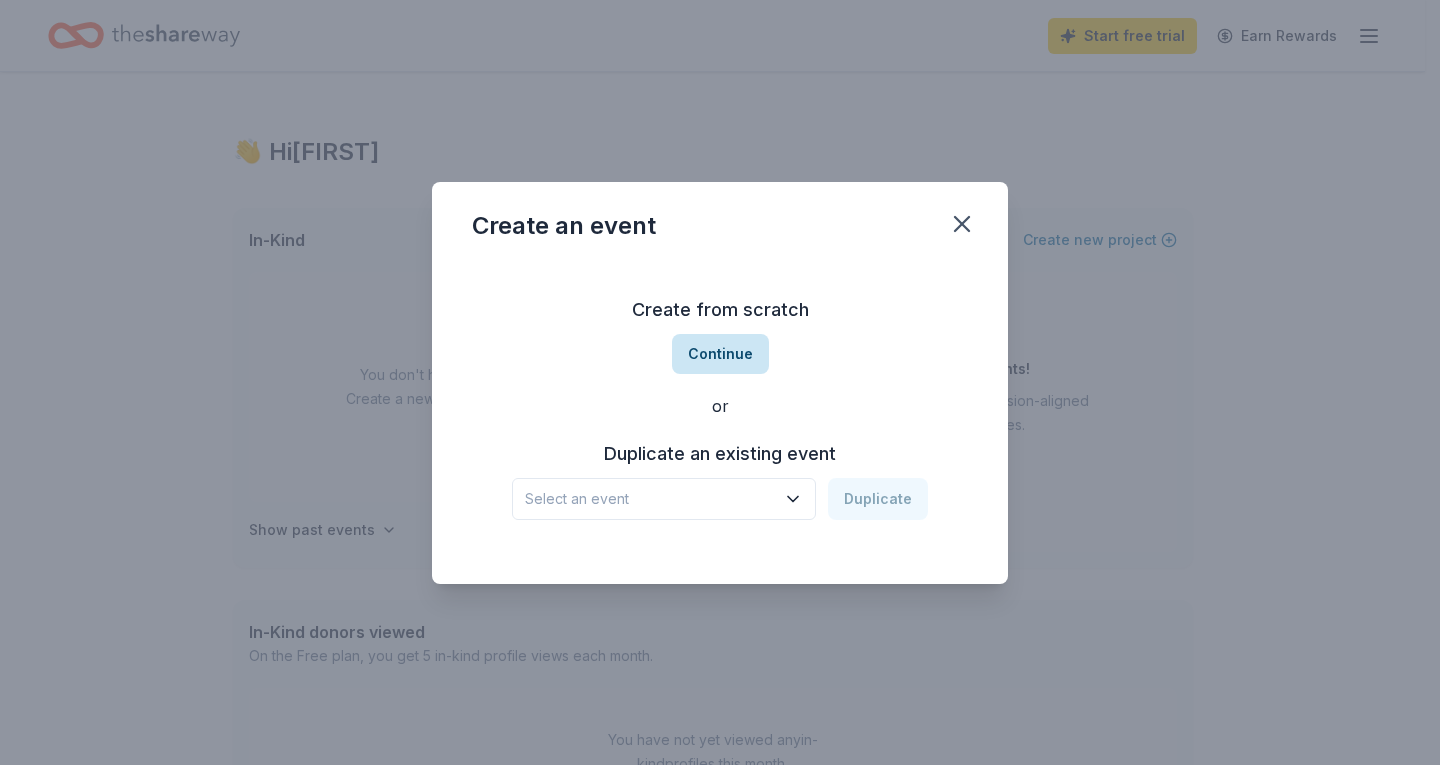 click on "Continue" at bounding box center (720, 354) 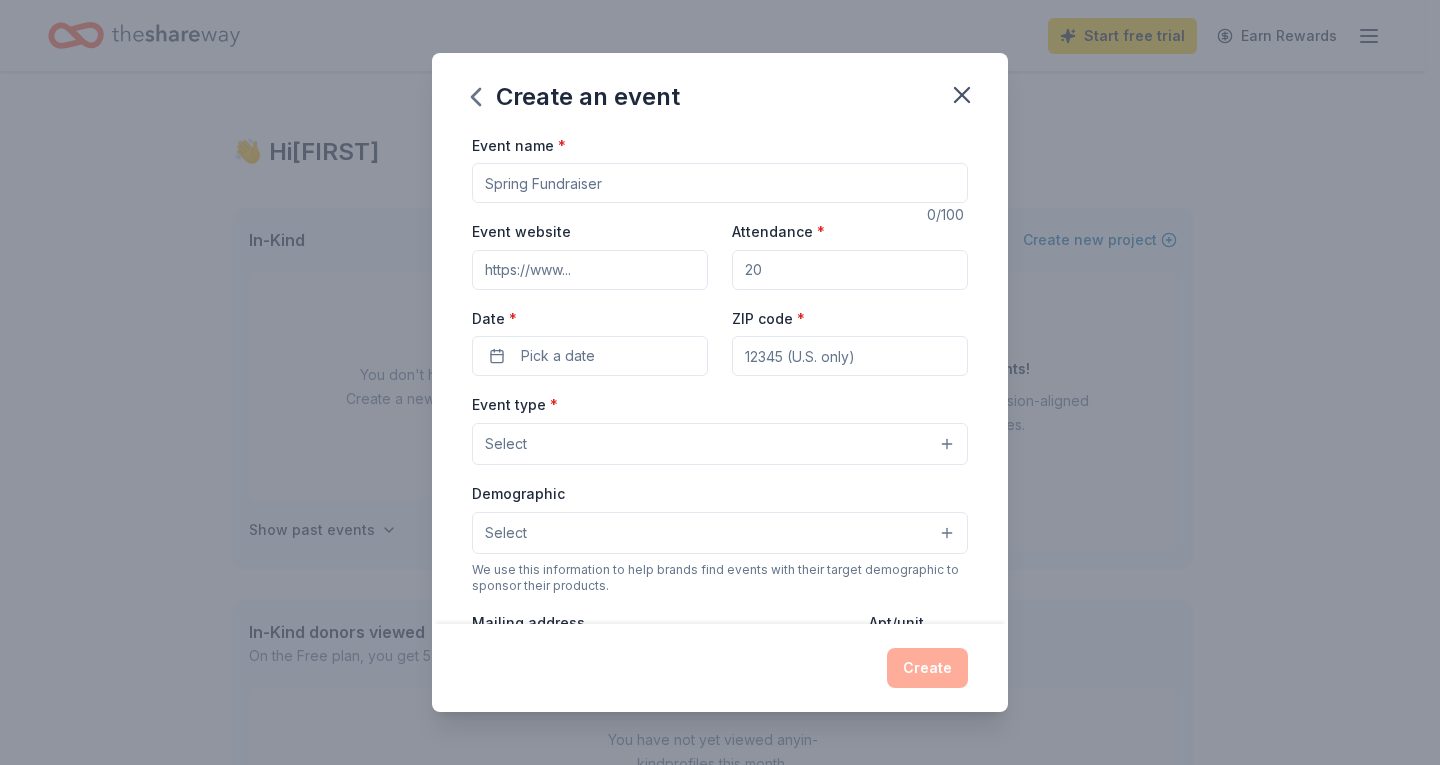 click on "Event name *" at bounding box center (720, 183) 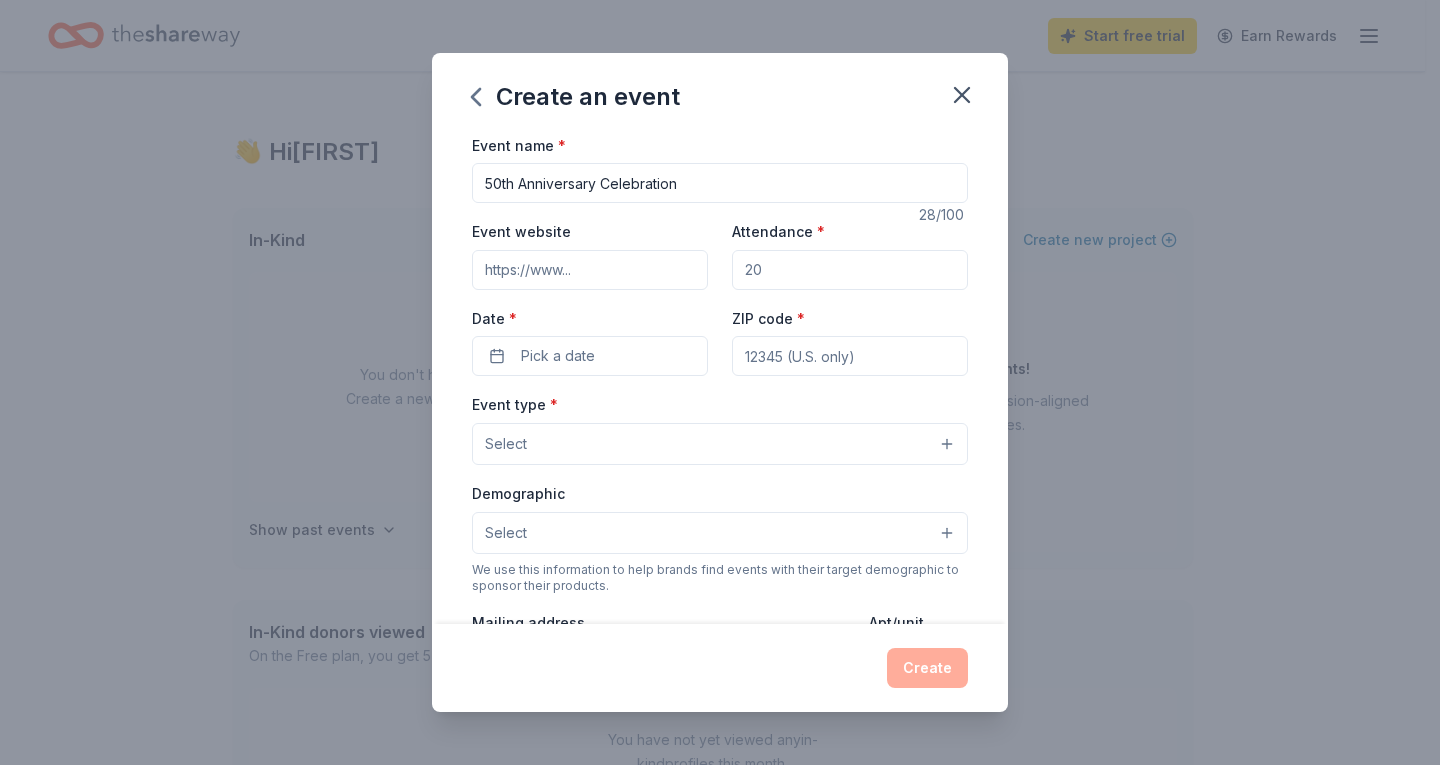 type on "50th Anniversary Celebration" 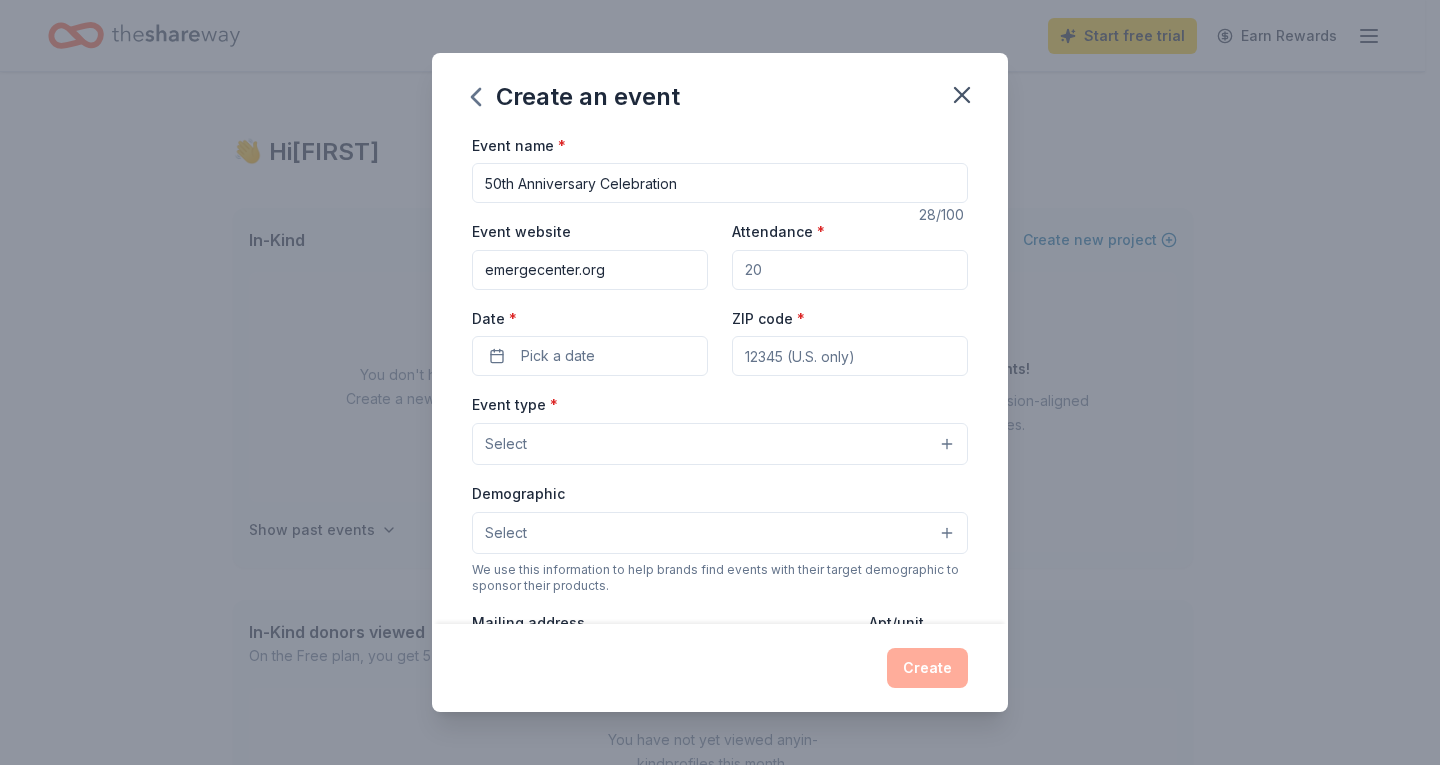 type on "emergecenter.org" 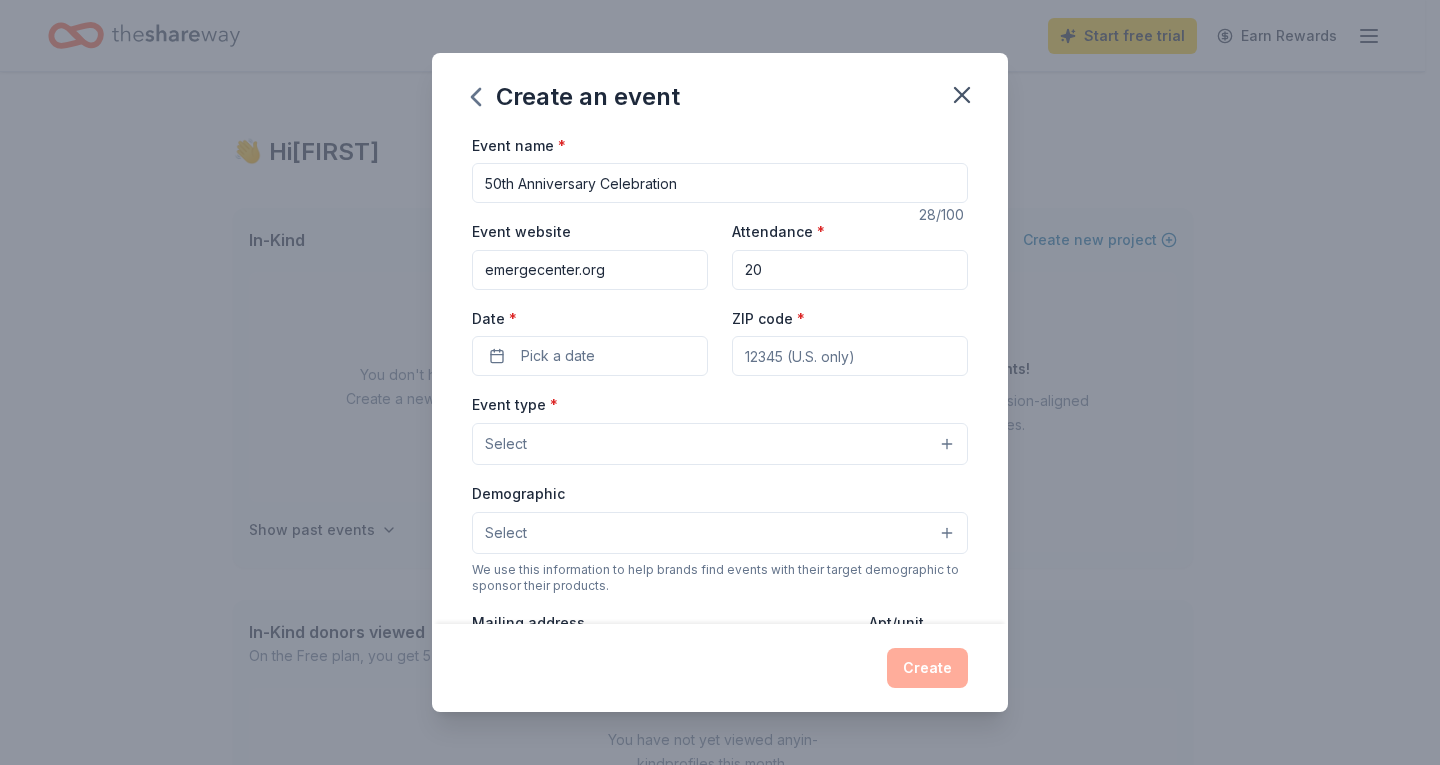 type on "2" 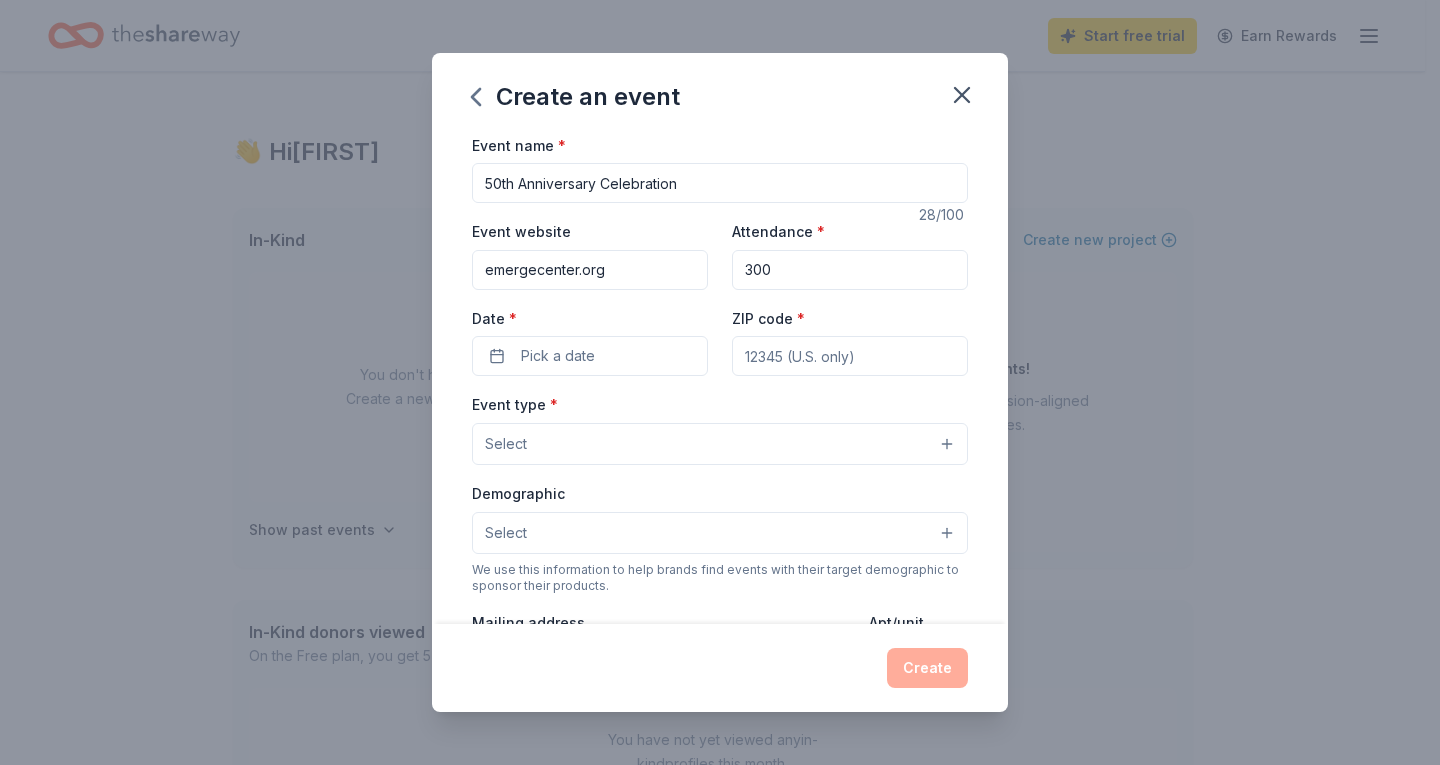 type on "300" 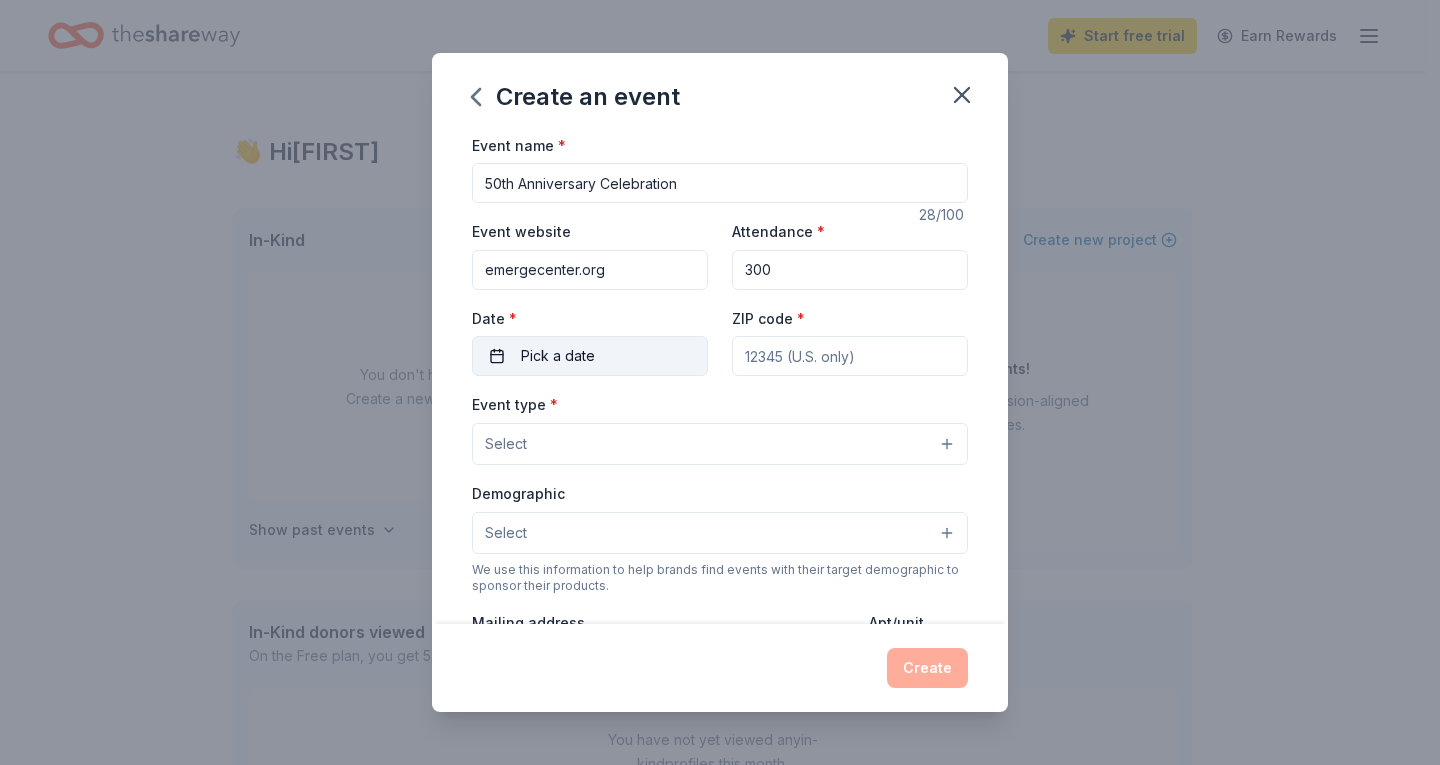 click on "Pick a date" at bounding box center (590, 356) 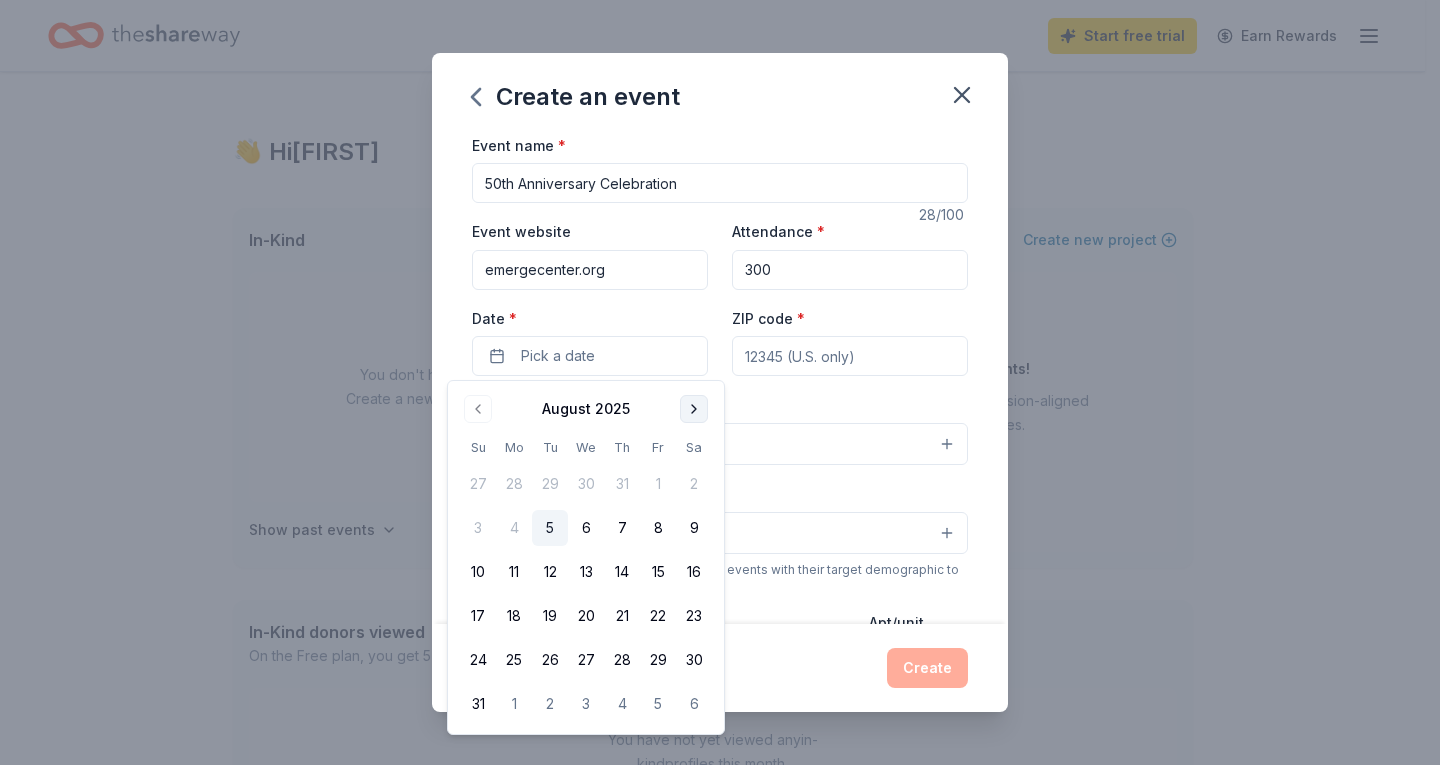 click at bounding box center (694, 409) 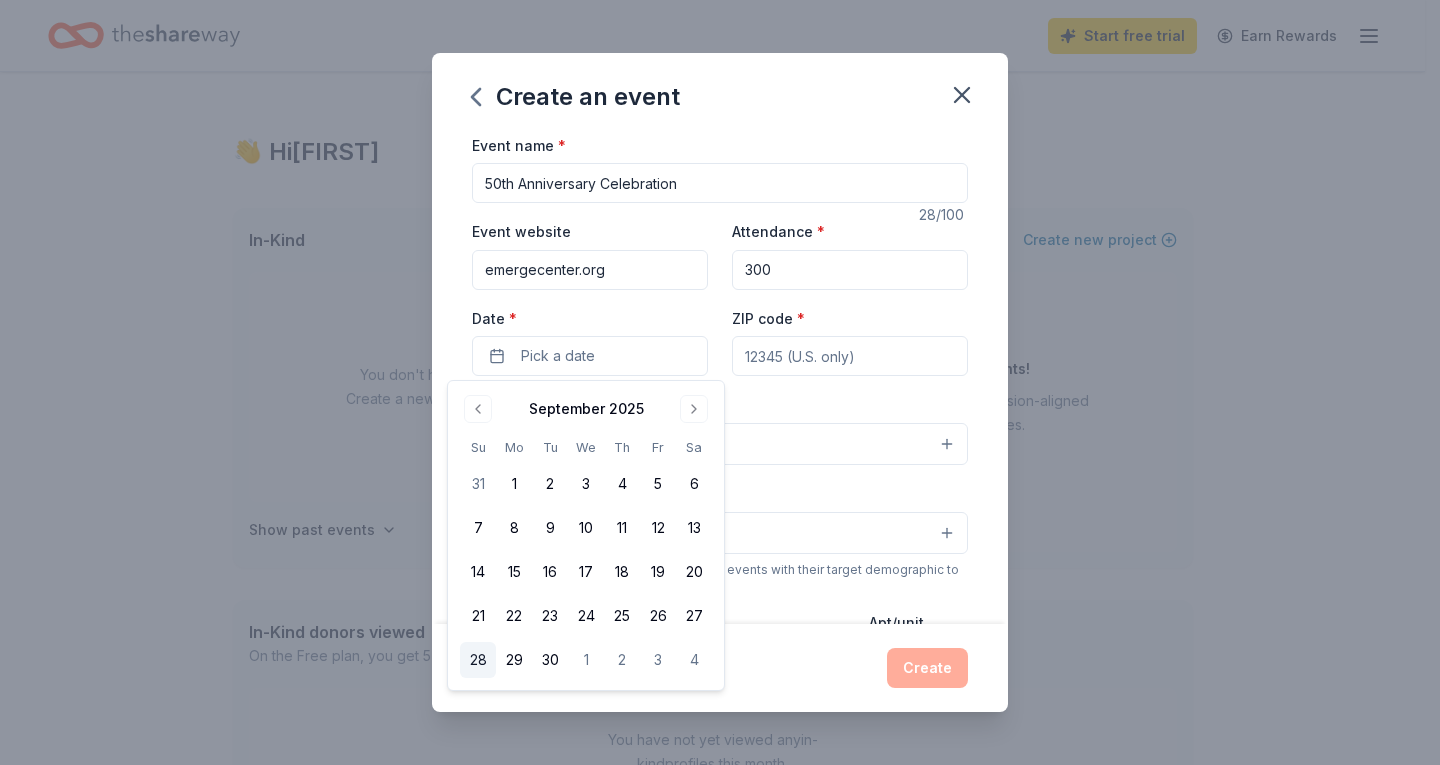click on "28" at bounding box center [478, 660] 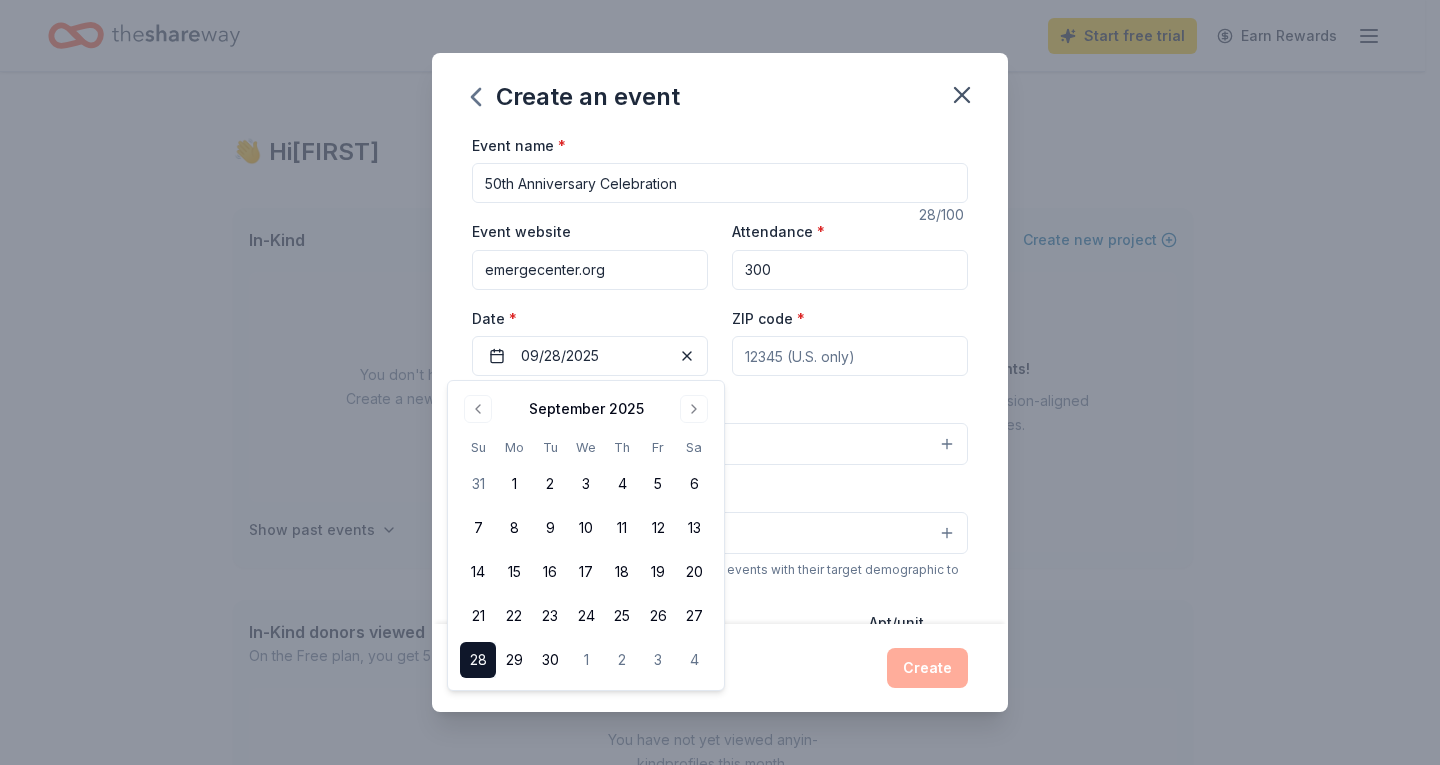 click on "ZIP code *" at bounding box center [850, 356] 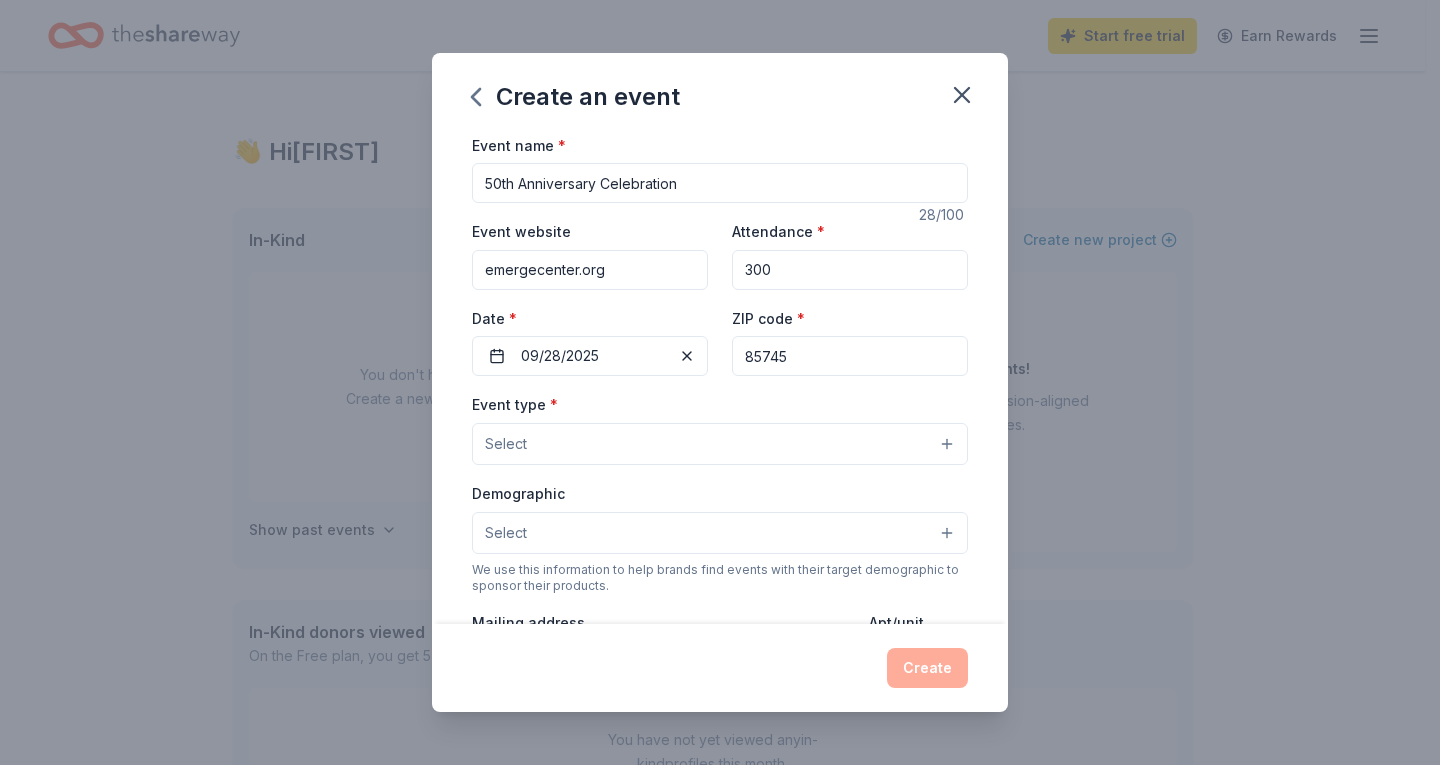 type on "85745" 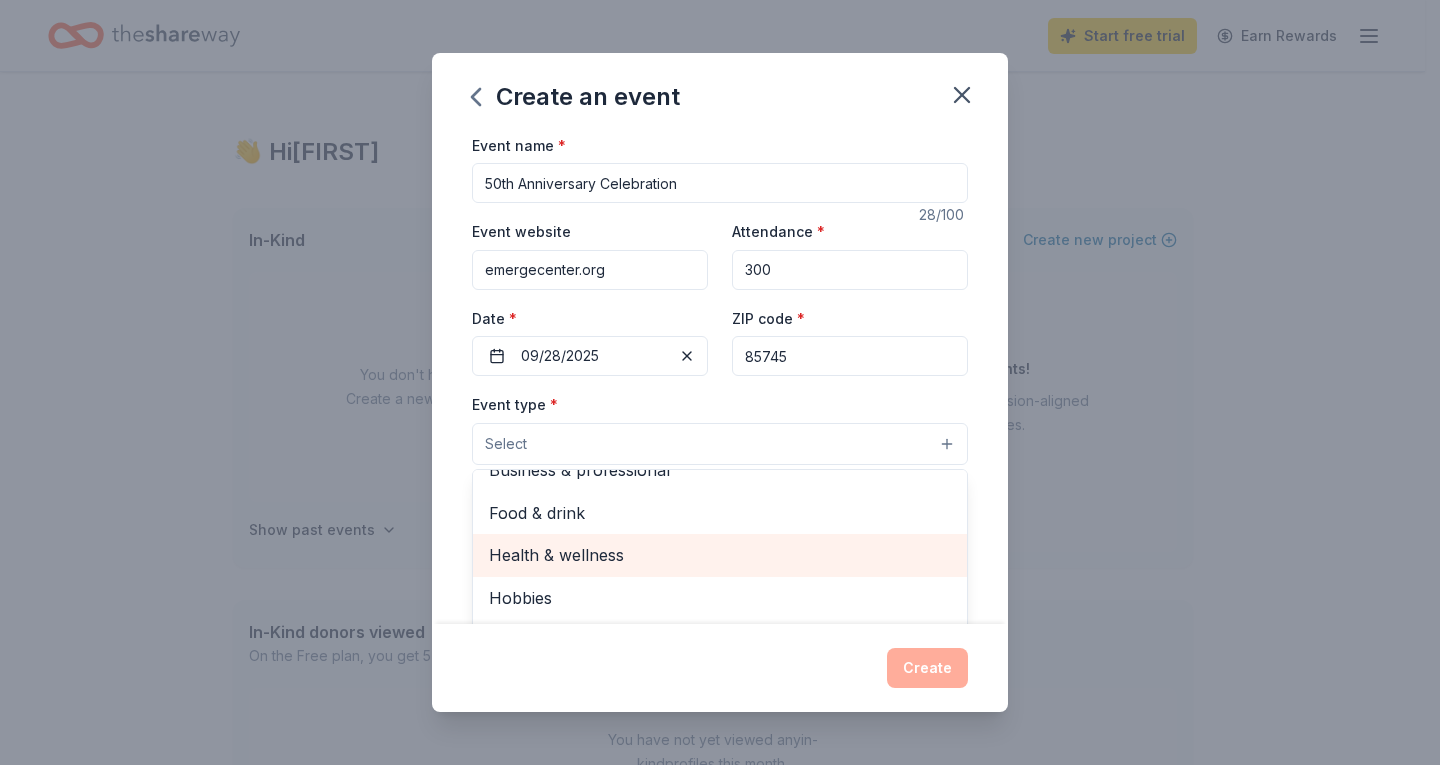 scroll, scrollTop: 0, scrollLeft: 0, axis: both 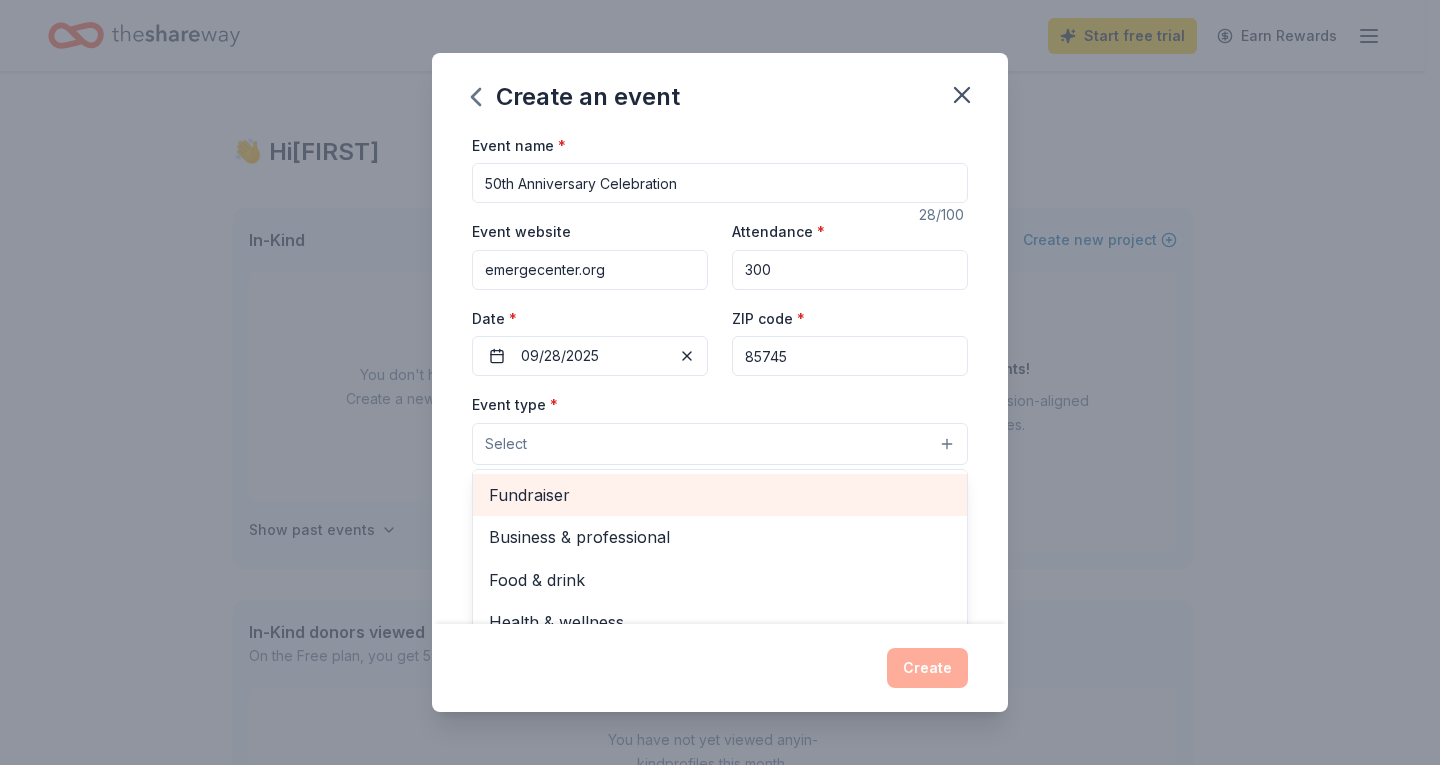 click on "Fundraiser" at bounding box center (720, 495) 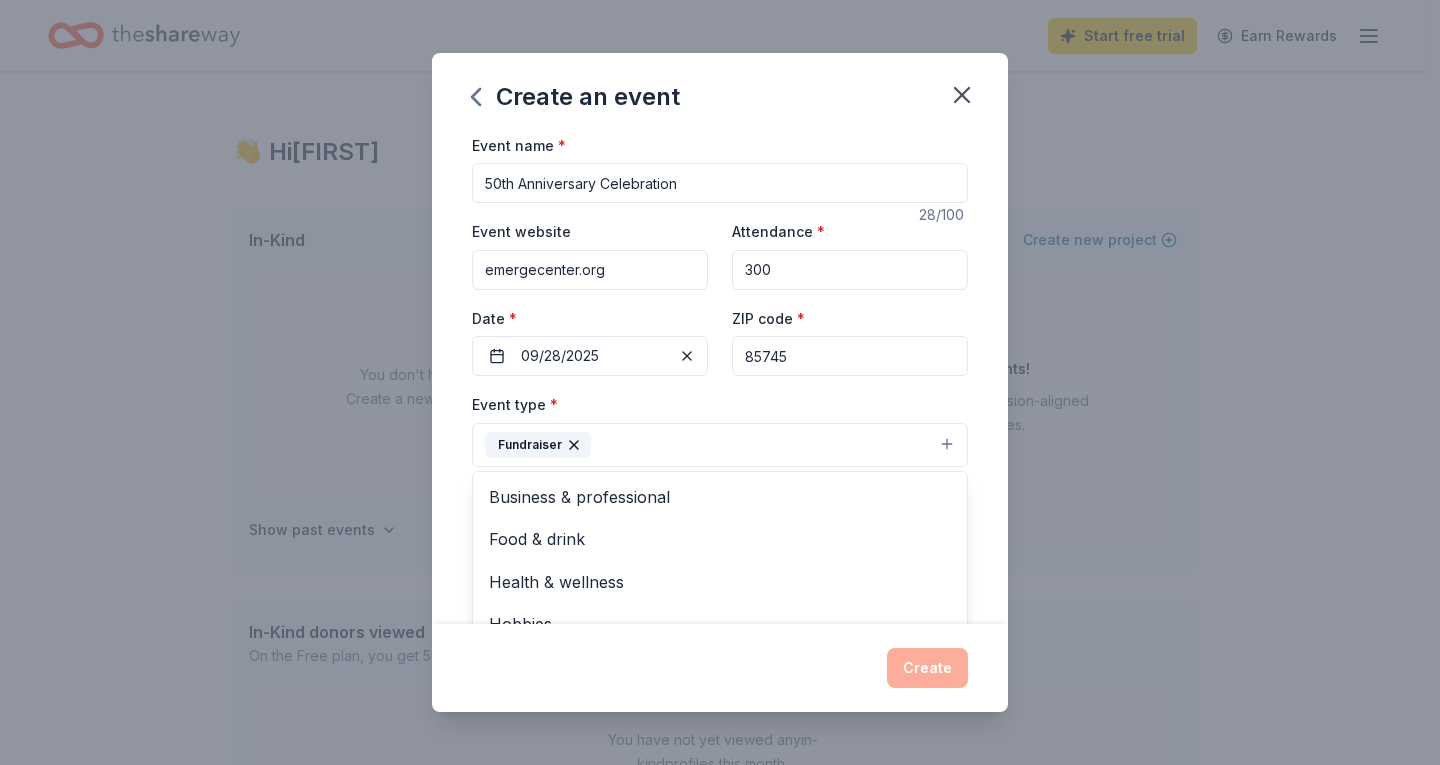 click on "Event name * 50th Anniversary Celebration 28 /100 Event website emergecenter.org Attendance * 300 Date * 09/28/2025 ZIP code * 85745 Event type * Fundraiser Business & professional Food & drink Health & wellness Hobbies Music Performing & visual arts Demographic Select We use this information to help brands find events with their target demographic to sponsor their products. Mailing address Apt/unit Description What are you looking for? * Auction & raffle Meals Snacks Desserts Alcohol Beverages Send me reminders Email me reminders of donor application deadlines Recurring event" at bounding box center [720, 379] 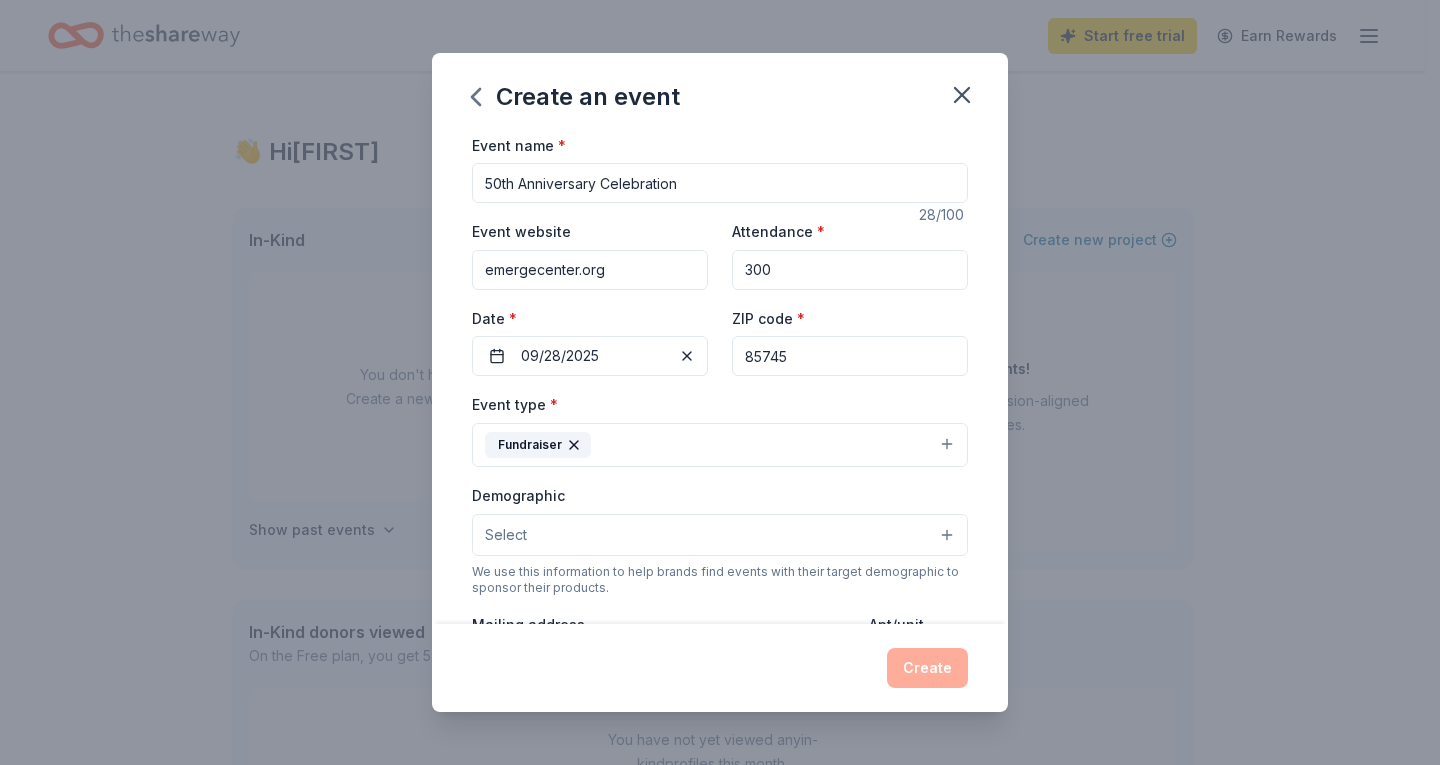 click on "Fundraiser" at bounding box center [720, 445] 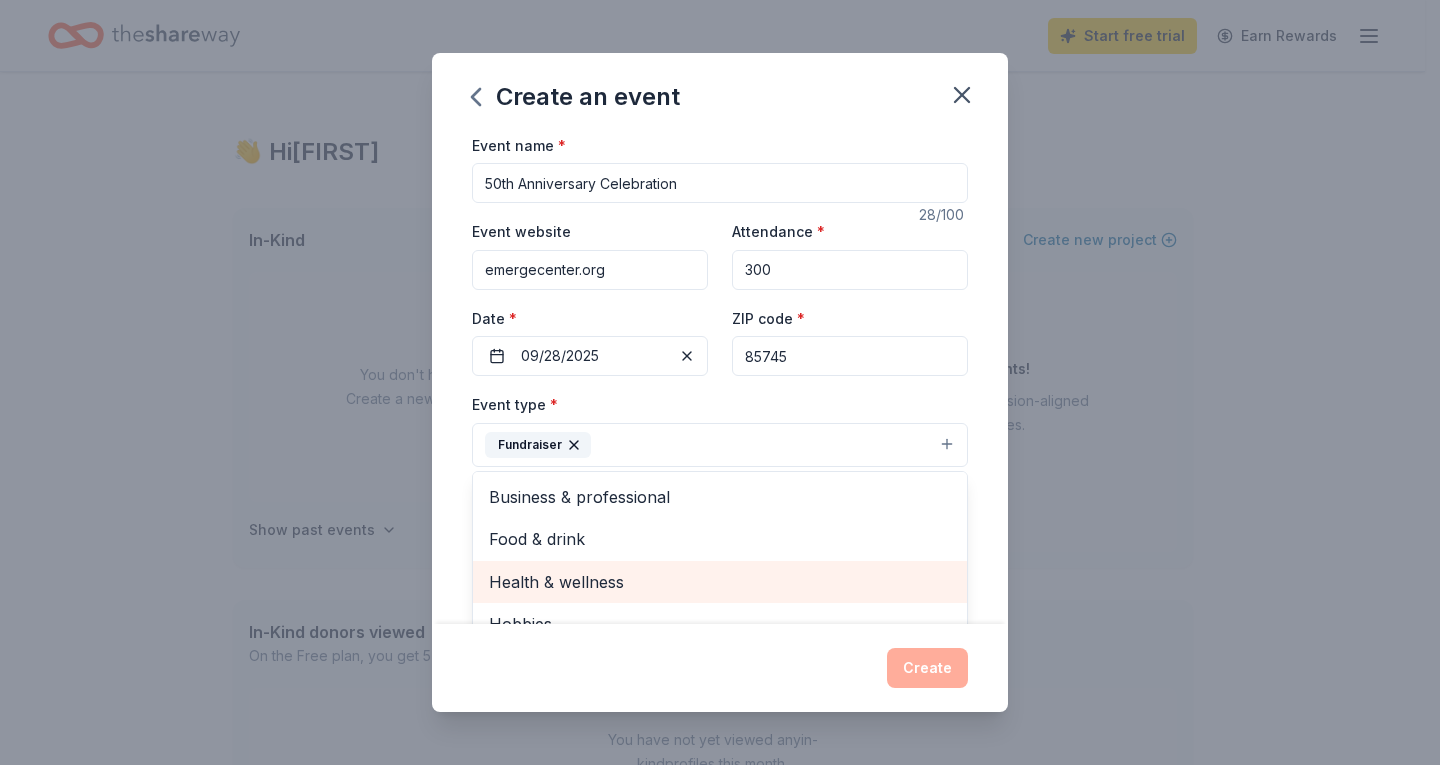 click on "Health & wellness" at bounding box center (720, 582) 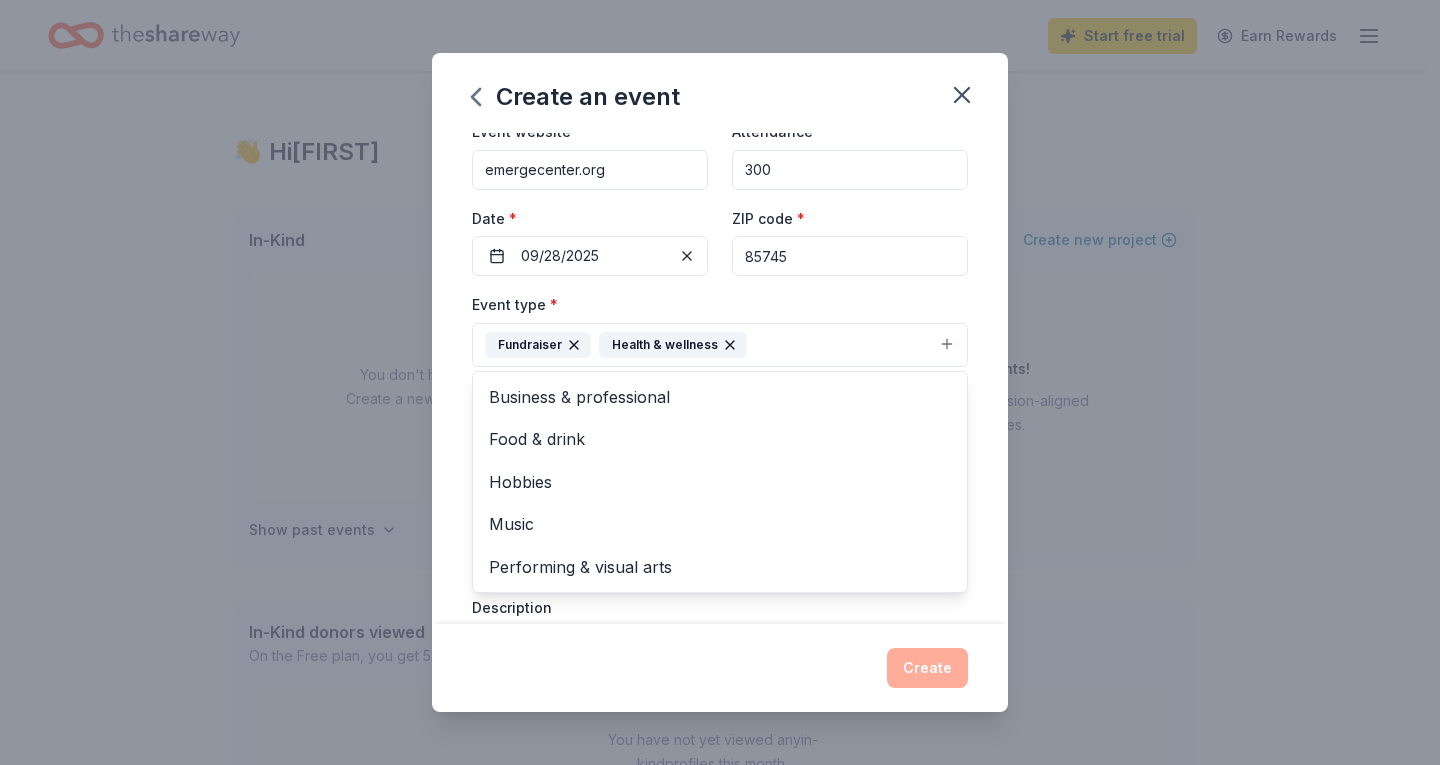 scroll, scrollTop: 200, scrollLeft: 0, axis: vertical 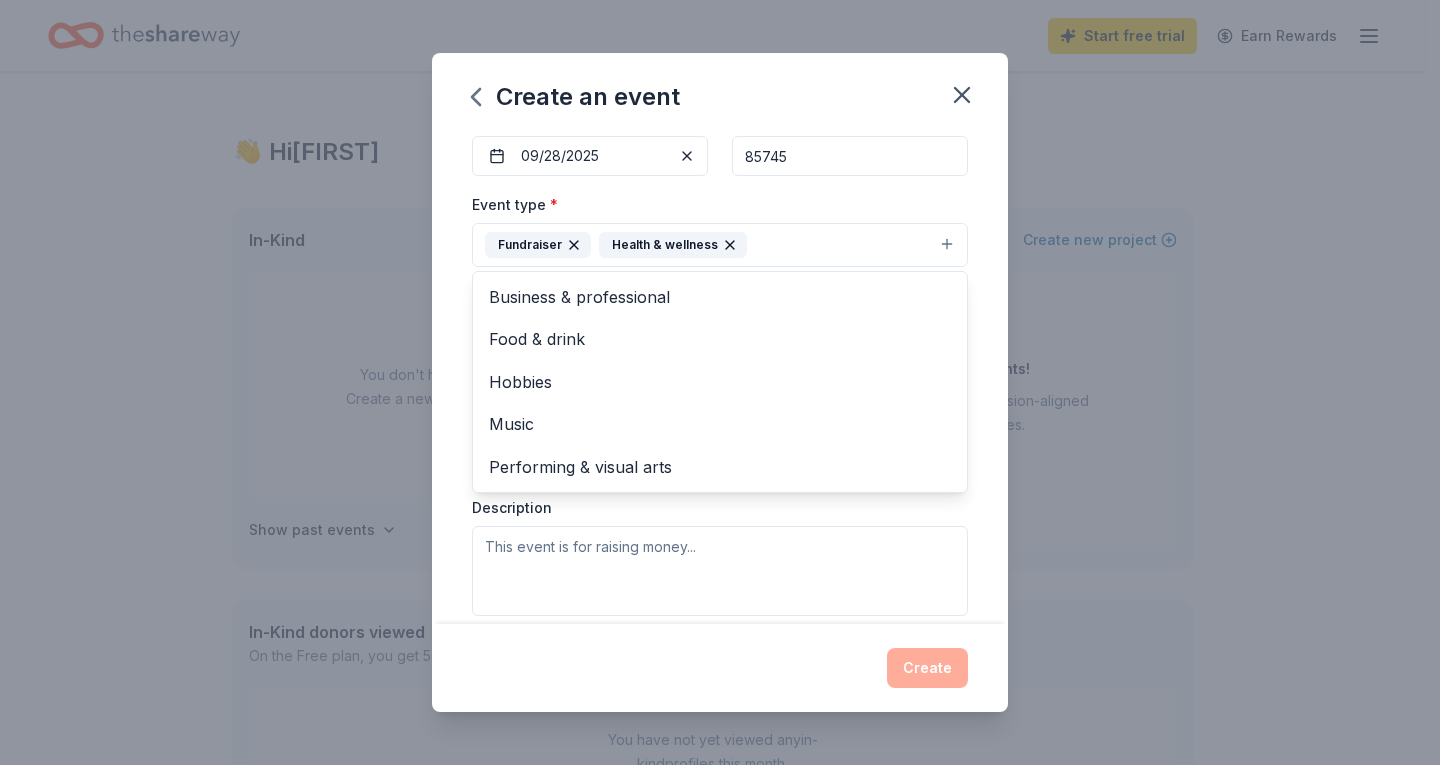 click on "Event name * 50th Anniversary Celebration 28 /100 Event website emergecenter.org Attendance * 300 Date * 09/28/2025 ZIP code * 85745 Event type * Fundraiser Health & wellness Business & professional Food & drink Hobbies Music Performing & visual arts Demographic Select We use this information to help brands find events with their target demographic to sponsor their products. Mailing address Apt/unit Description What are you looking for? * Auction & raffle Meals Snacks Desserts Alcohol Beverages Send me reminders Email me reminders of donor application deadlines Recurring event" at bounding box center (720, 379) 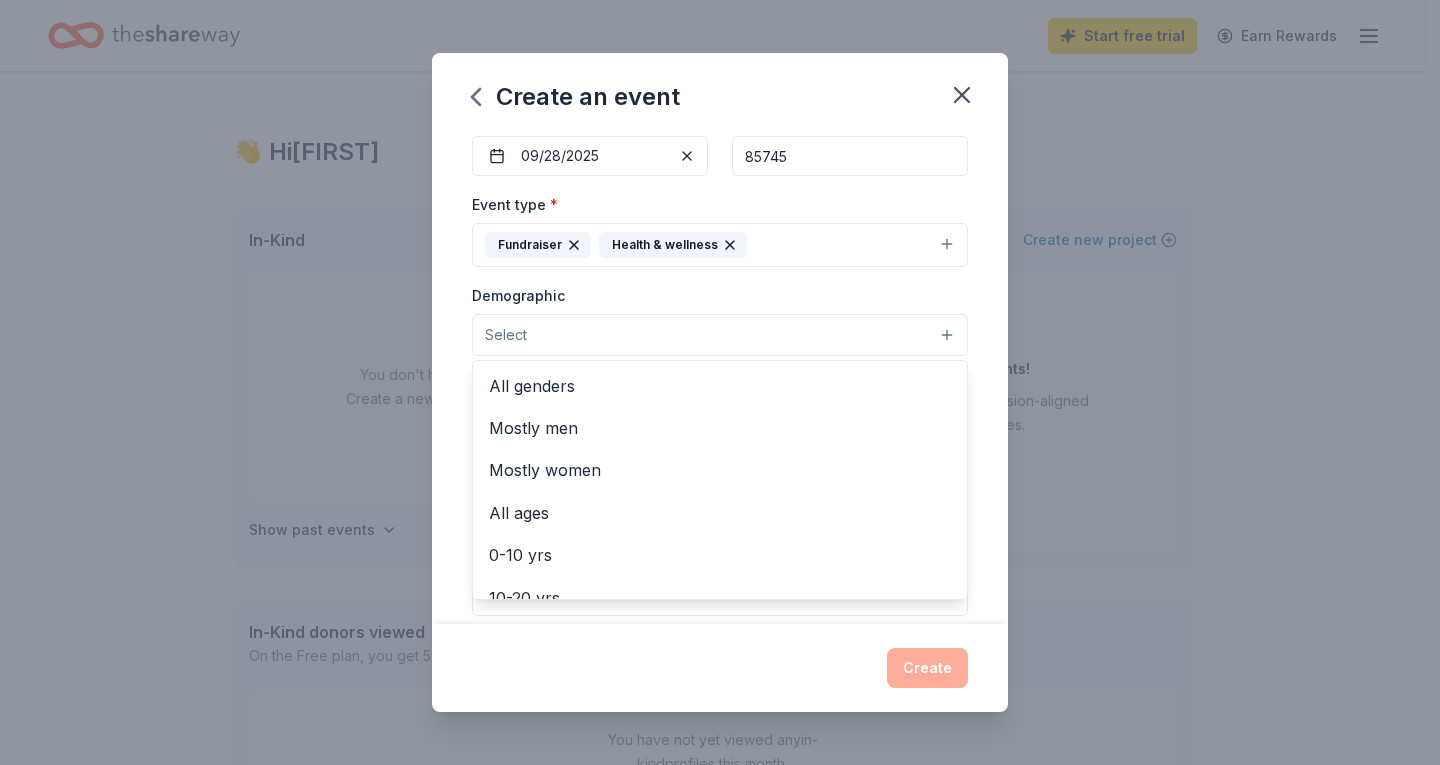click on "Select" at bounding box center (720, 335) 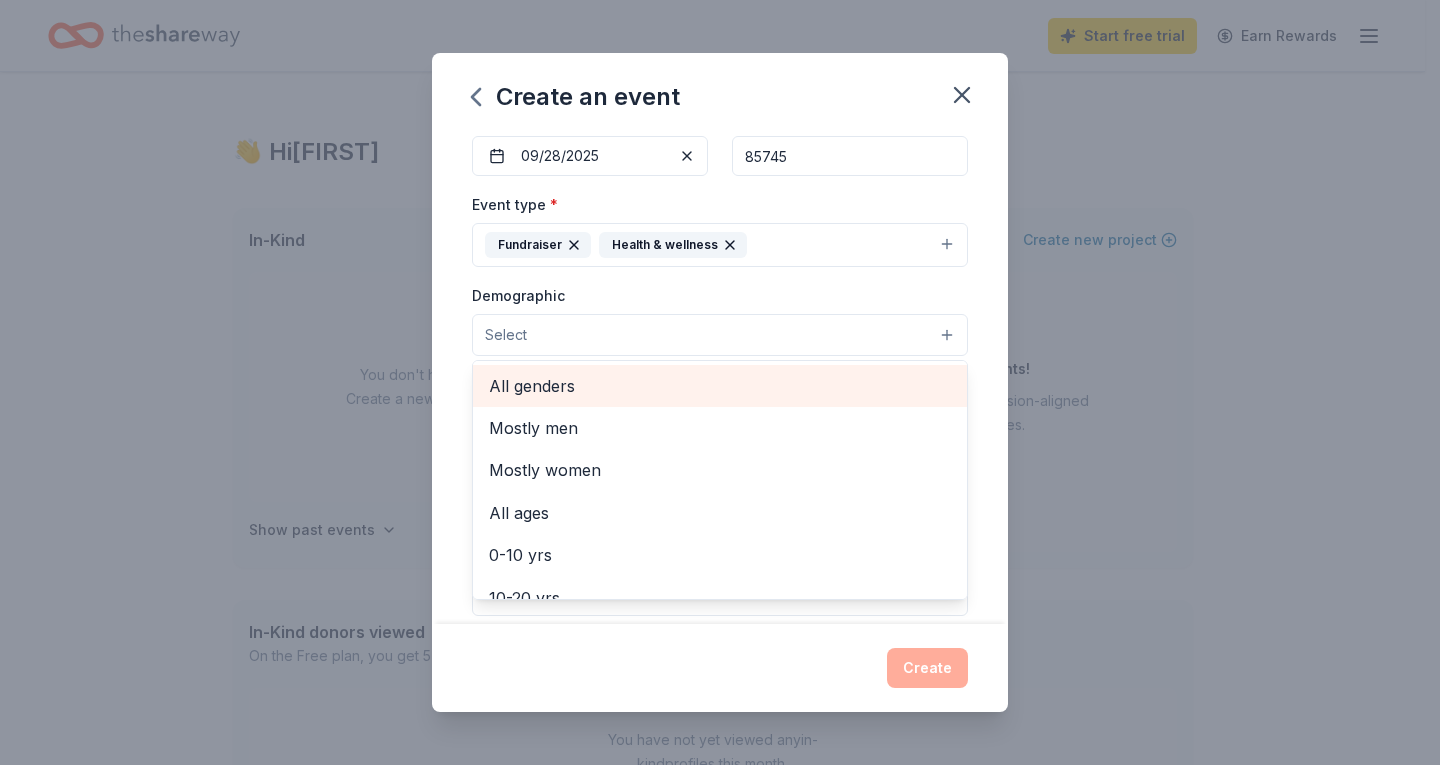 click on "All genders" at bounding box center [720, 386] 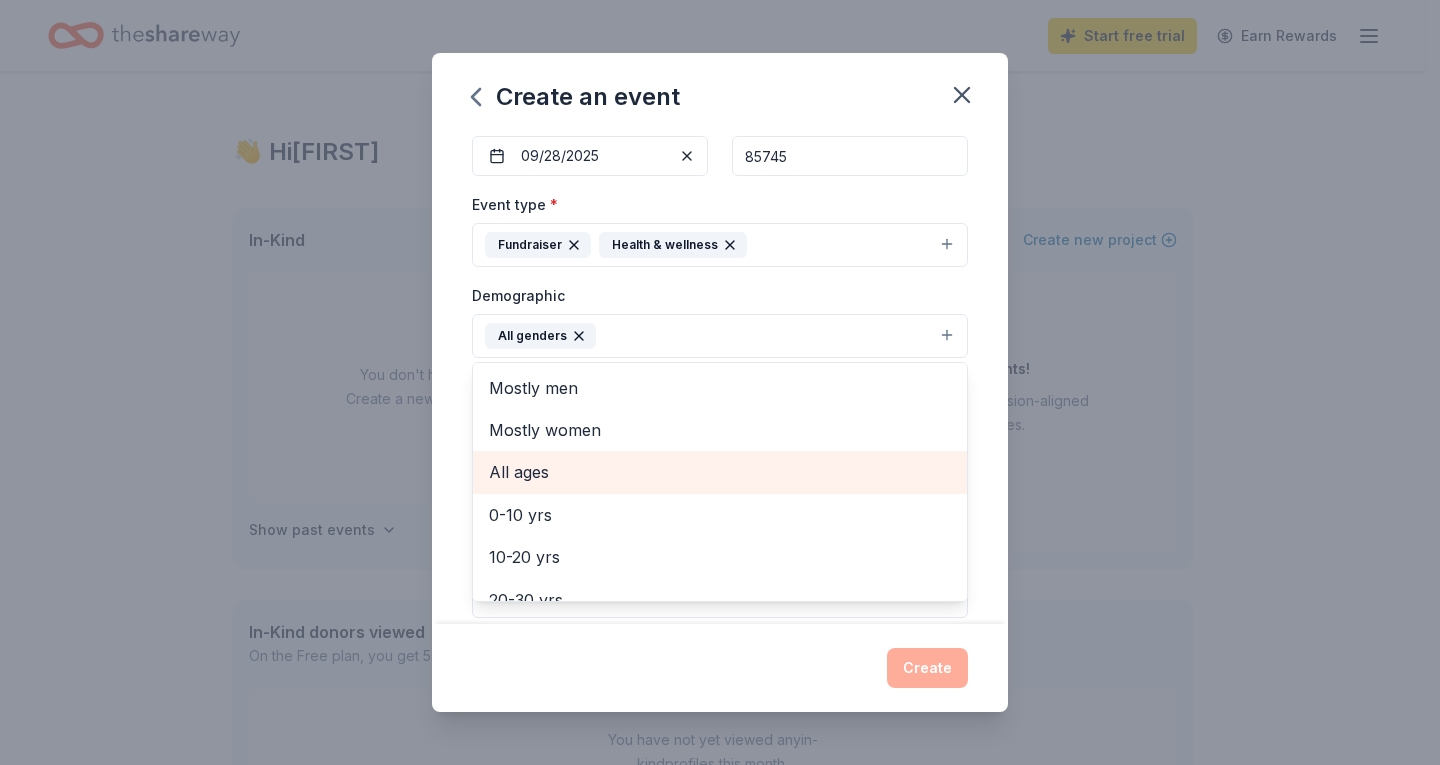 click on "All ages" at bounding box center (720, 472) 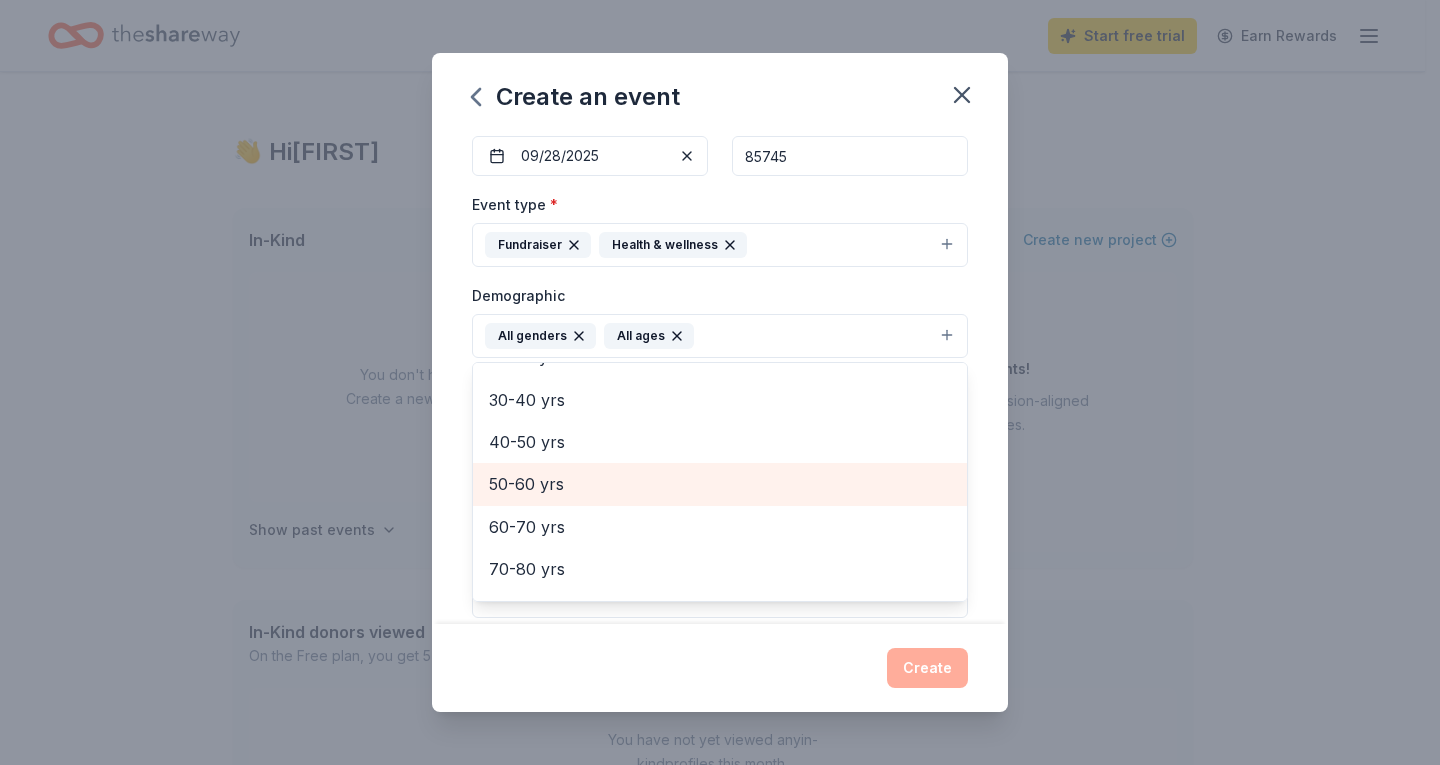 scroll, scrollTop: 236, scrollLeft: 0, axis: vertical 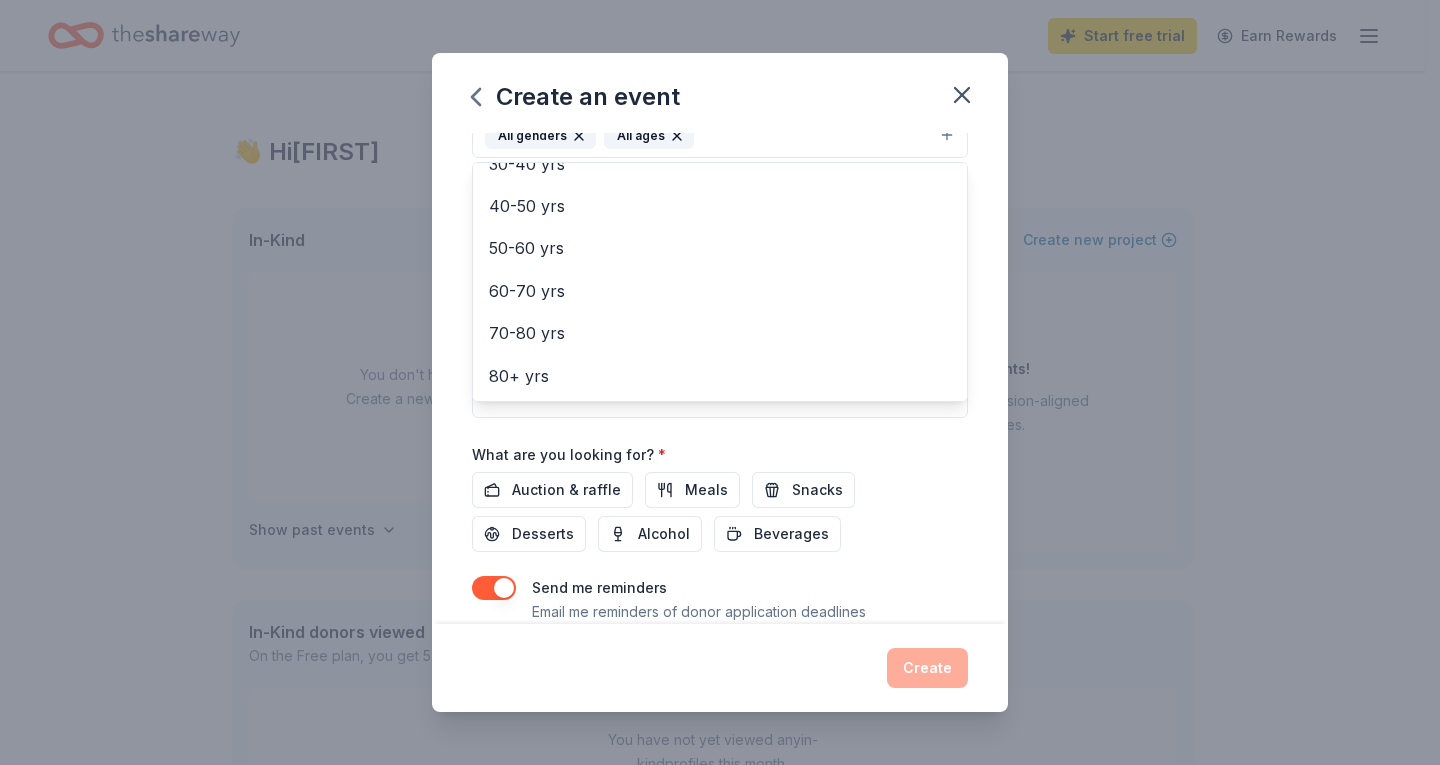 click on "Event name * 50th Anniversary Celebration 28 /100 Event website emergecenter.org Attendance * 300 Date * 09/28/2025 ZIP code * 85745 Event type * Fundraiser Health & wellness Demographic All genders All ages Mostly men Mostly women 0-10 yrs 10-20 yrs 20-30 yrs 30-40 yrs 40-50 yrs 50-60 yrs 60-70 yrs 70-80 yrs 80+ yrs We use this information to help brands find events with their target demographic to sponsor their products. Mailing address Apt/unit Description What are you looking for? * Auction & raffle Meals Snacks Desserts Alcohol Beverages Send me reminders Email me reminders of donor application deadlines Recurring event" at bounding box center [720, 379] 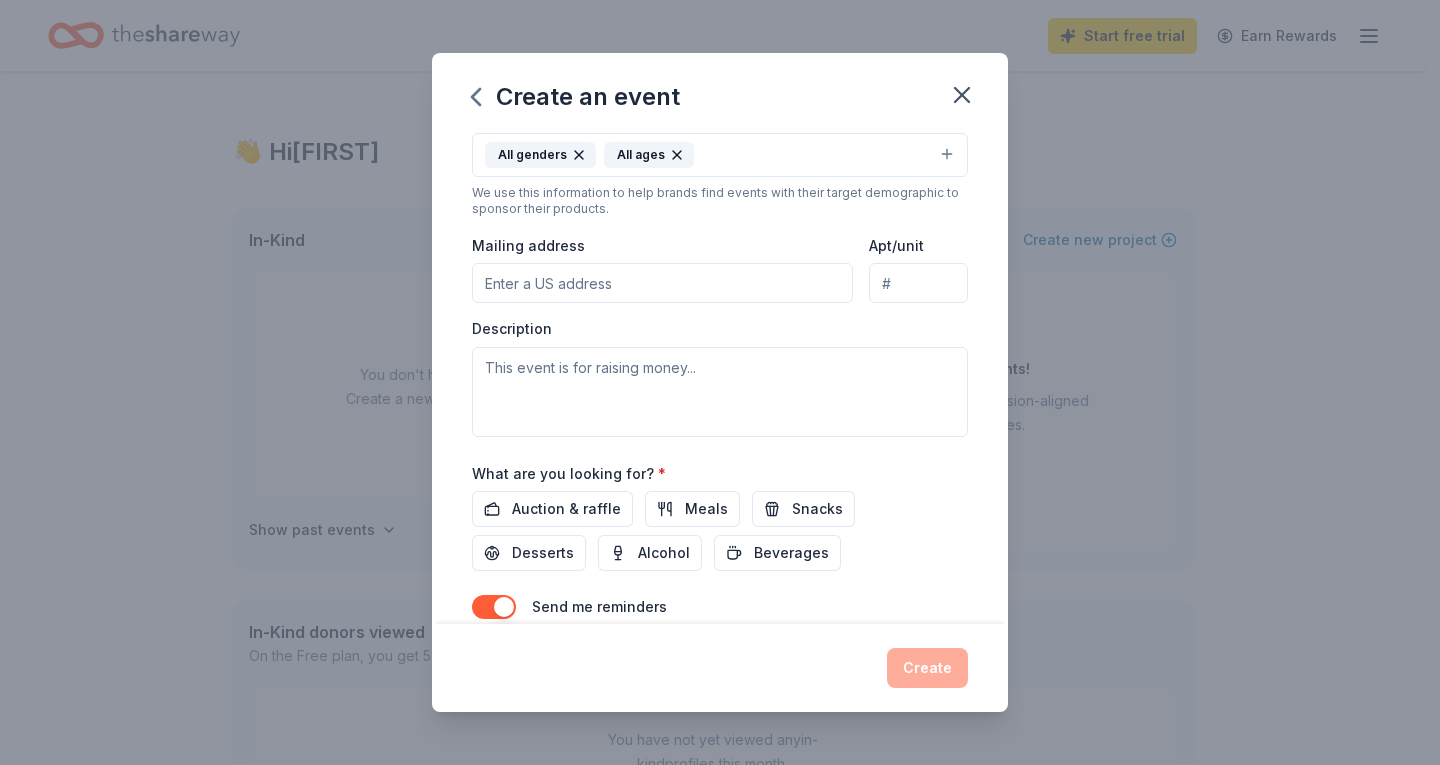 scroll, scrollTop: 281, scrollLeft: 0, axis: vertical 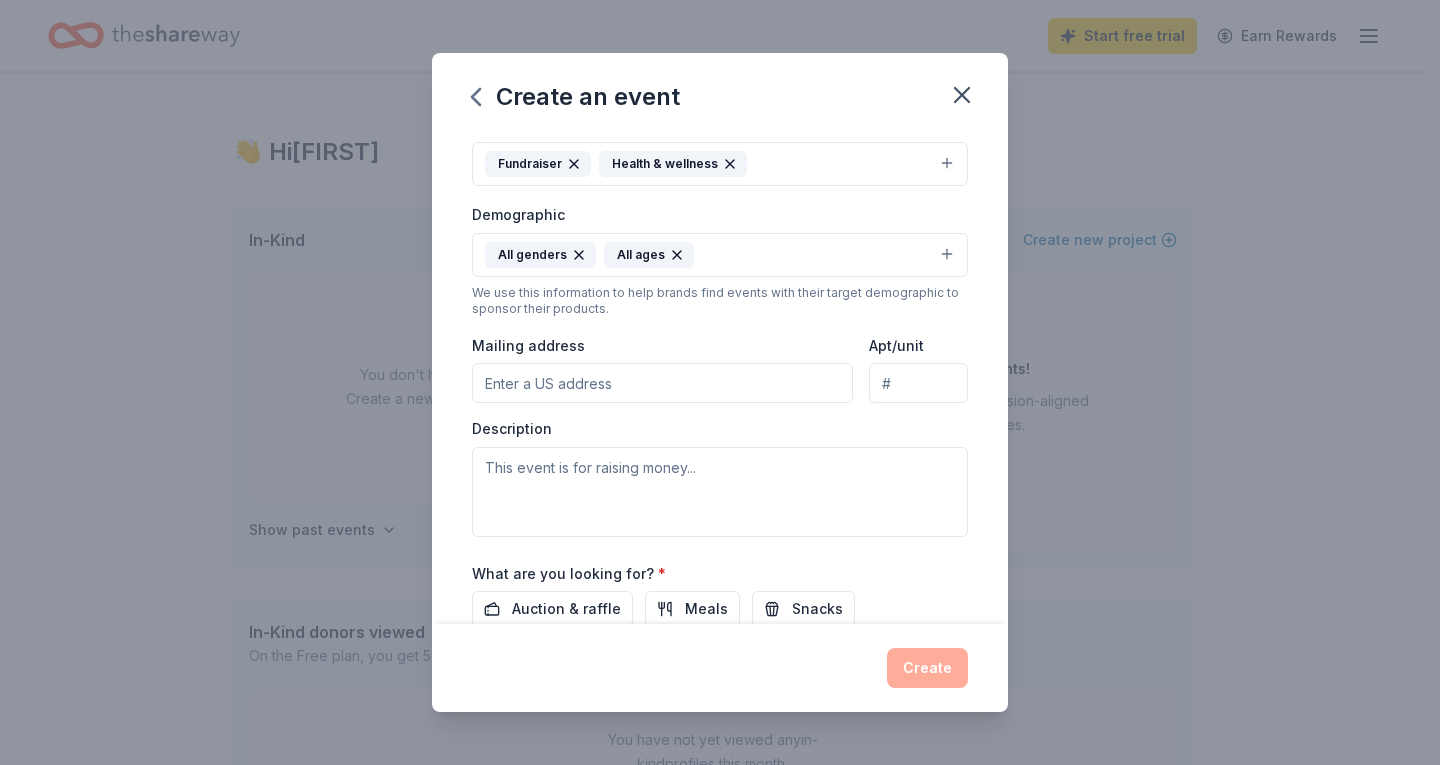 click on "Mailing address" at bounding box center (662, 383) 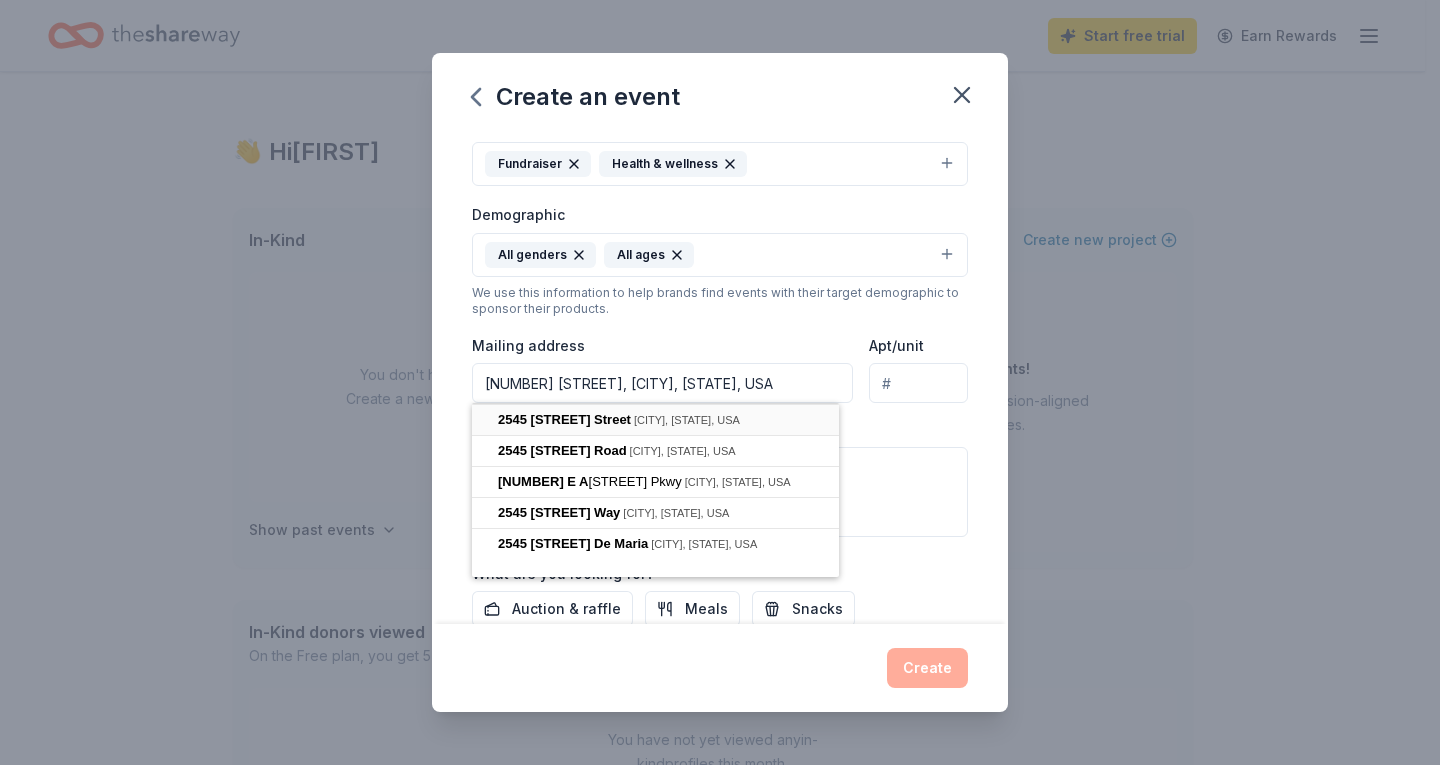 type on "2545 East Adams Street, Tucson, AZ, 85716" 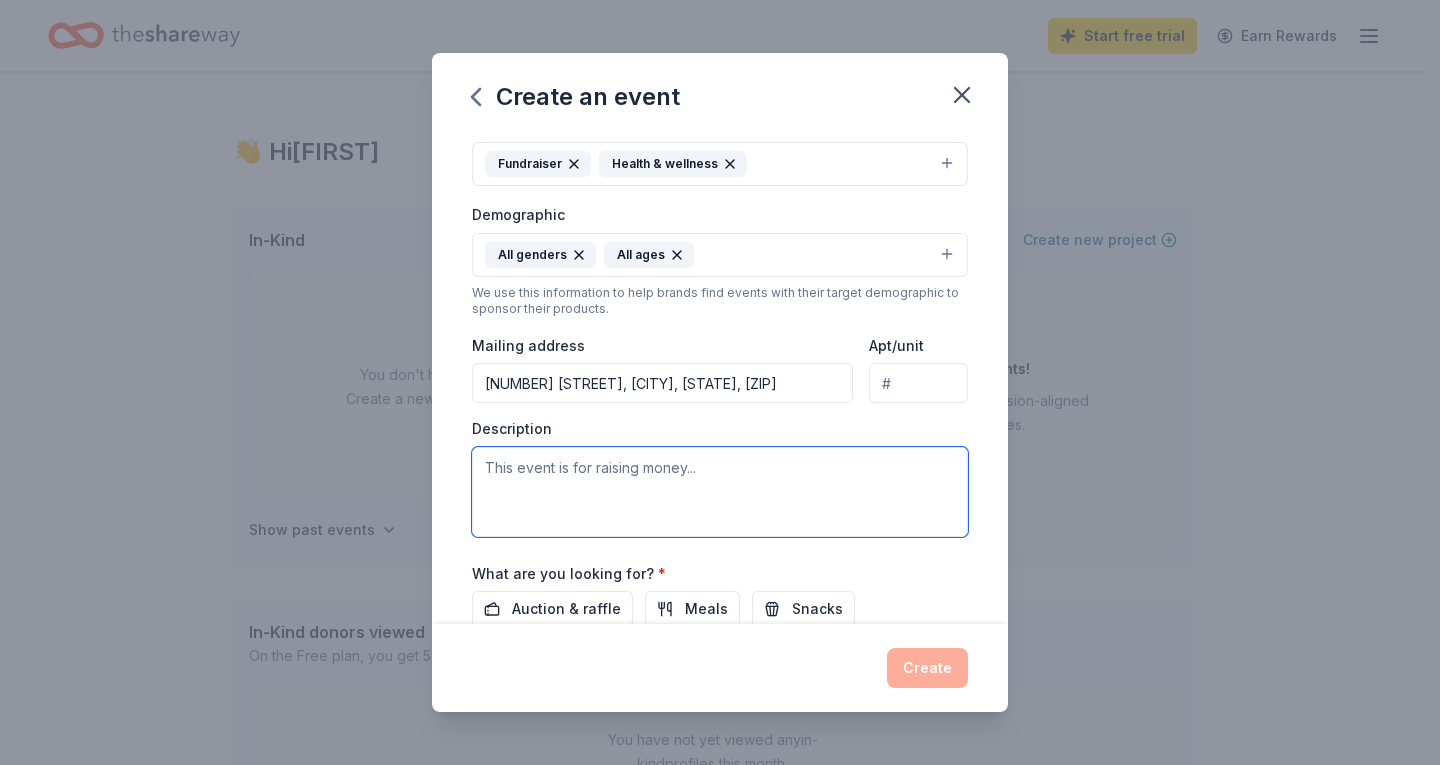 click at bounding box center [720, 492] 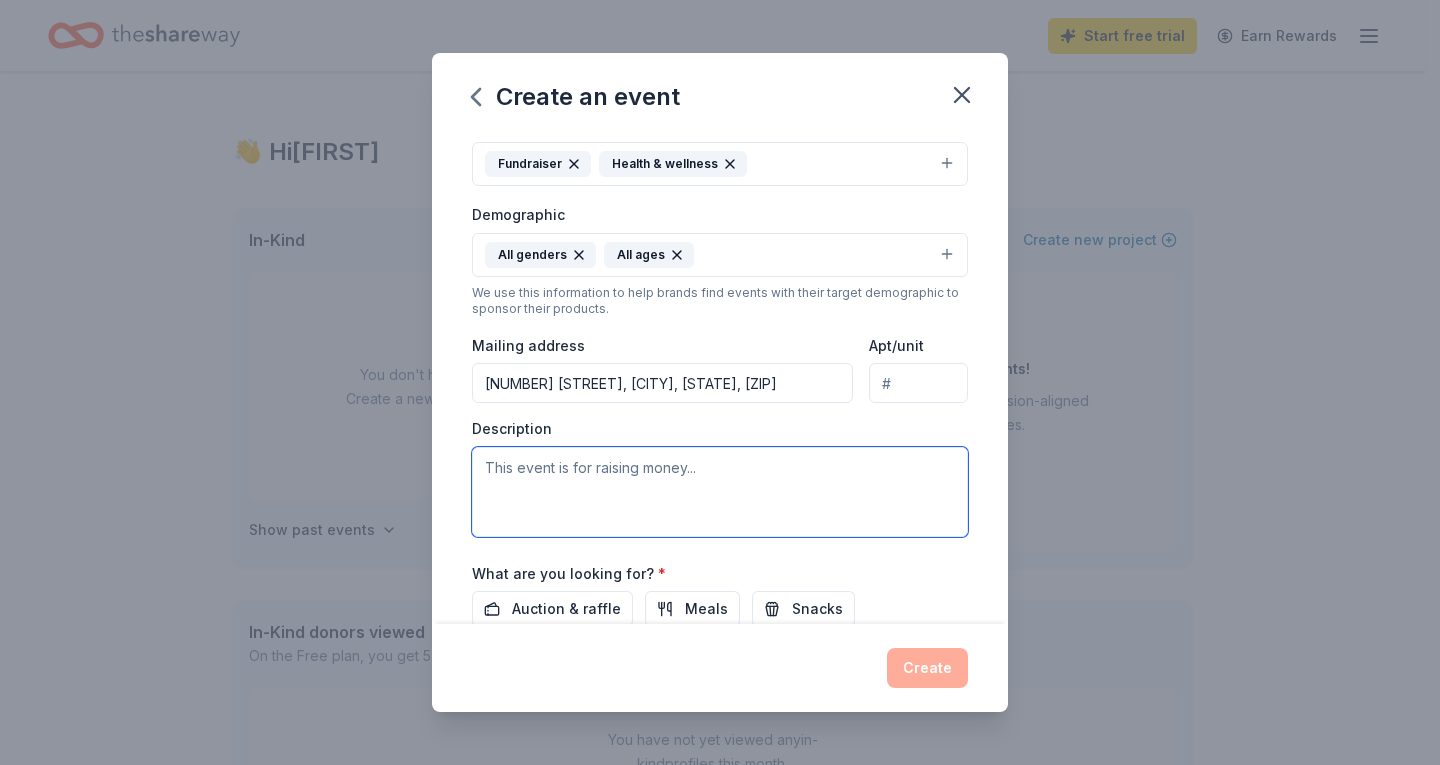 scroll, scrollTop: 381, scrollLeft: 0, axis: vertical 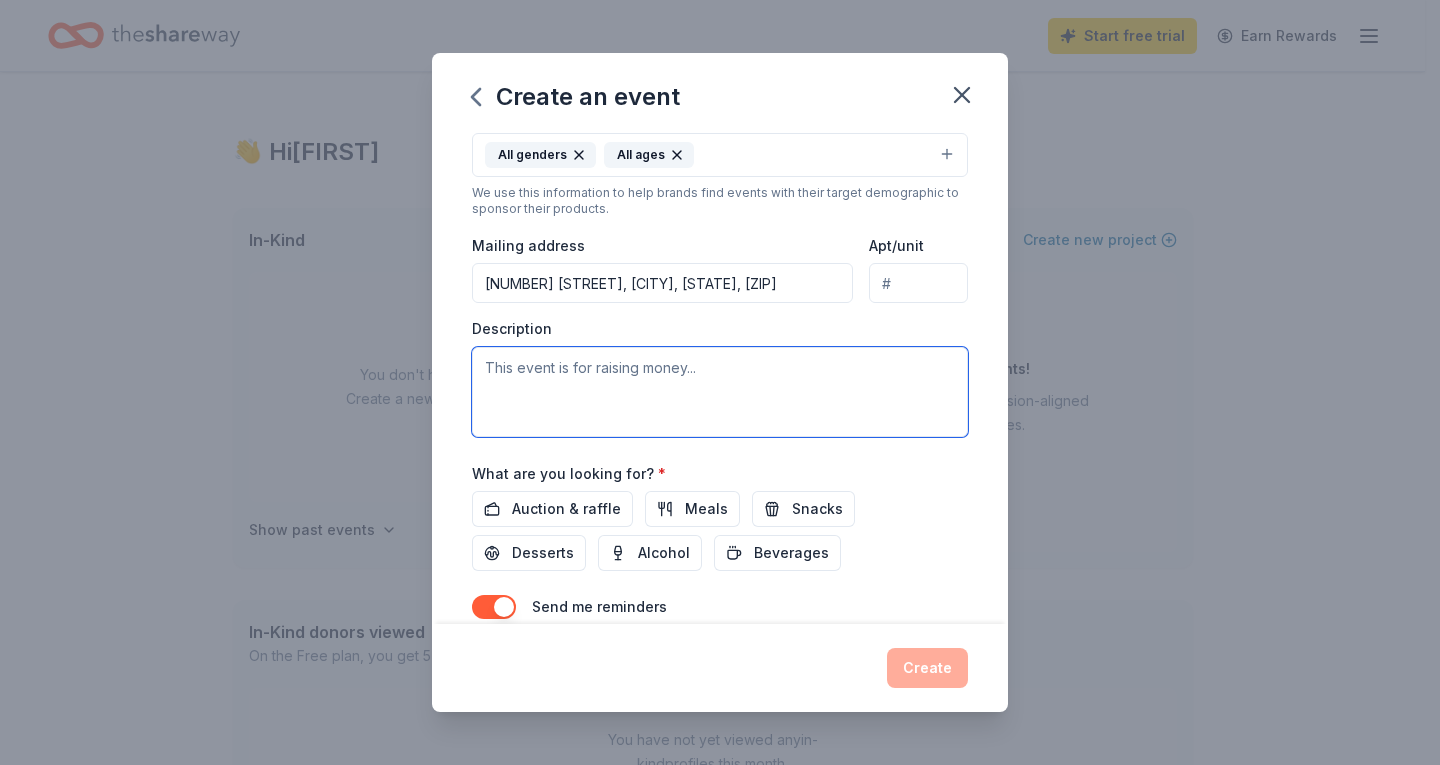 click at bounding box center [720, 392] 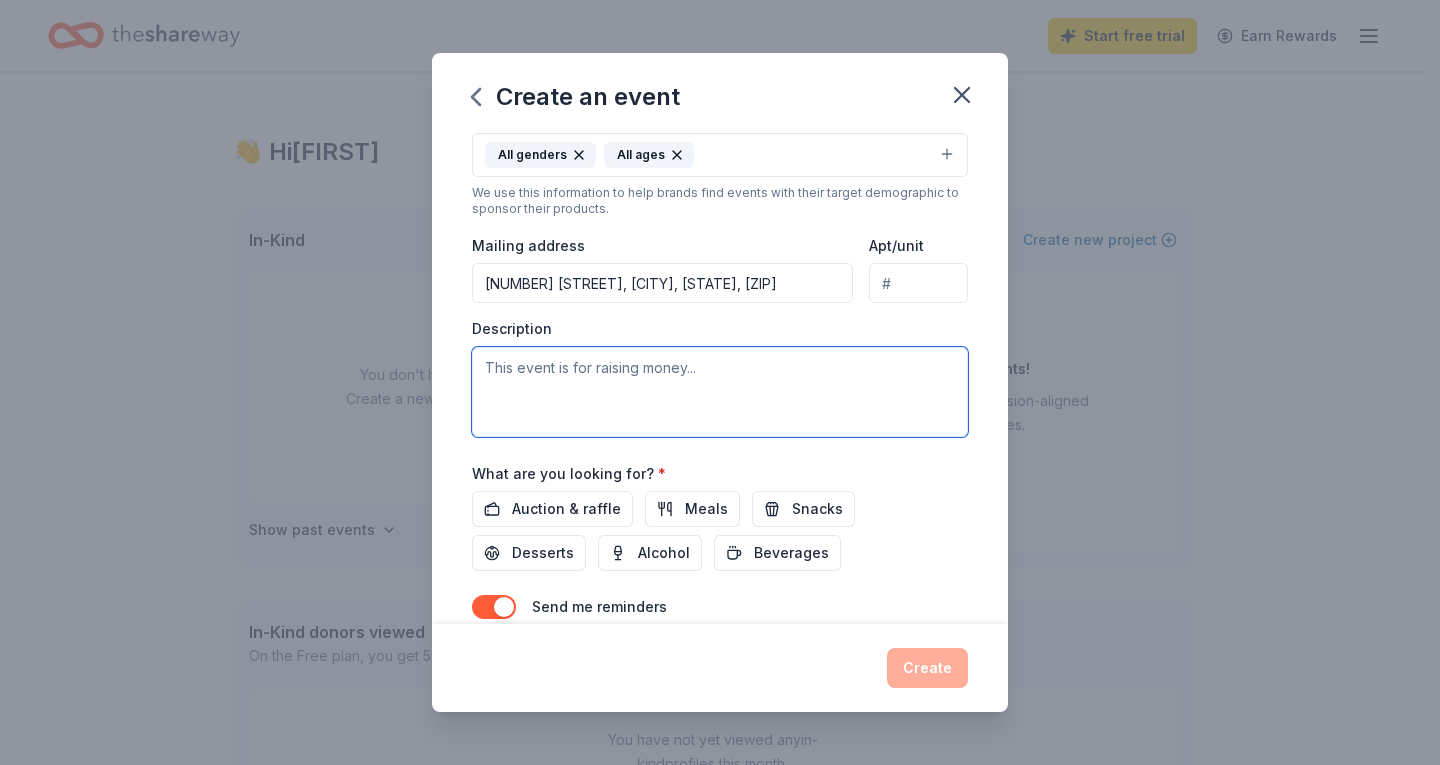 paste on "Your sponsorship will help Emerge commemorate our 50th anniversary by supporting key elements of the celebration event. In addition to celebrating a 50 year legacy of supporting survivors, the event is part of a year-long campaign to generate funds to sustain the following programs for years to come:" 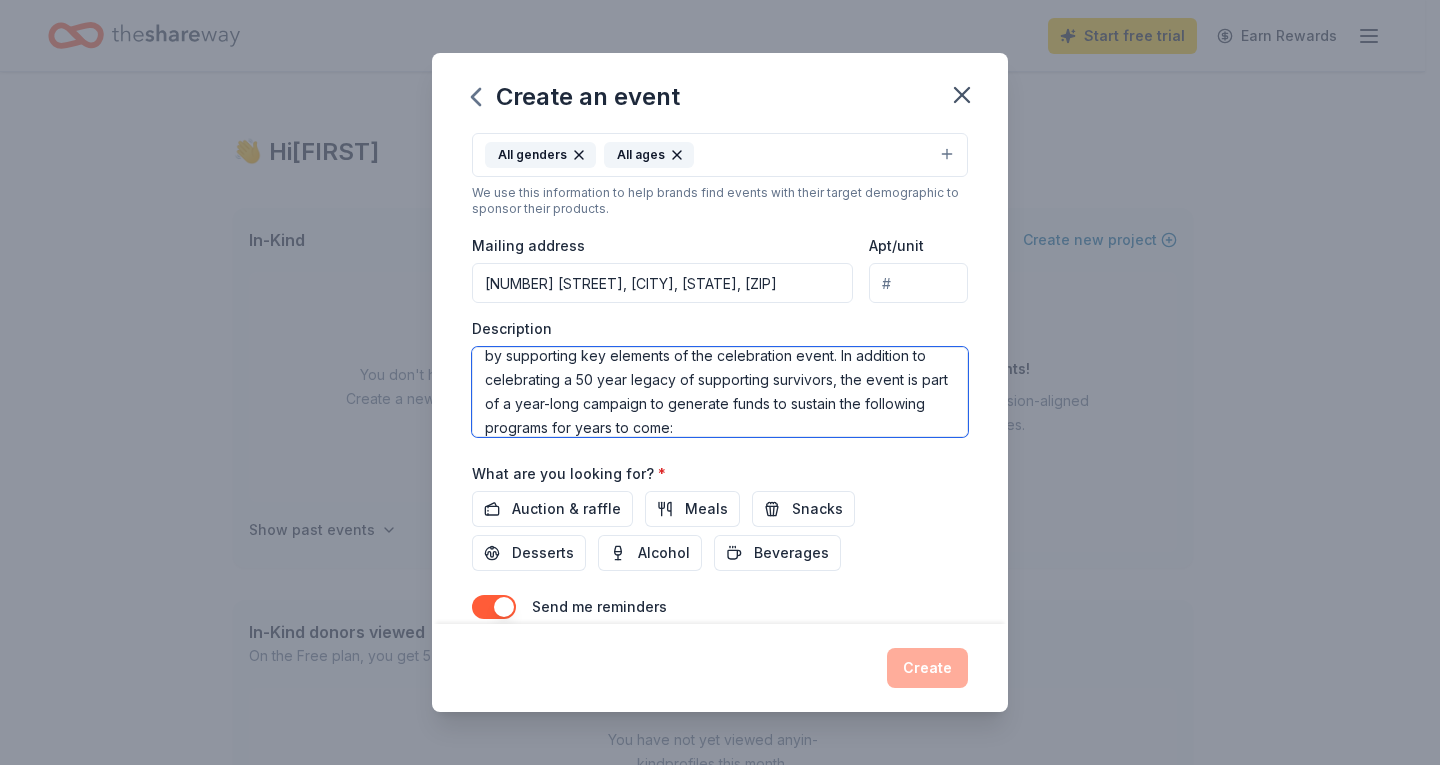 scroll, scrollTop: 0, scrollLeft: 0, axis: both 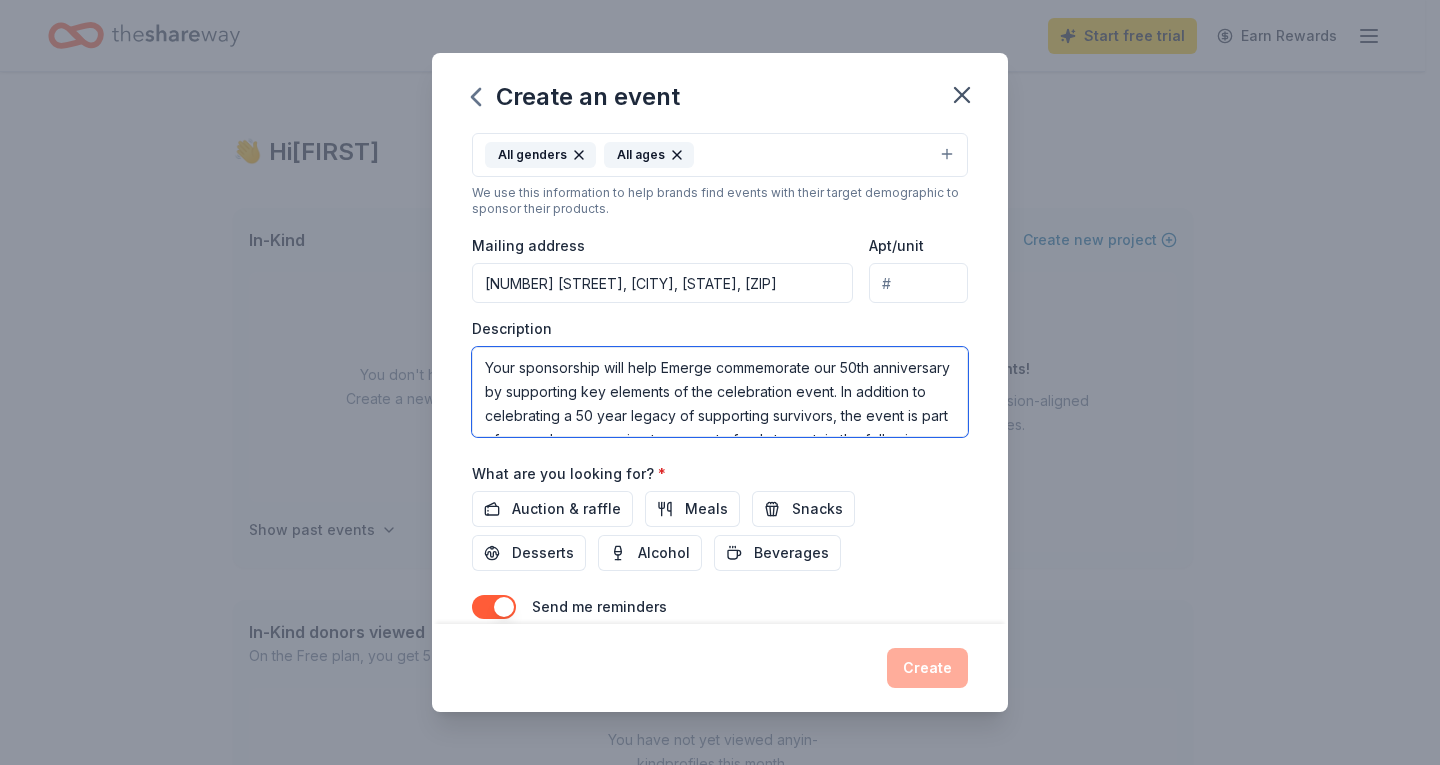 drag, startPoint x: 603, startPoint y: 362, endPoint x: 463, endPoint y: 362, distance: 140 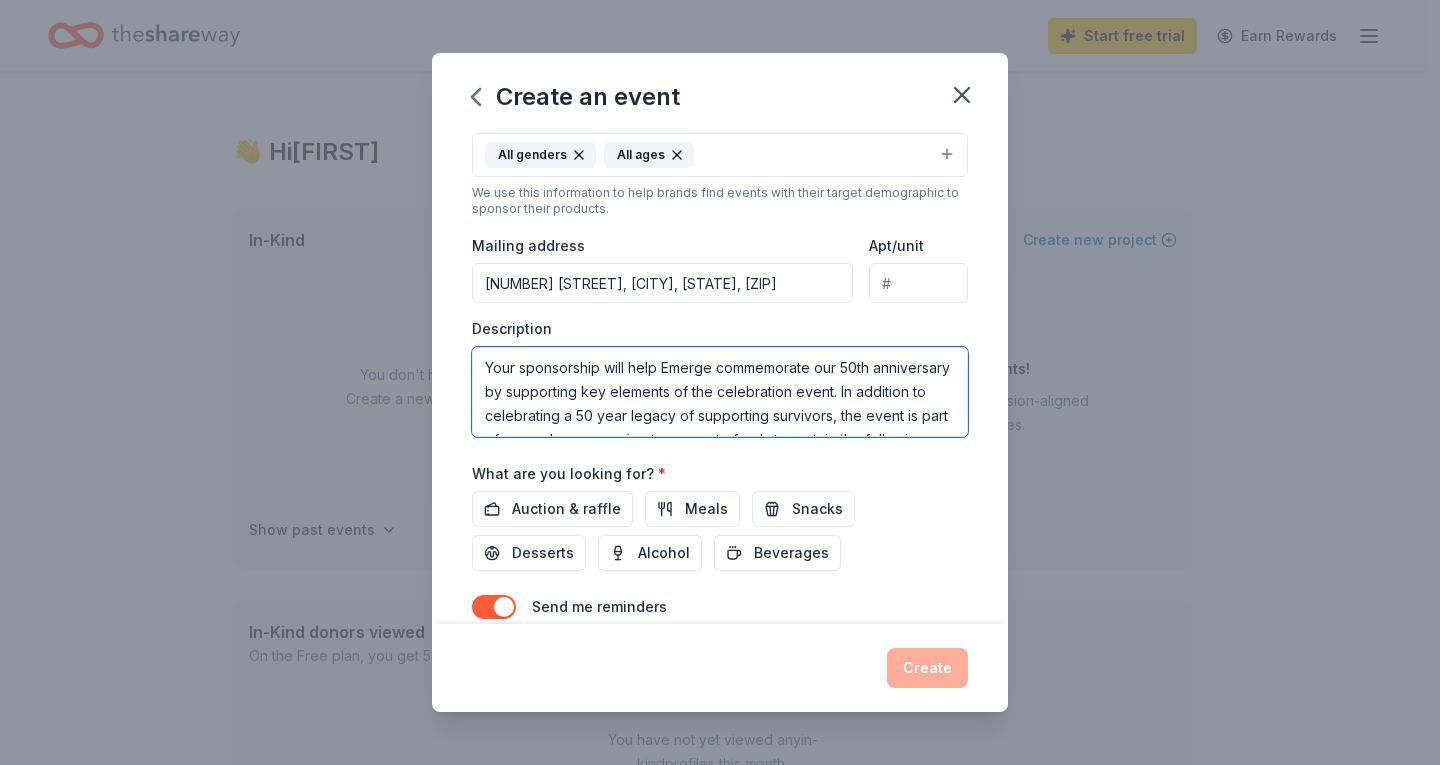 click on "Event name * 50th Anniversary Celebration 28 /100 Event website emergecenter.org Attendance * 300 Date * 09/28/2025 ZIP code * 85745 Event type * Fundraiser Health & wellness Demographic All genders All ages We use this information to help brands find events with their target demographic to sponsor their products. Mailing address 2545 East Adams Street, Tucson, AZ, 85716 Apt/unit Description Your sponsorship will help Emerge commemorate our 50th anniversary by supporting key elements of the celebration event. In addition to celebrating a 50 year legacy of supporting survivors, the event is part of a year-long campaign to generate funds to sustain the following programs for years to come:  What are you looking for? * Auction & raffle Meals Snacks Desserts Alcohol Beverages Send me reminders Email me reminders of donor application deadlines Recurring event" at bounding box center [720, 379] 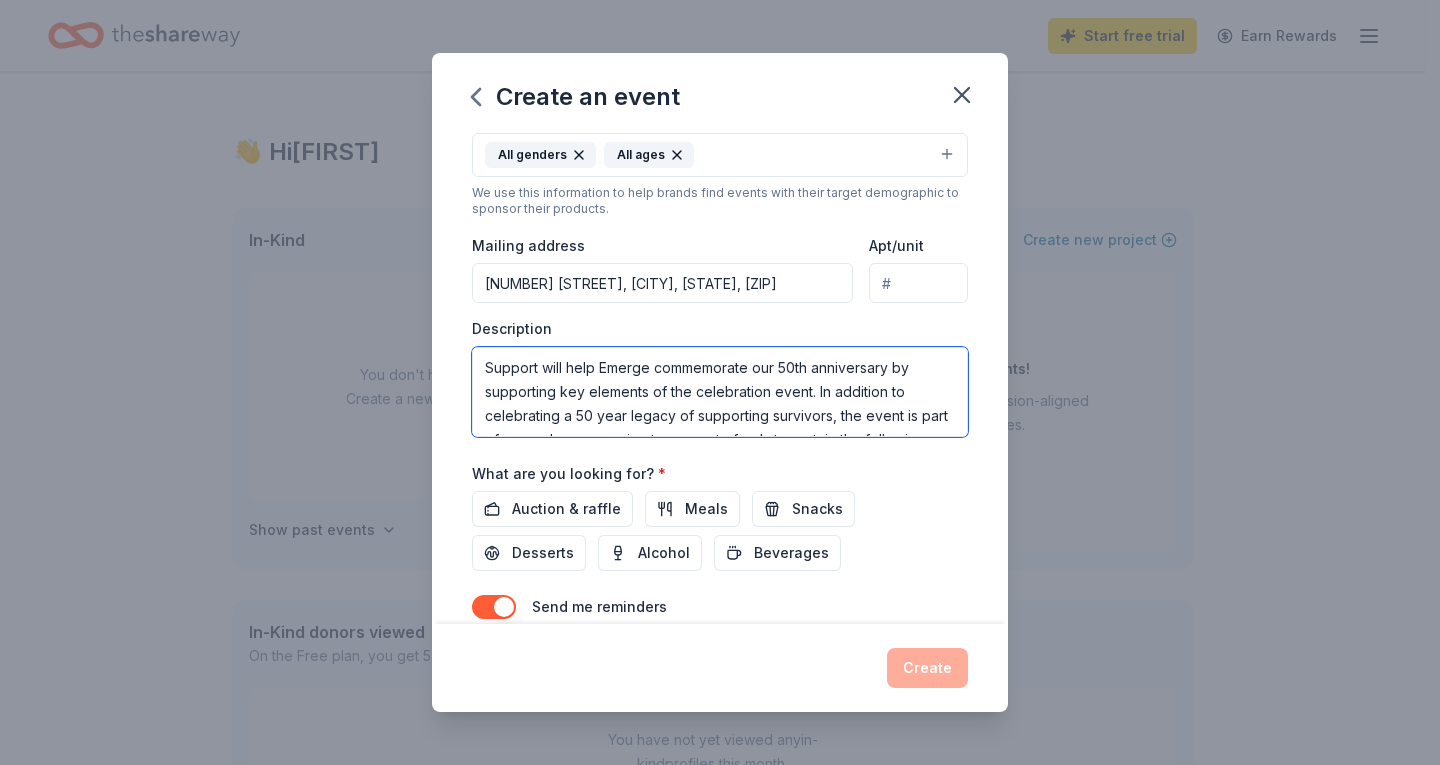 scroll, scrollTop: 48, scrollLeft: 0, axis: vertical 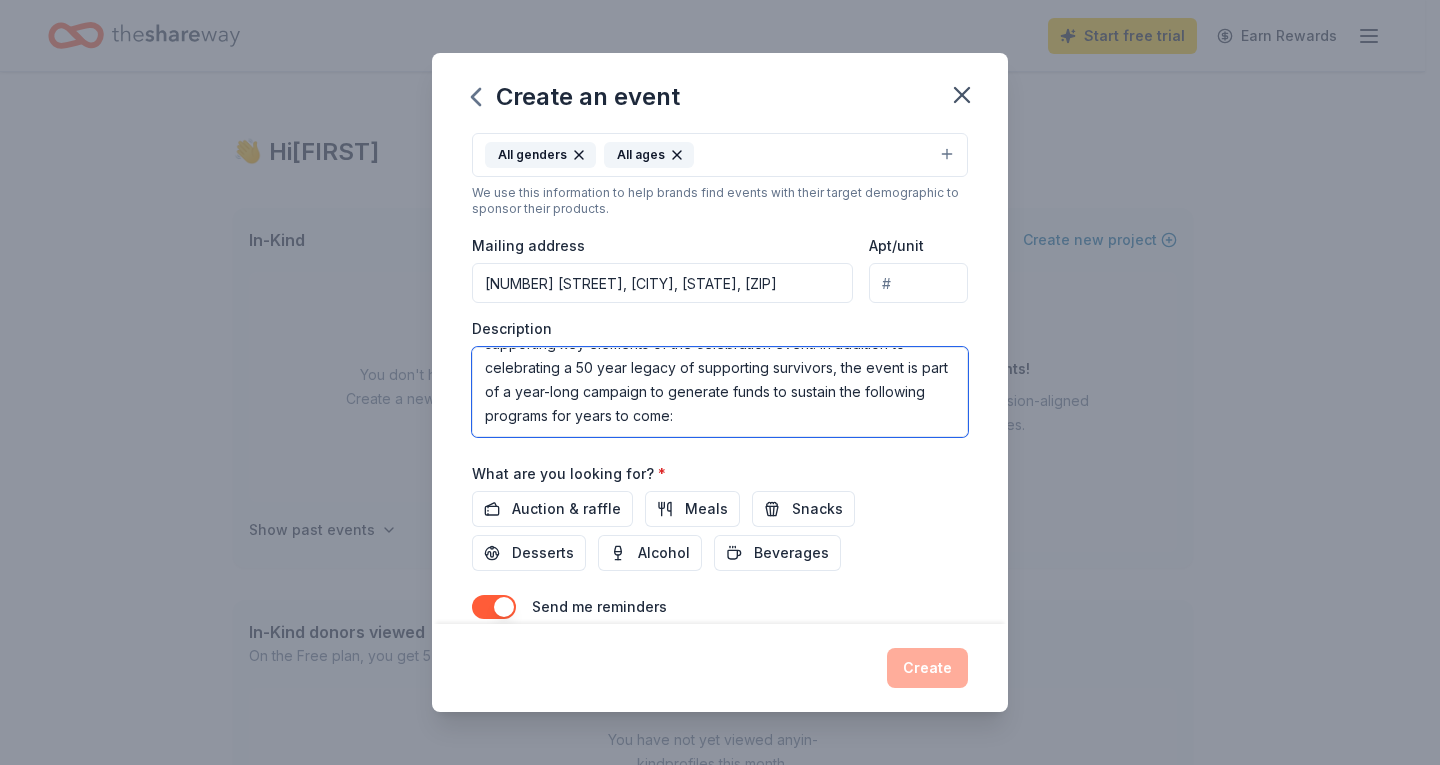 click on "Support will help Emerge commemorate our 50th anniversary by supporting key elements of the celebration event. In addition to celebrating a 50 year legacy of supporting survivors, the event is part of a year-long campaign to generate funds to sustain the following programs for years to come:" at bounding box center [720, 392] 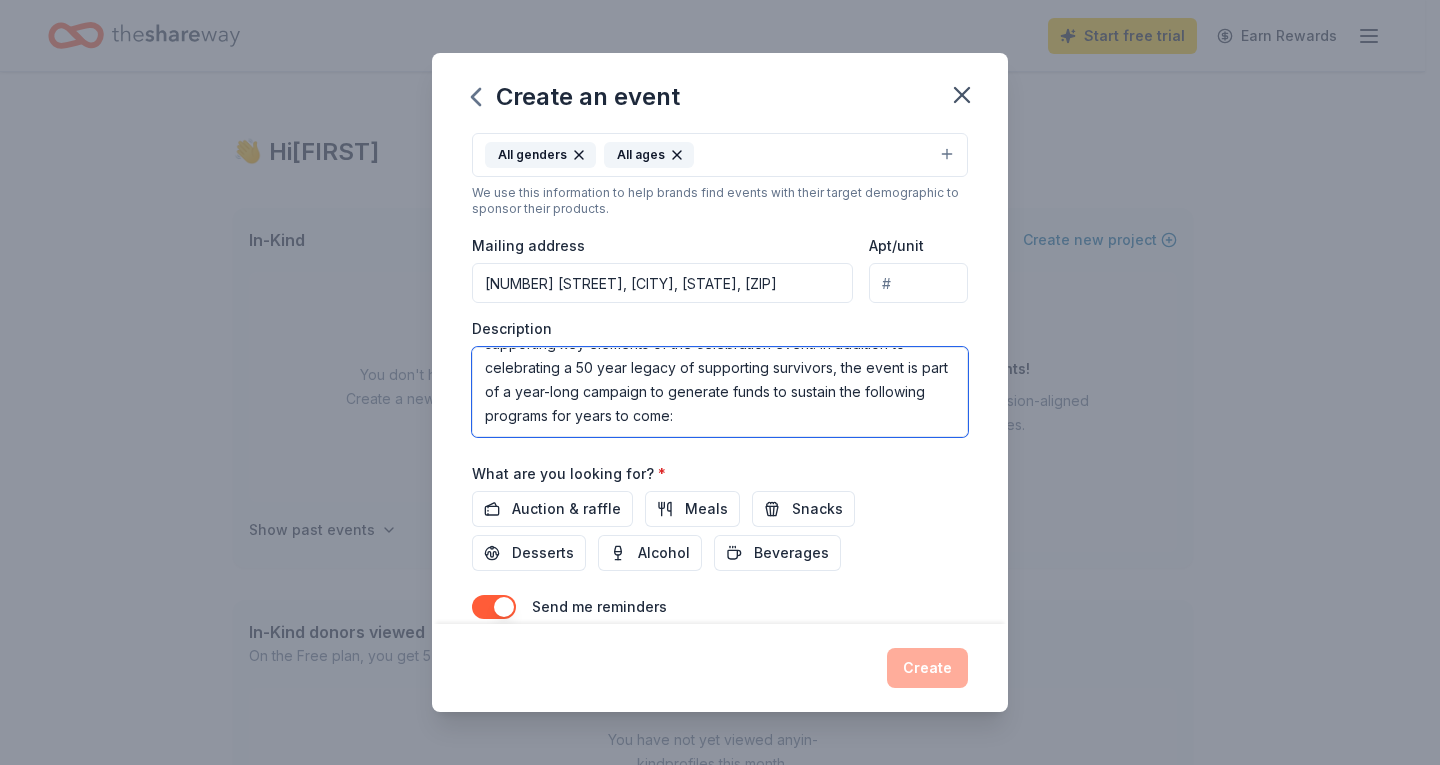 click on "Support will help Emerge commemorate our 50th anniversary by supporting key elements of the celebration event. In addition to celebrating a 50 year legacy of supporting survivors, the event is part of a year-long campaign to generate funds to sustain the following programs for years to come:" at bounding box center [720, 392] 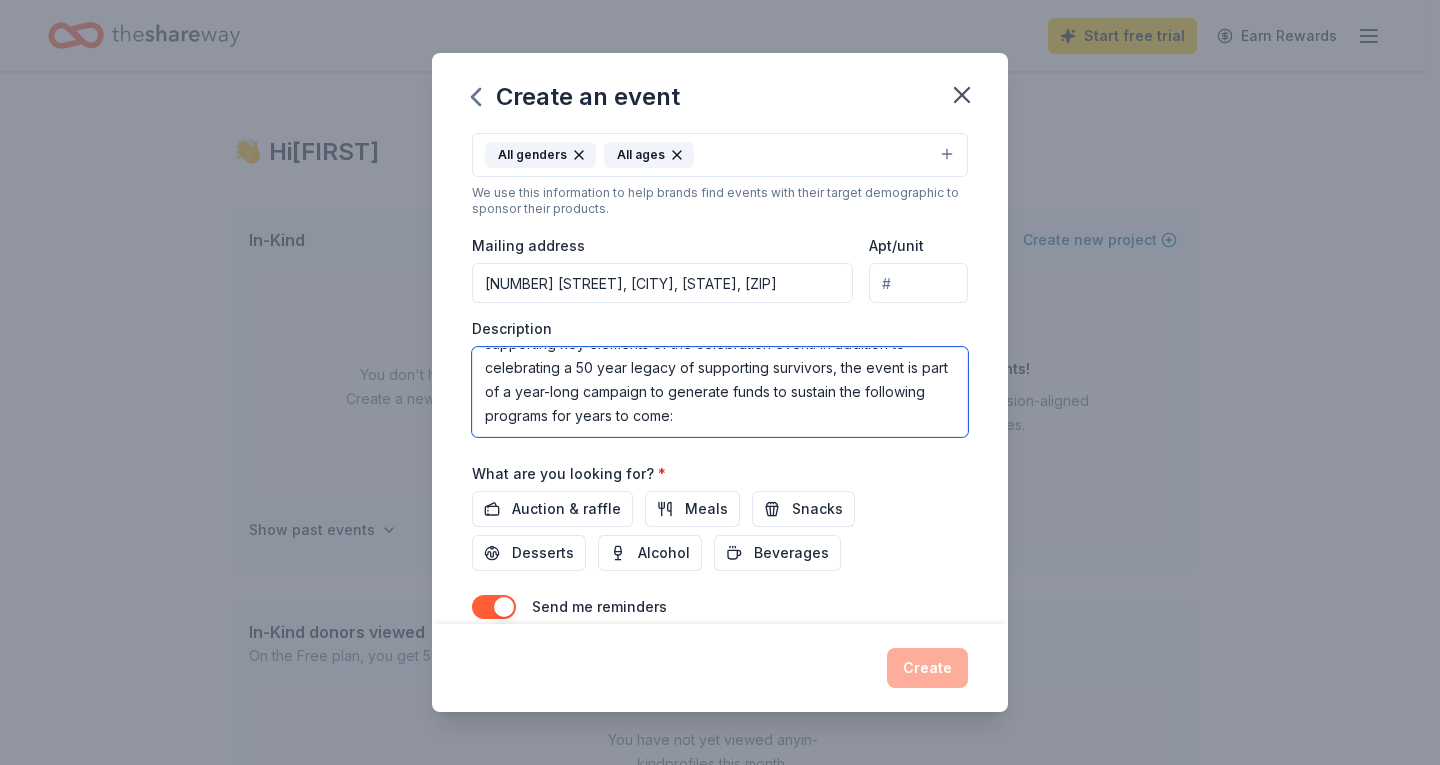 paste on "Emergency shelter, 24/7 crisis support, legal advocacy, and lay legal support
Services for children and families impacted by  violence
Essentials like food, hygiene items, and transportation
Safe, trauma-informed spaces for healing
Outreach, education, and survivor-centered programming across Pima County" 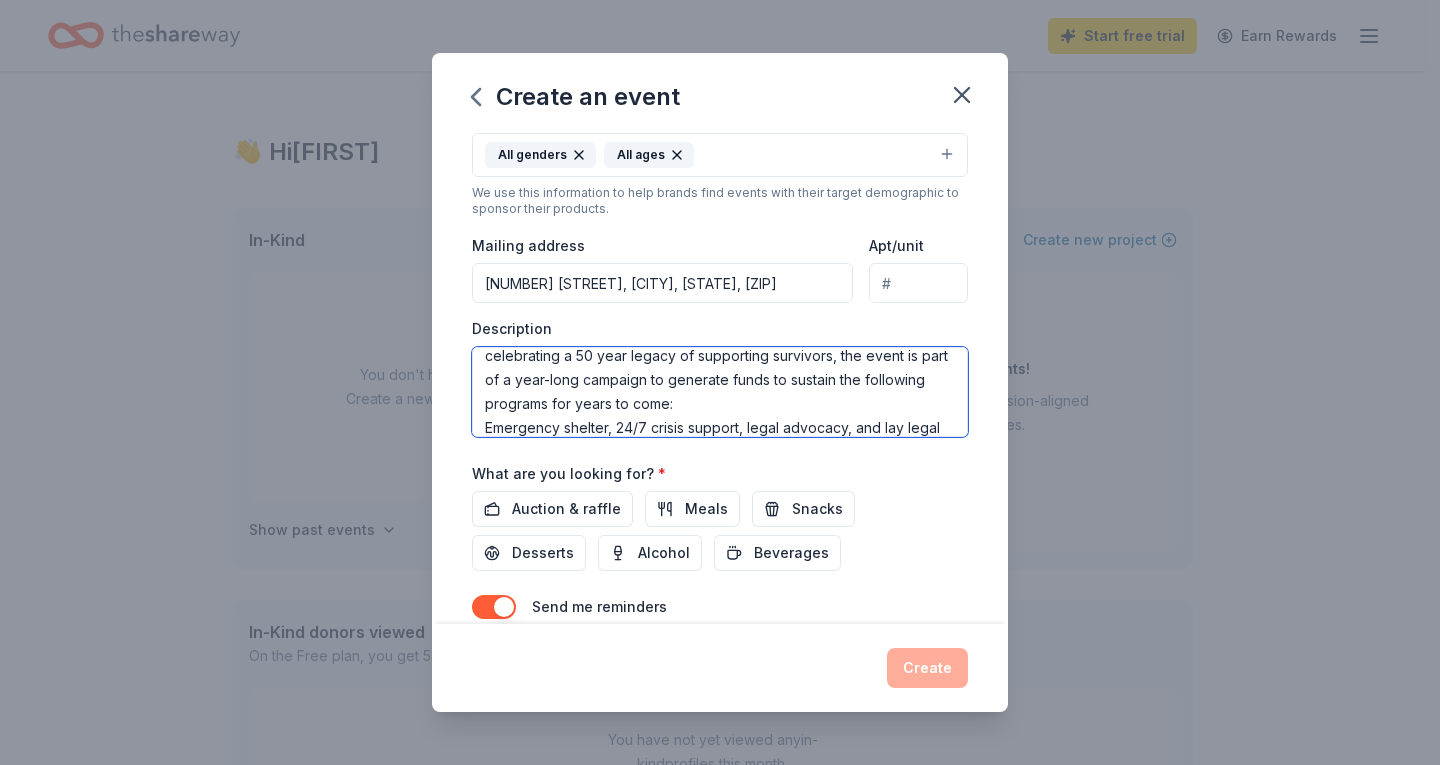 scroll, scrollTop: 204, scrollLeft: 0, axis: vertical 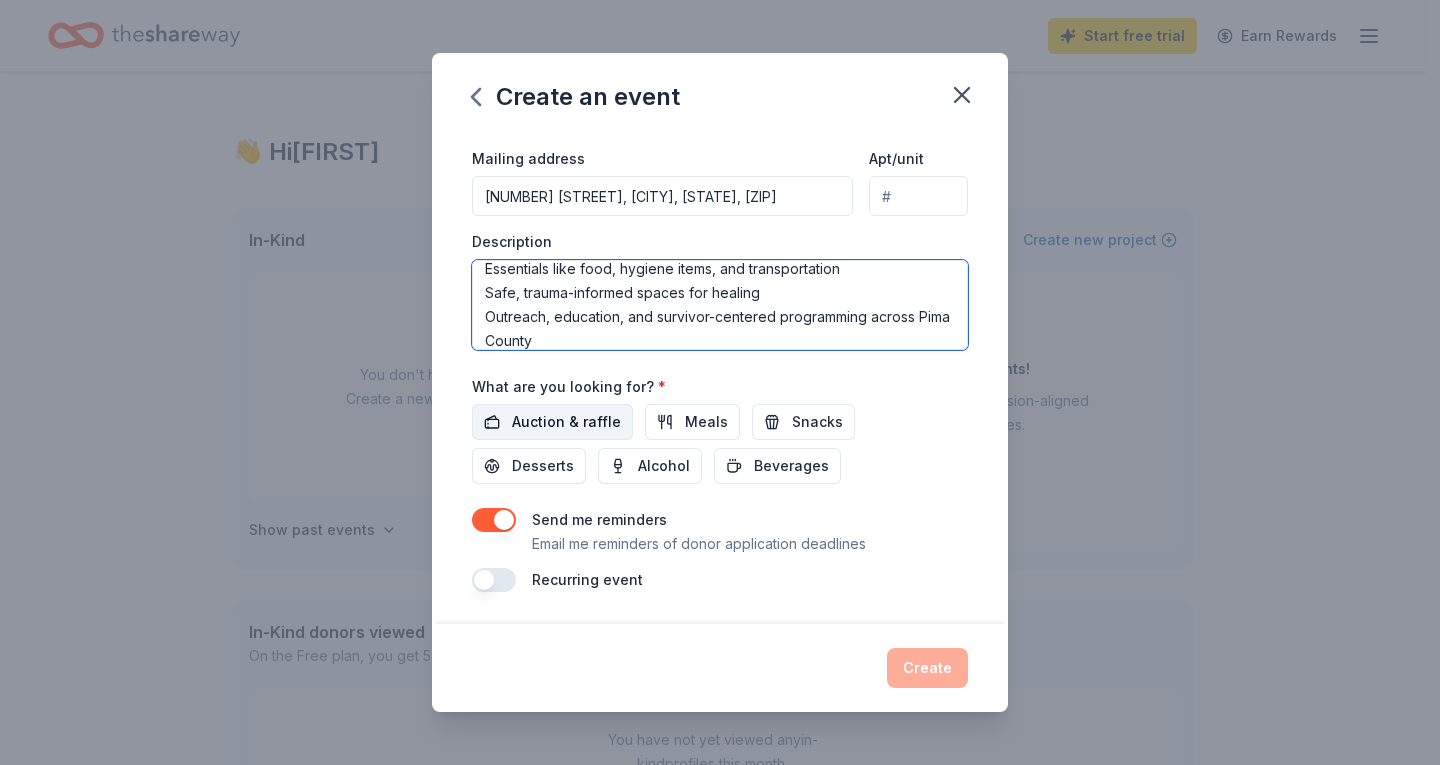 type on "Support will help Emerge commemorate our 50th anniversary by supporting key elements of the celebration event. In addition to celebrating a 50 year legacy of supporting survivors, the event is part of a year-long campaign to generate funds to sustain the following programs for years to come:
Emergency shelter, 24/7 crisis support, legal advocacy, and lay legal support
Services for children and families impacted by  violence
Essentials like food, hygiene items, and transportation
Safe, trauma-informed spaces for healing
Outreach, education, and survivor-centered programming across Pima County" 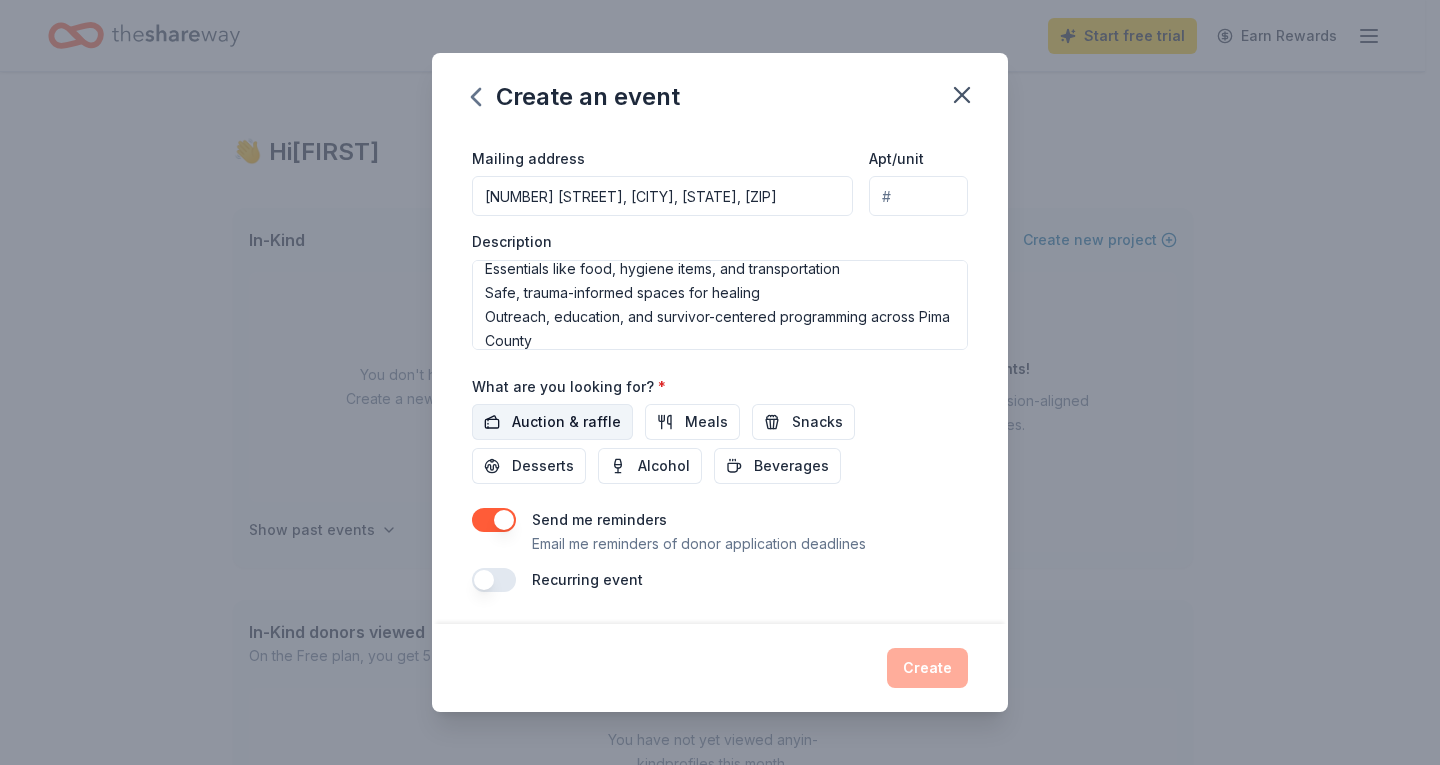 click on "Auction & raffle" at bounding box center [566, 422] 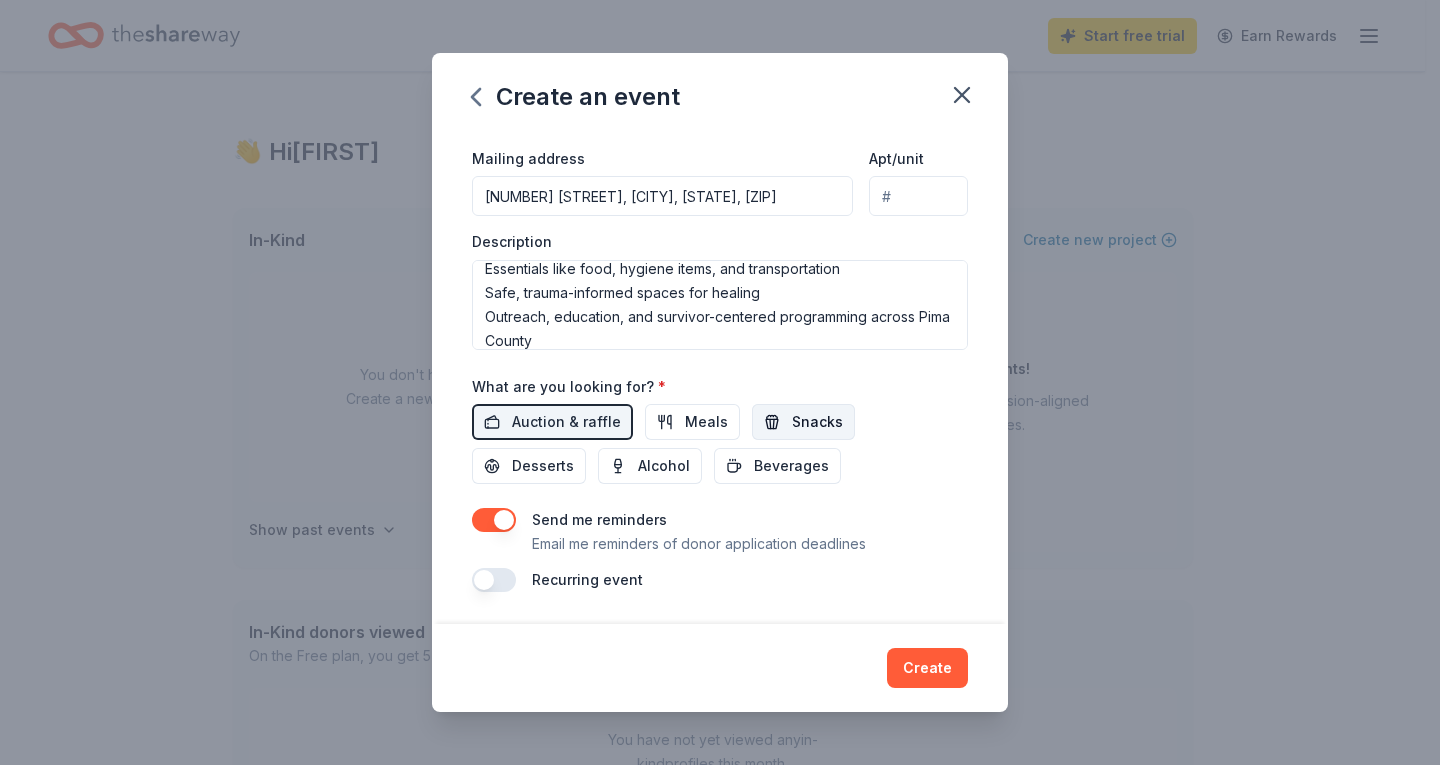 click on "Snacks" at bounding box center (817, 422) 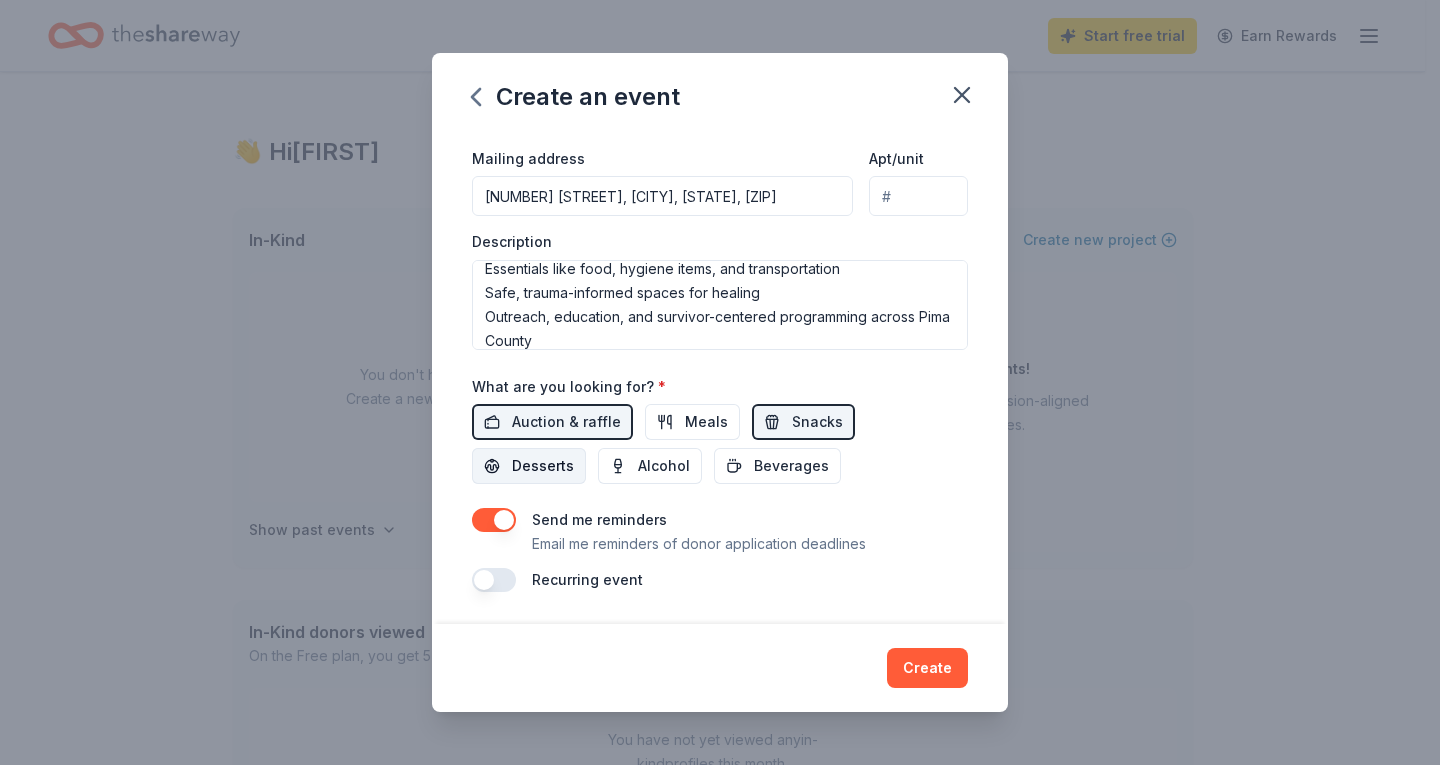 click on "Desserts" at bounding box center (543, 466) 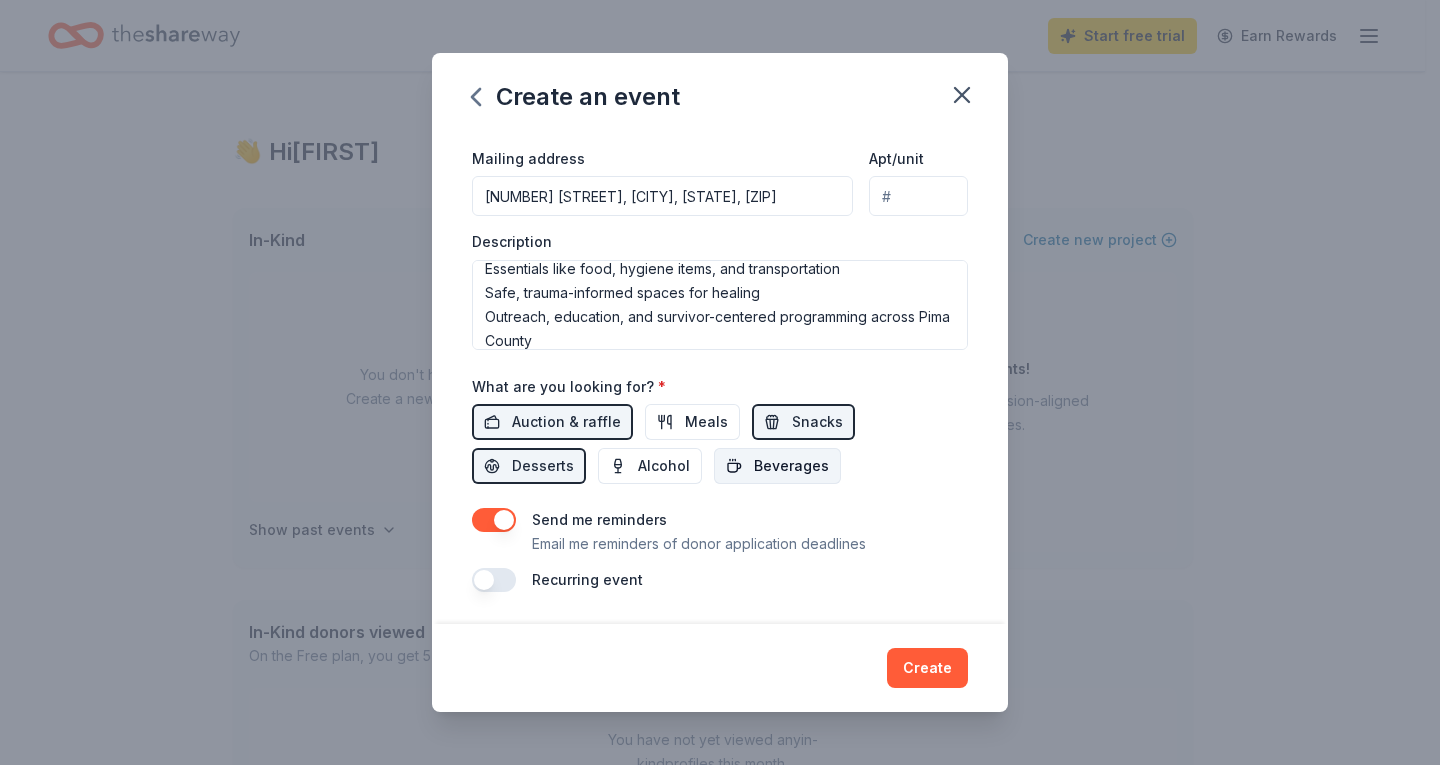 click on "Beverages" at bounding box center [791, 466] 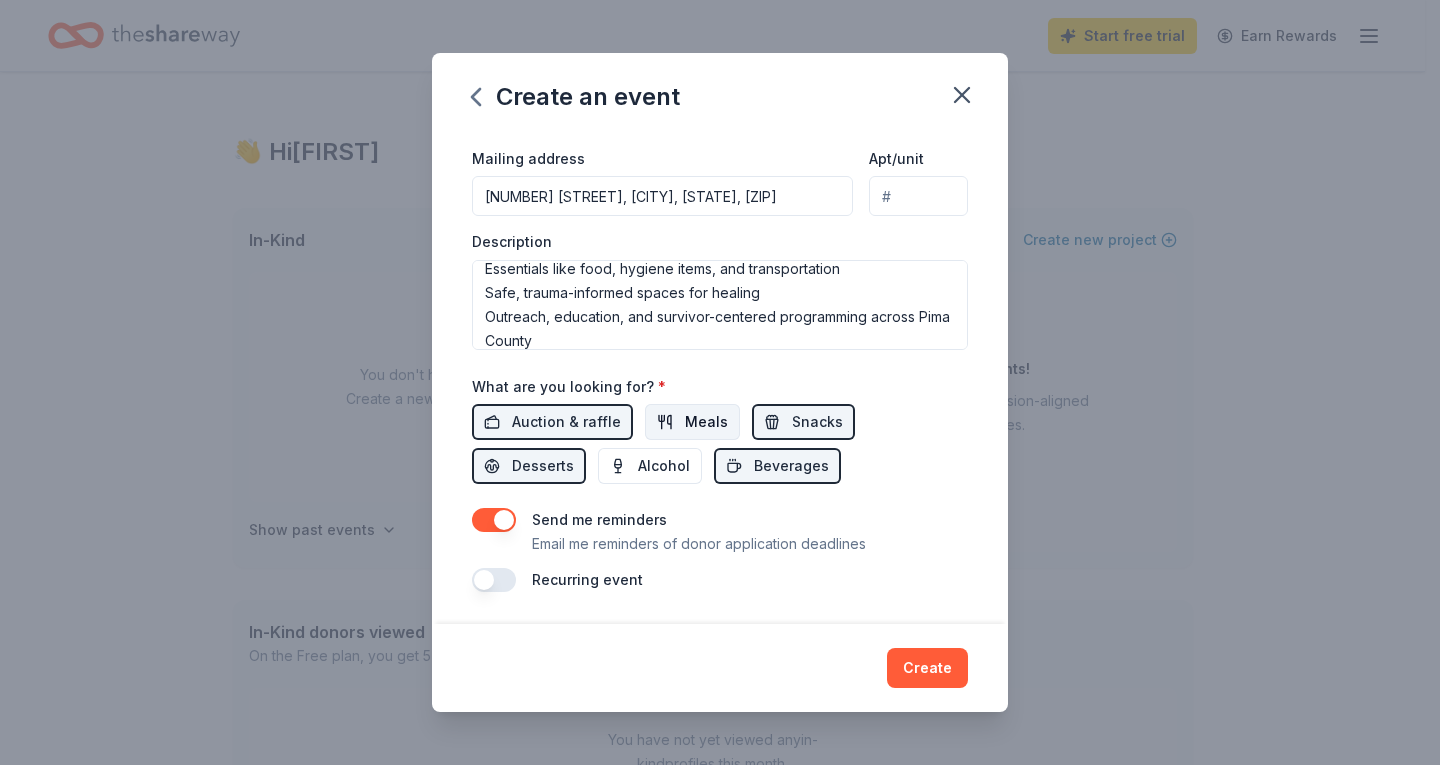 click on "Meals" at bounding box center (706, 422) 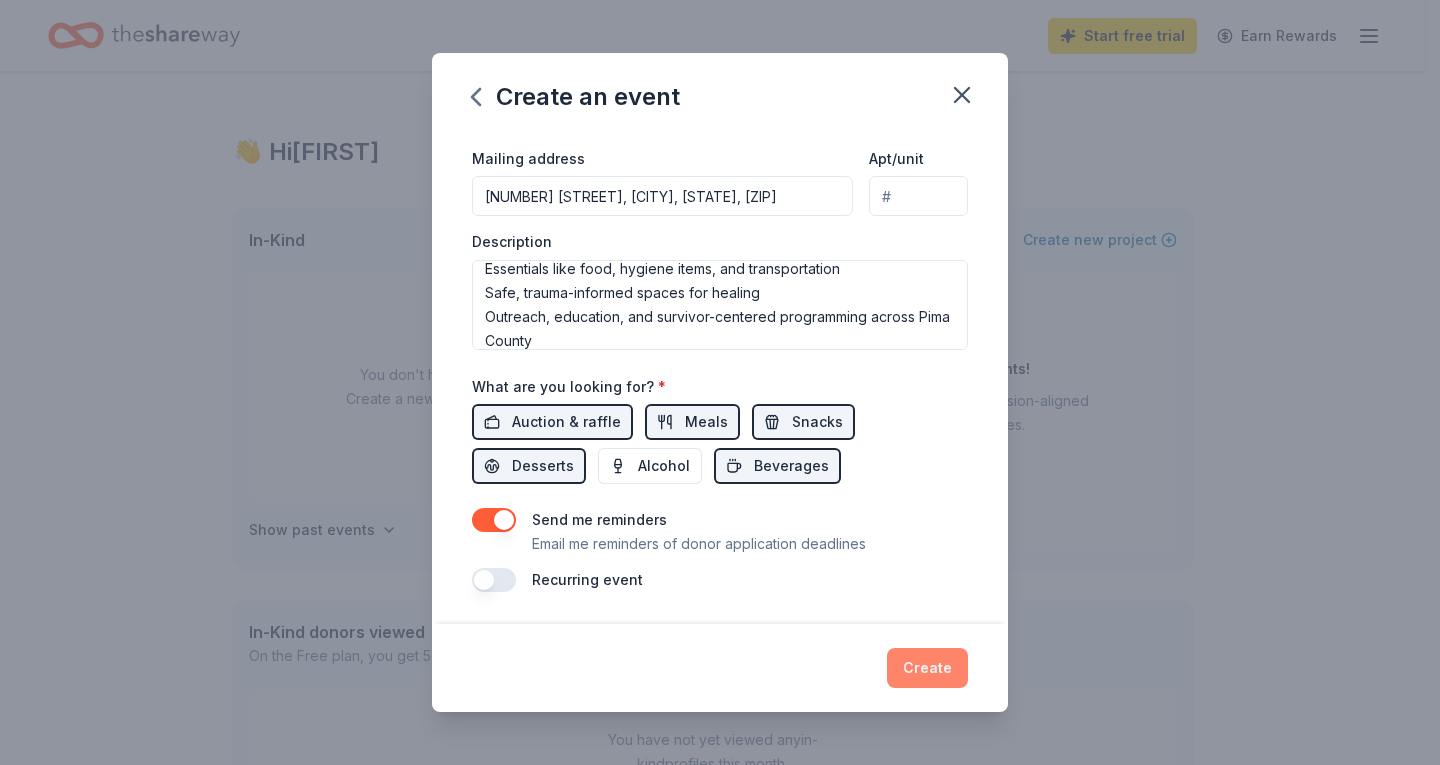 click on "Create" at bounding box center (927, 668) 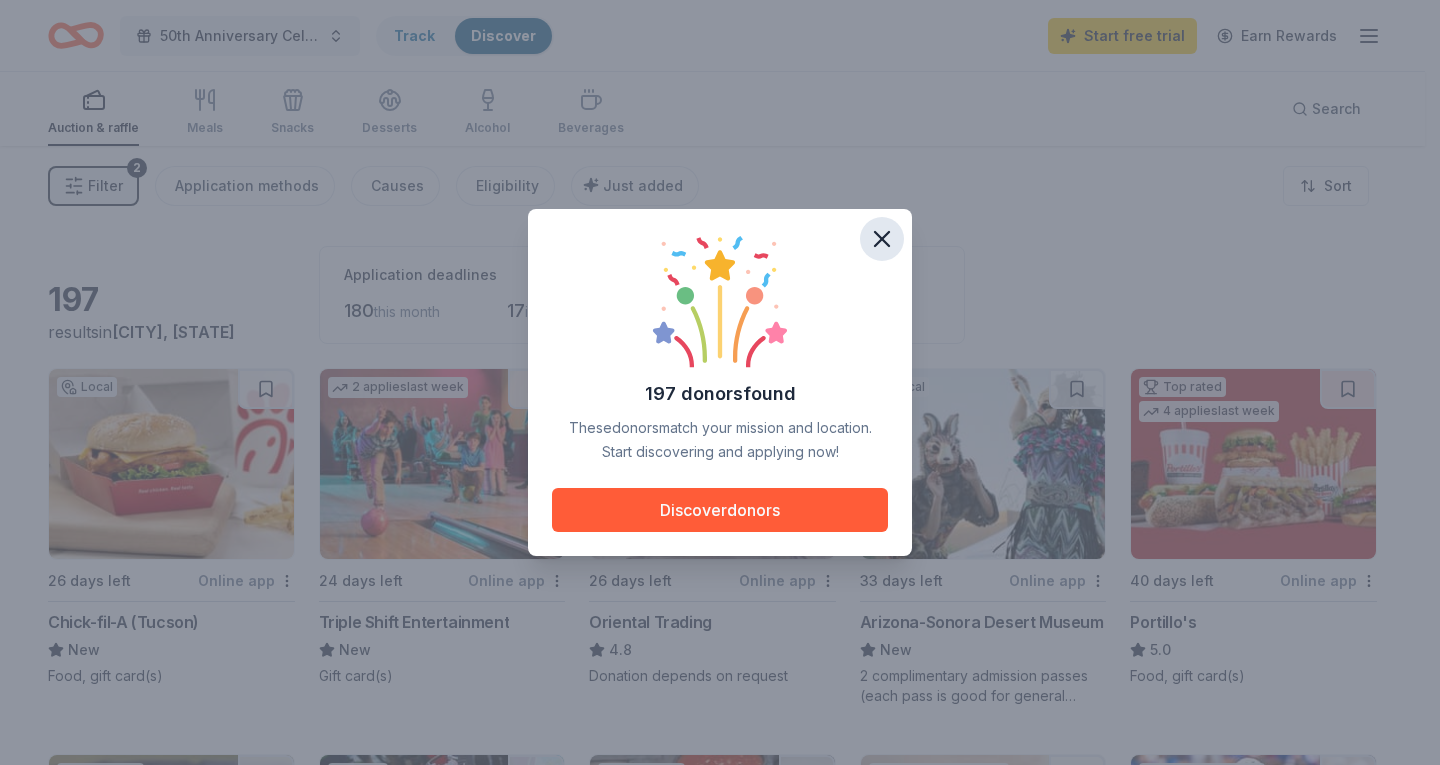 click 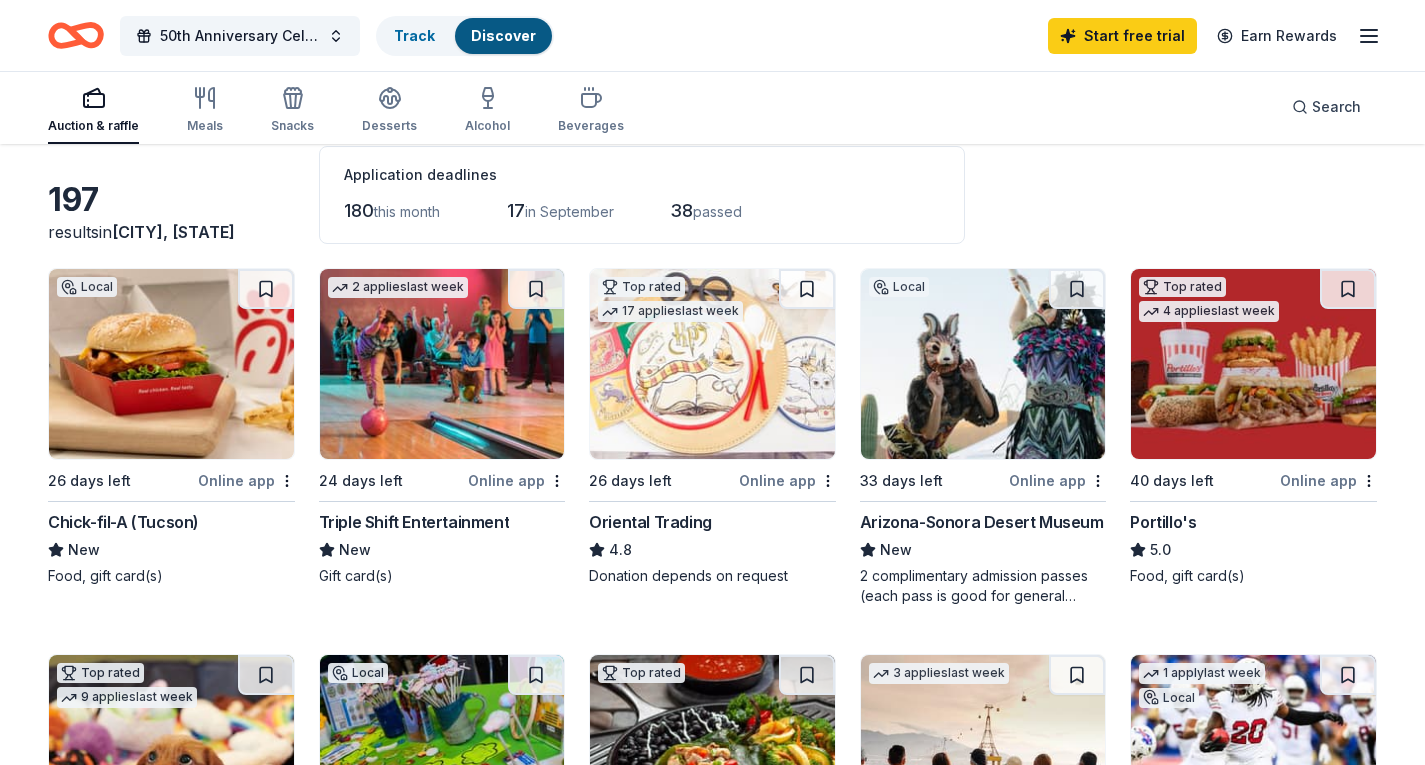 scroll, scrollTop: 200, scrollLeft: 0, axis: vertical 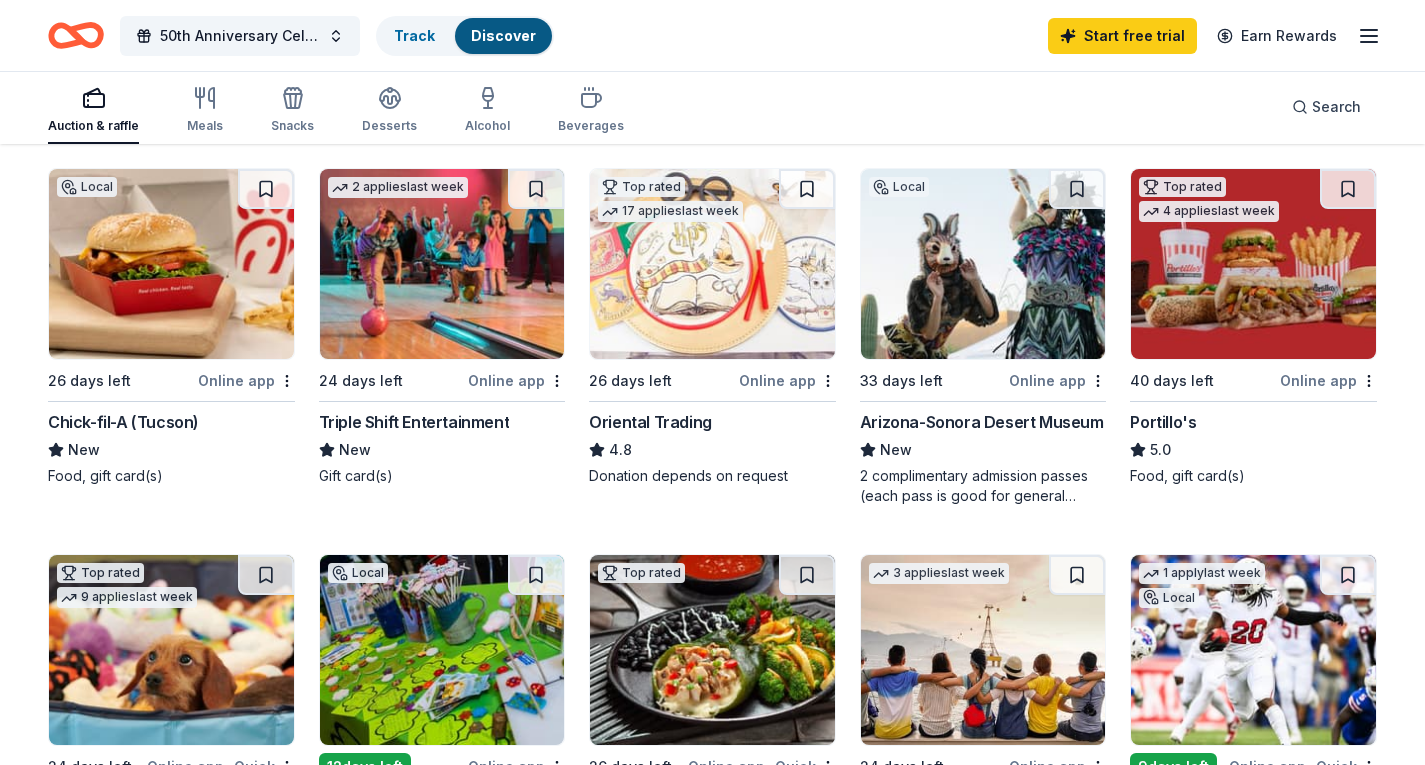 click at bounding box center [442, 264] 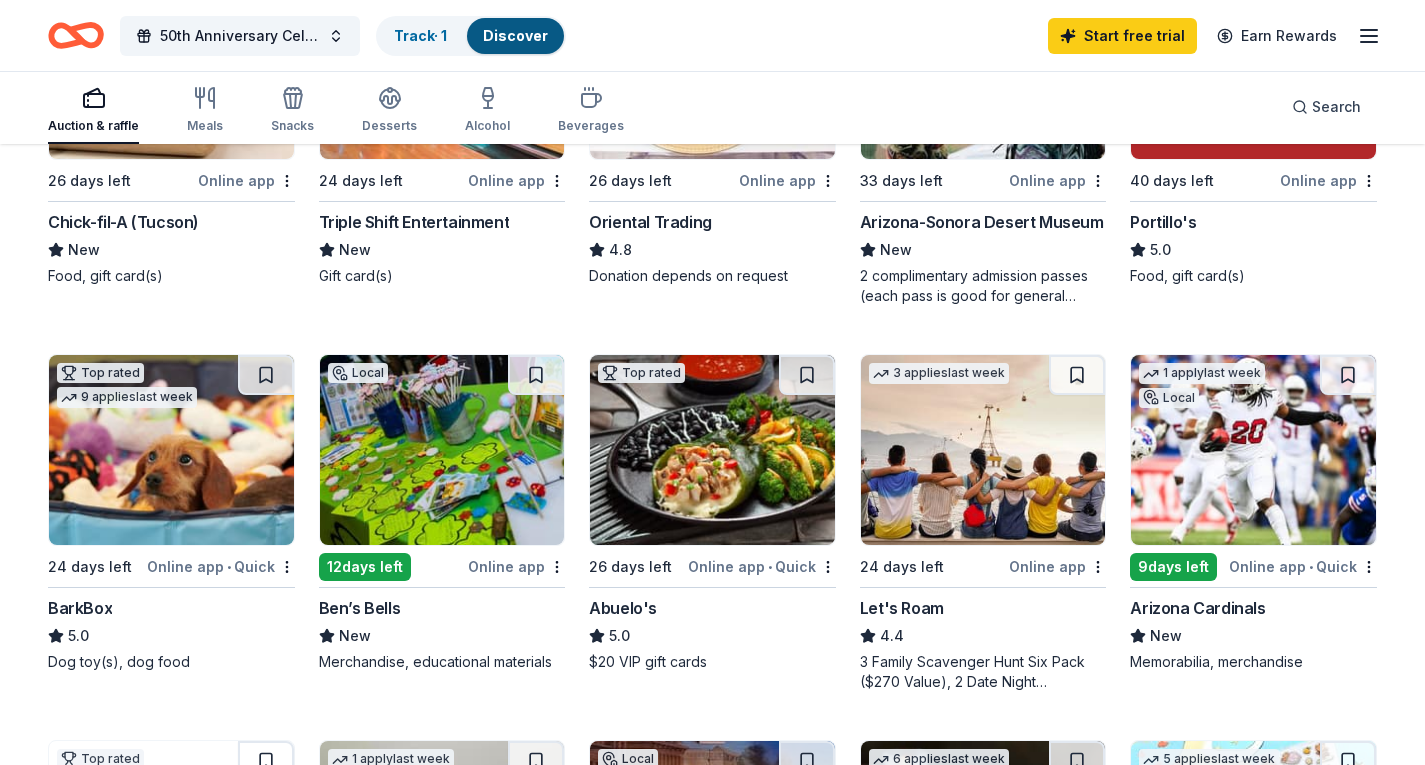 scroll, scrollTop: 500, scrollLeft: 0, axis: vertical 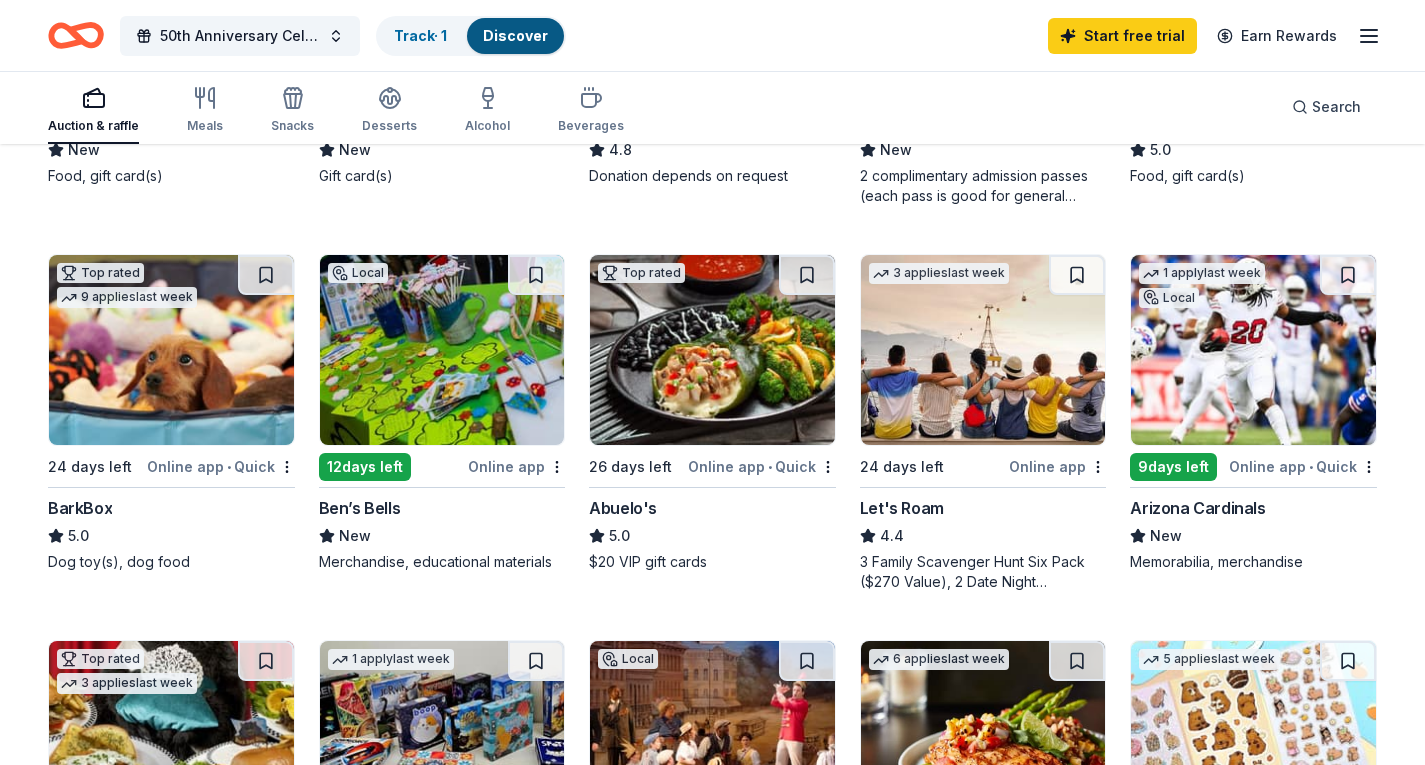 click at bounding box center (712, 350) 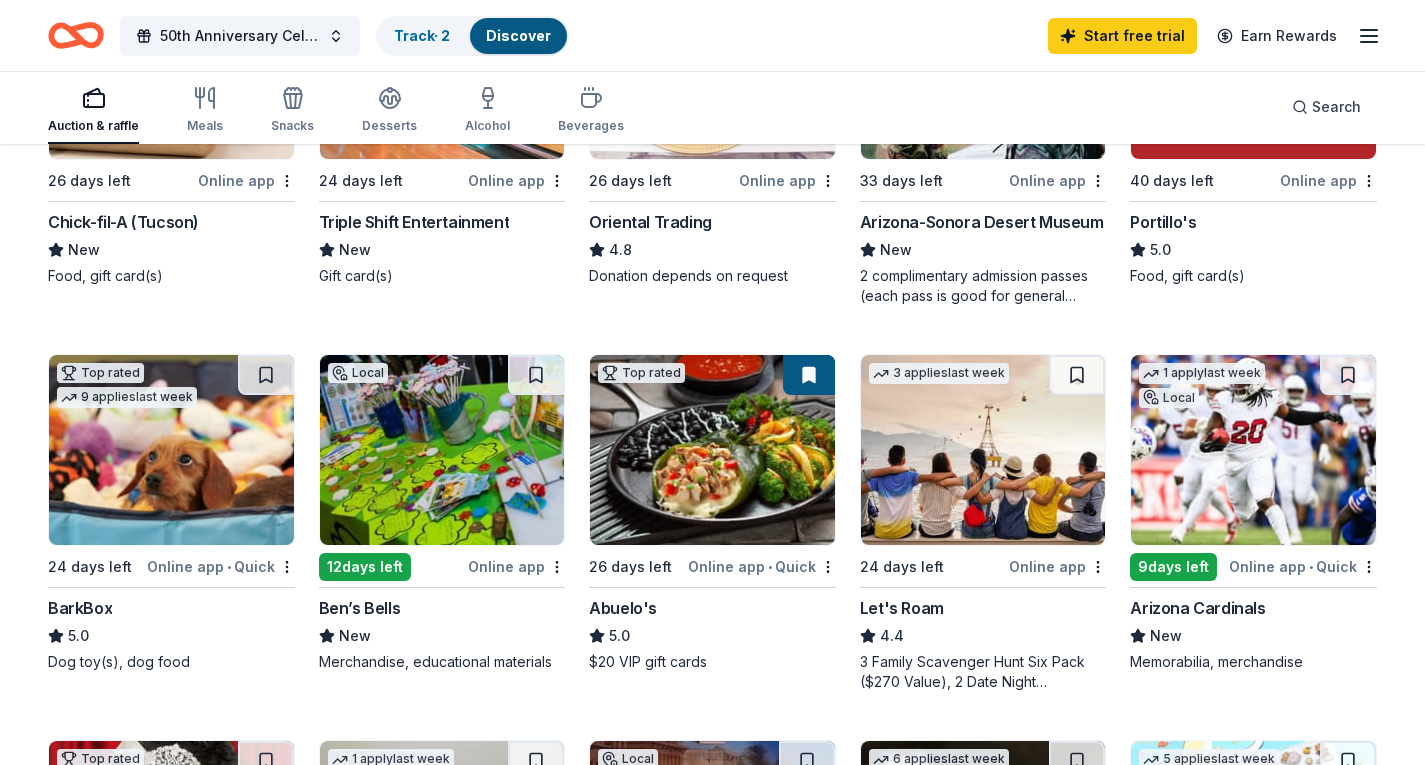 scroll, scrollTop: 500, scrollLeft: 0, axis: vertical 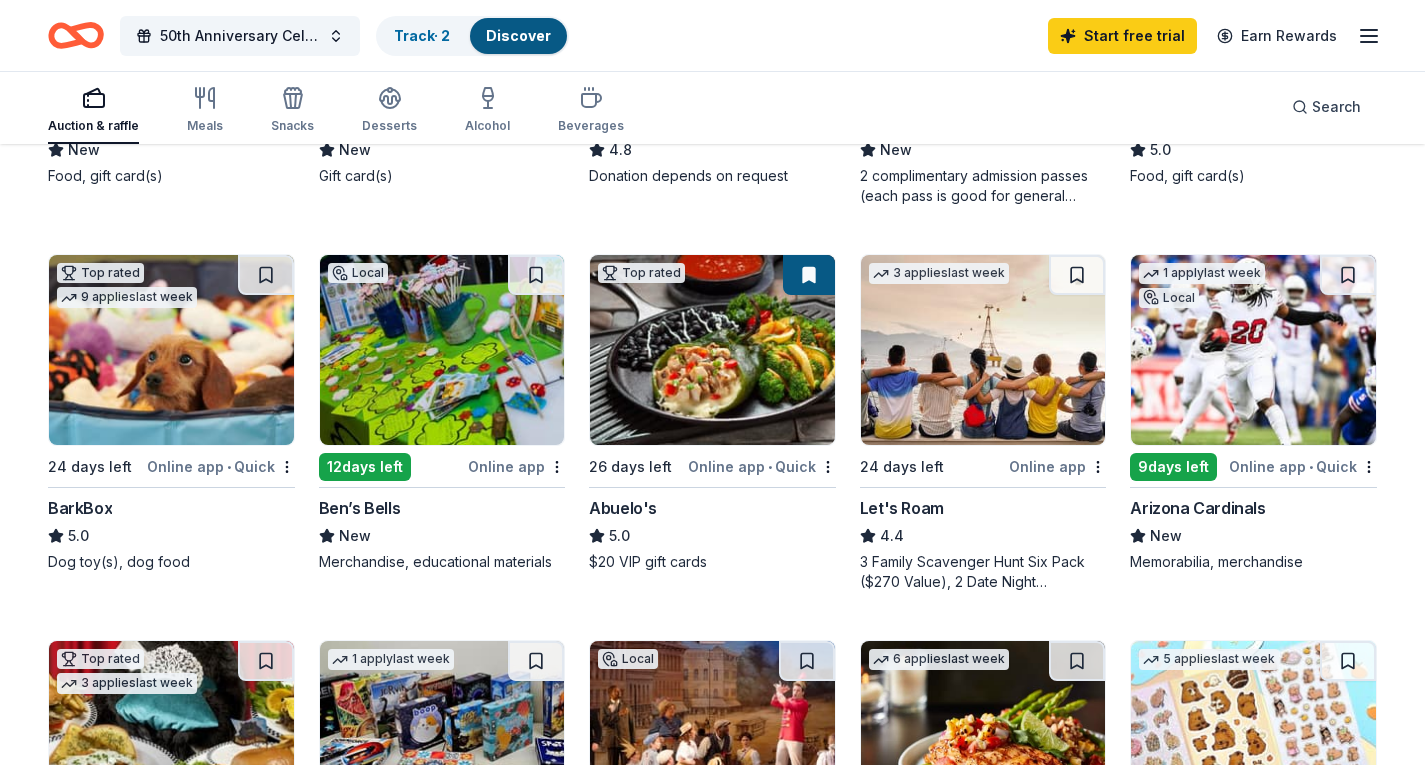 click at bounding box center (1253, 350) 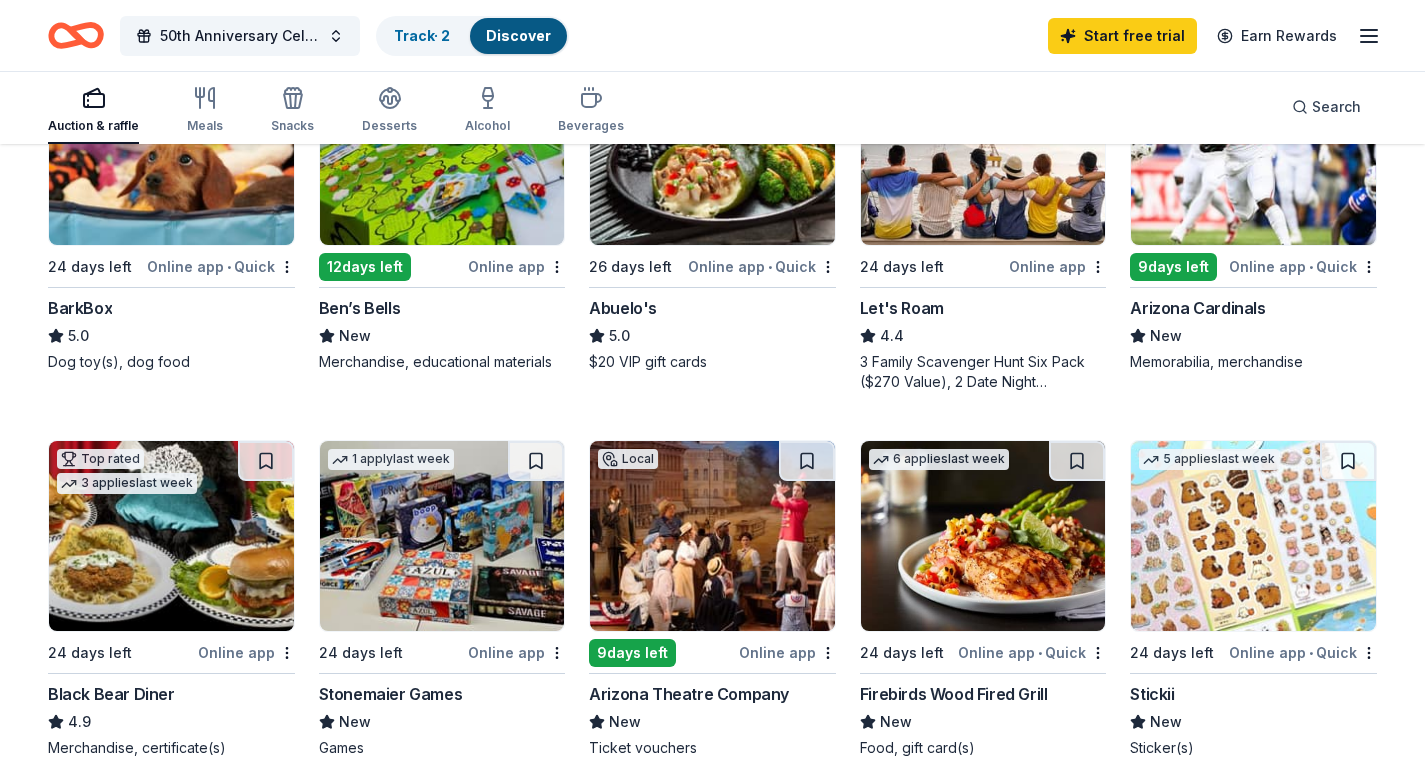 scroll, scrollTop: 900, scrollLeft: 0, axis: vertical 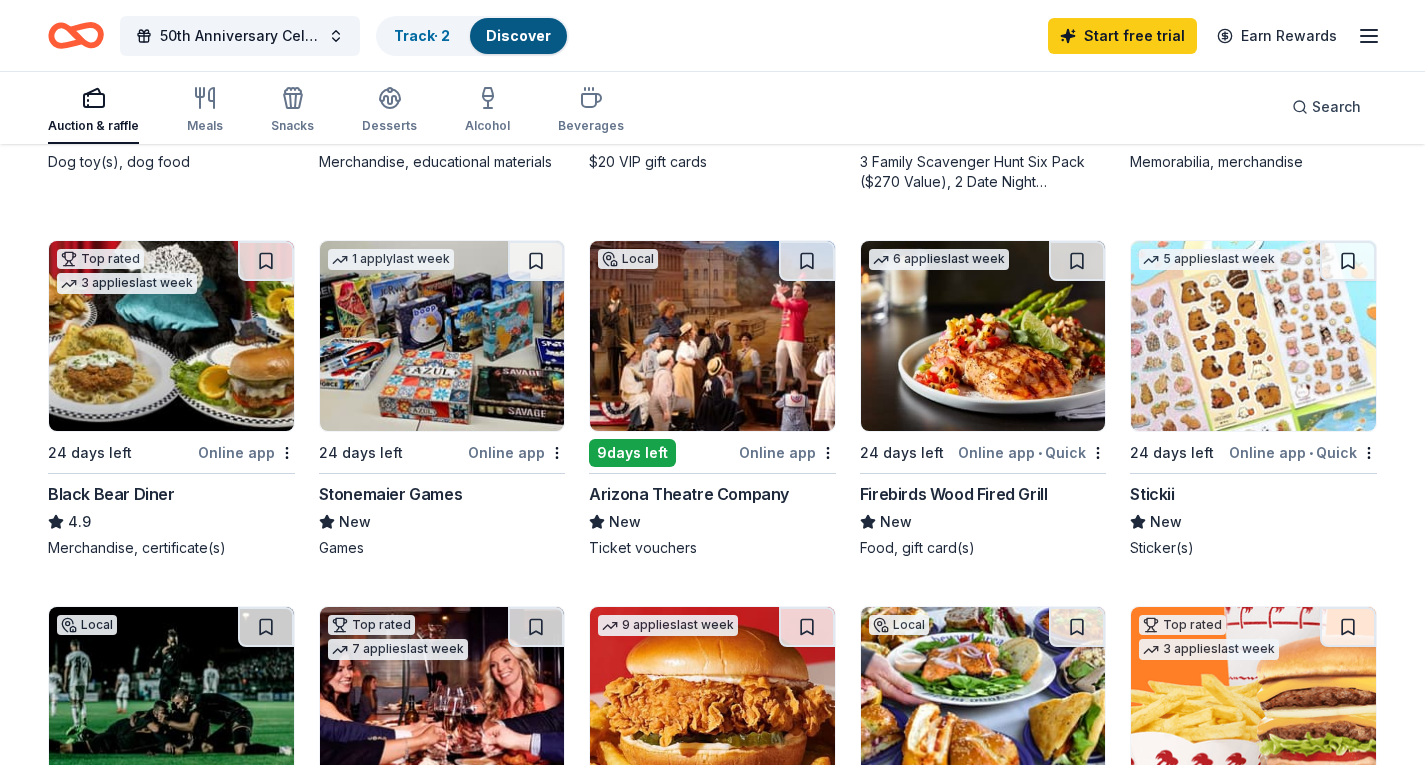 click at bounding box center [171, 336] 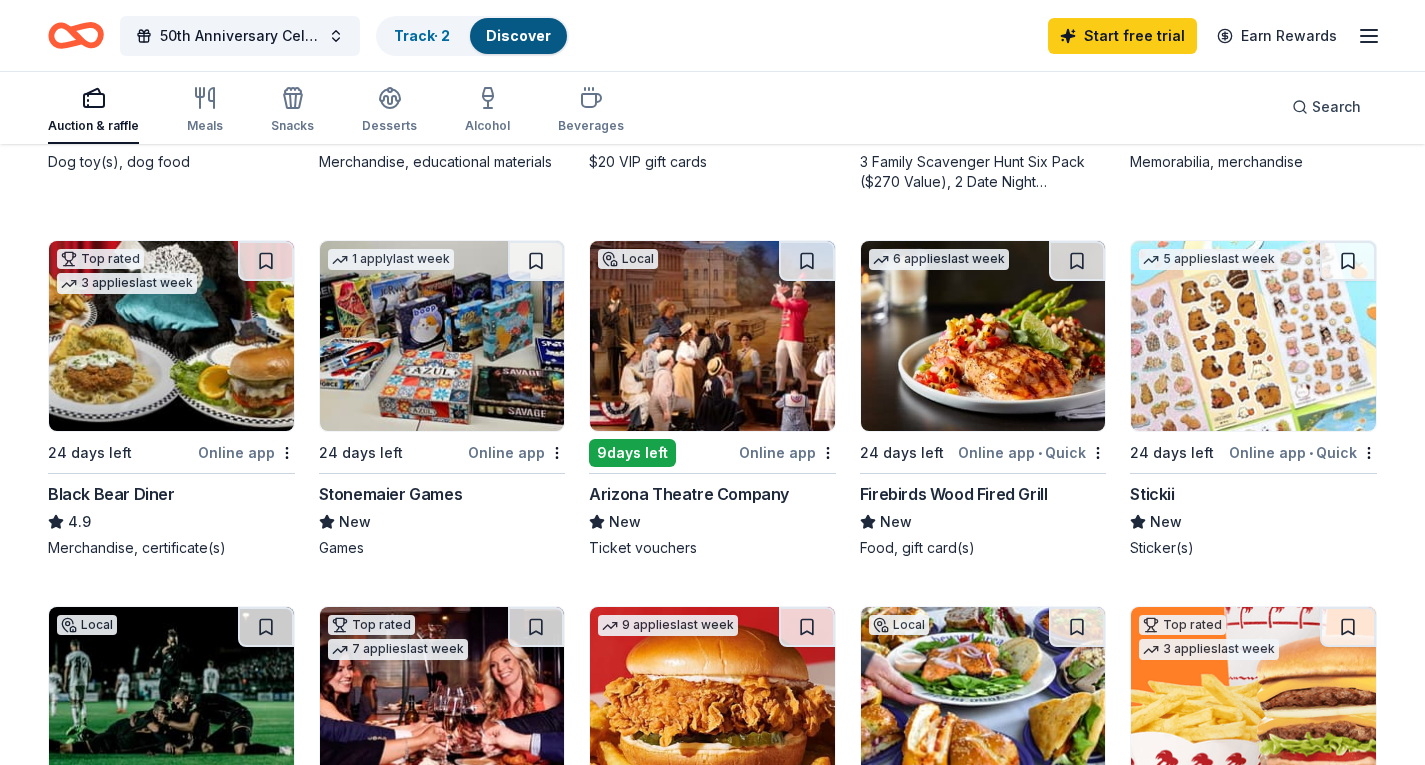 click at bounding box center [983, 336] 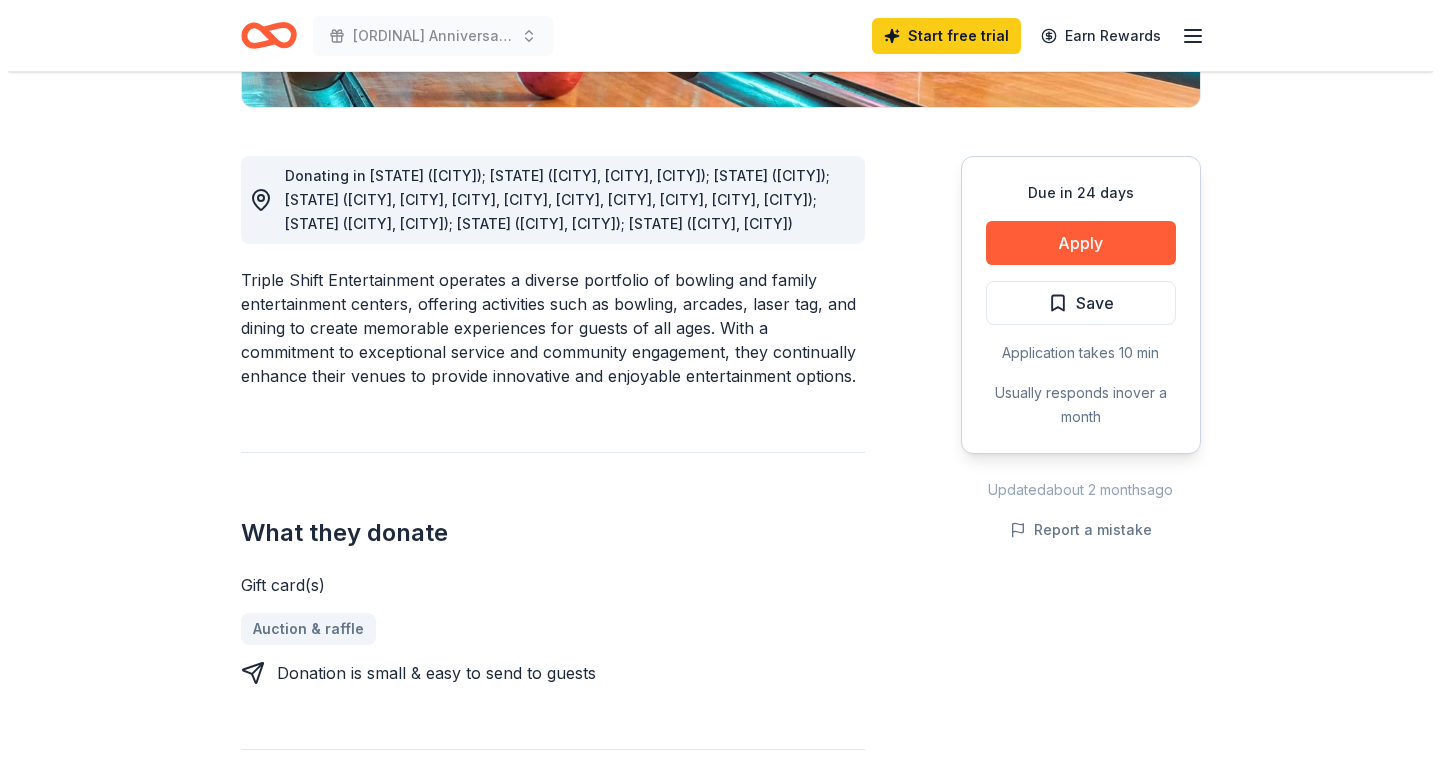 scroll, scrollTop: 600, scrollLeft: 0, axis: vertical 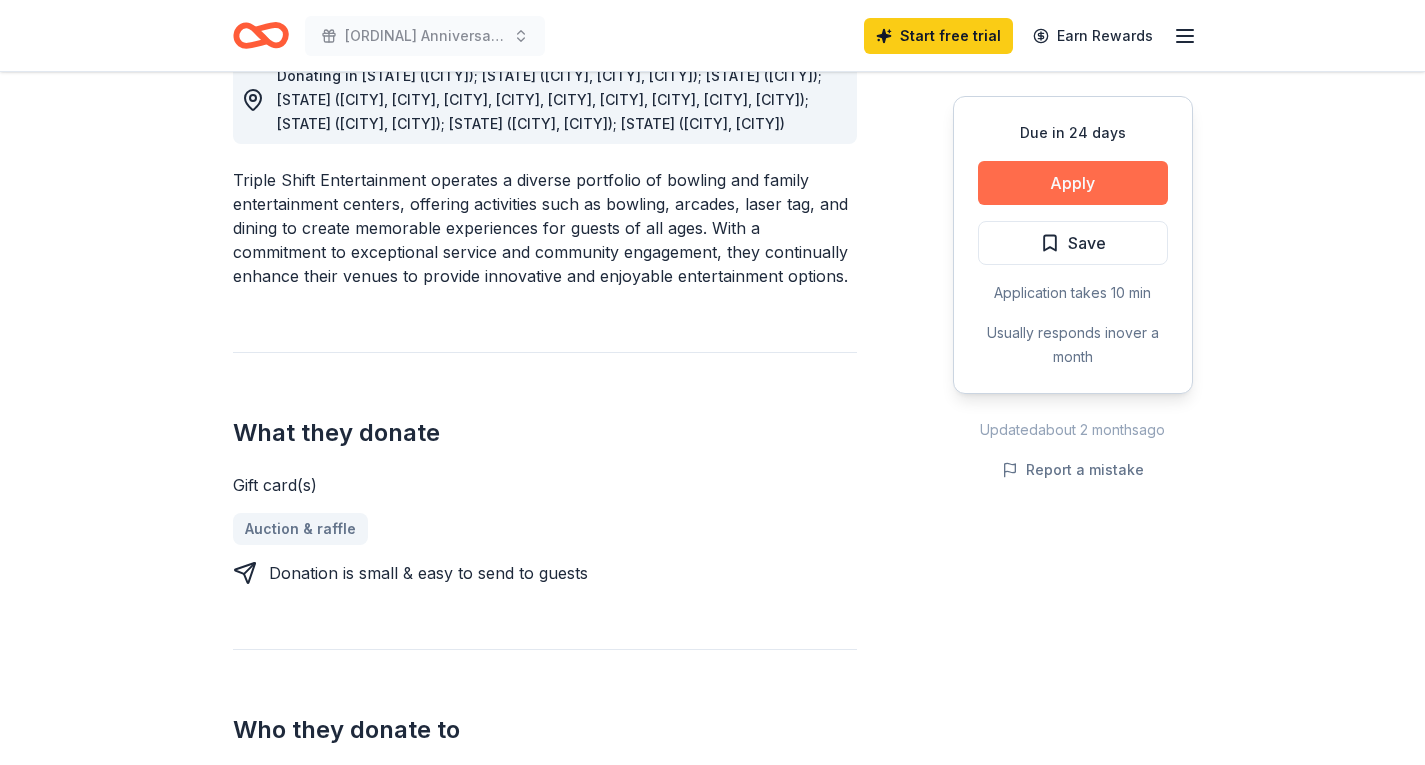 click on "Apply" at bounding box center [1073, 183] 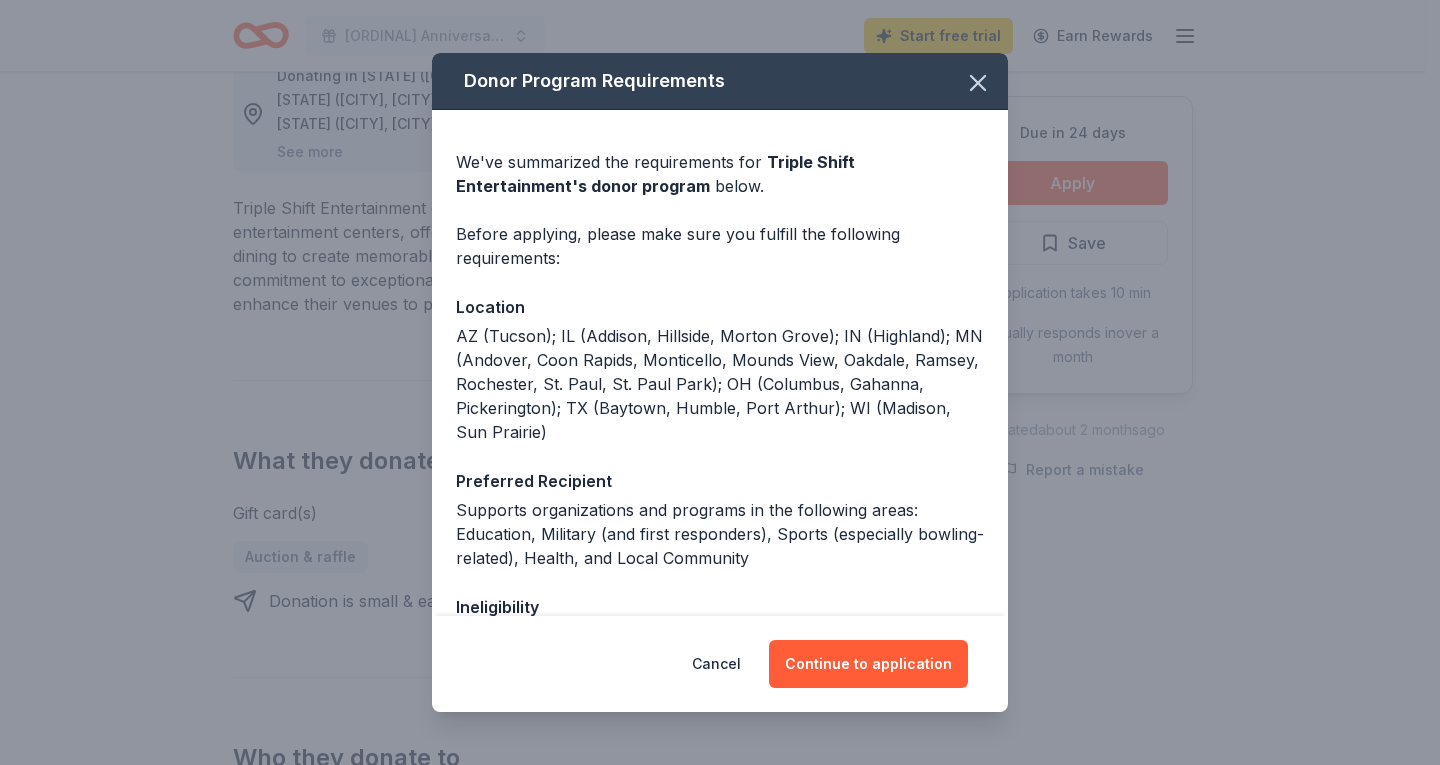scroll, scrollTop: 241, scrollLeft: 0, axis: vertical 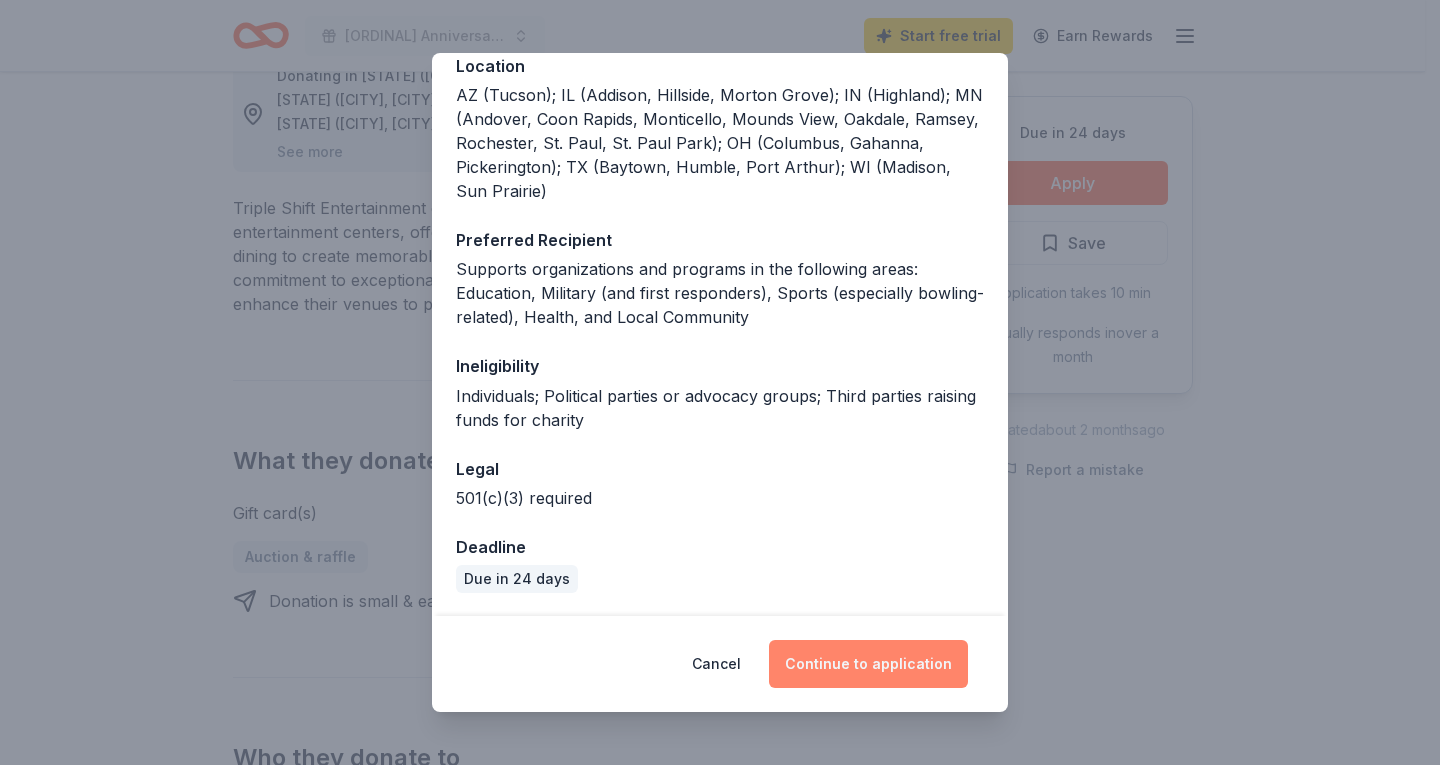 click on "Continue to application" at bounding box center [868, 664] 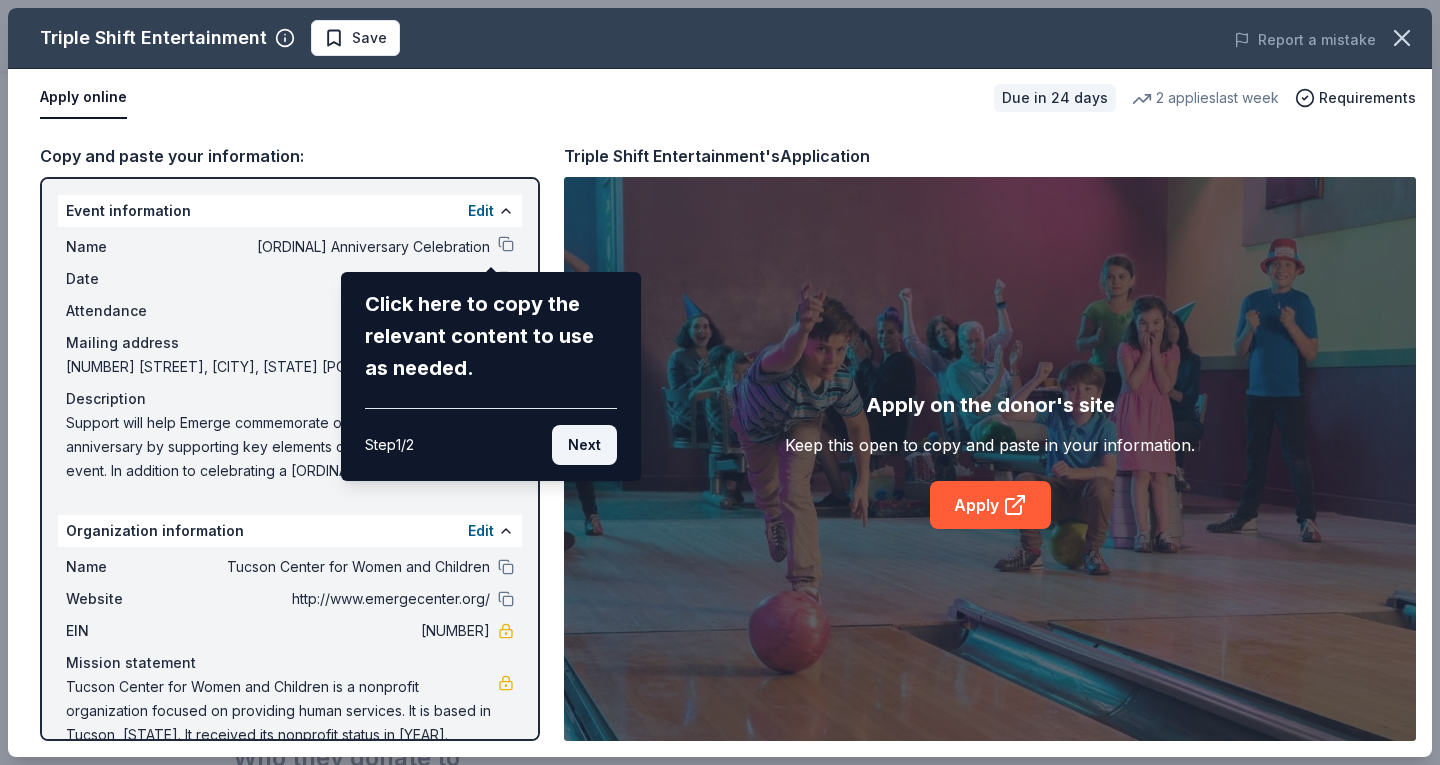 click on "Next" at bounding box center [584, 445] 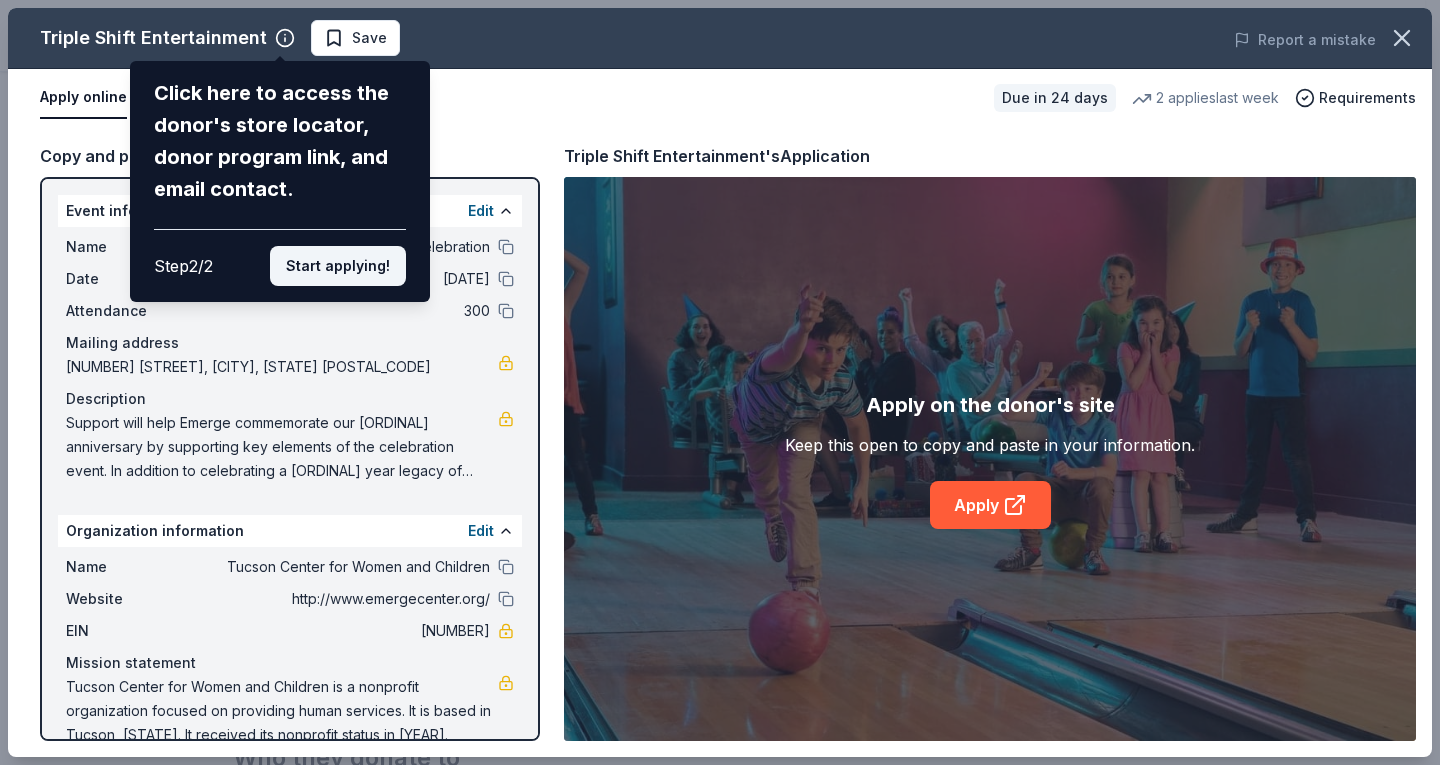 click on "Start applying!" at bounding box center [338, 266] 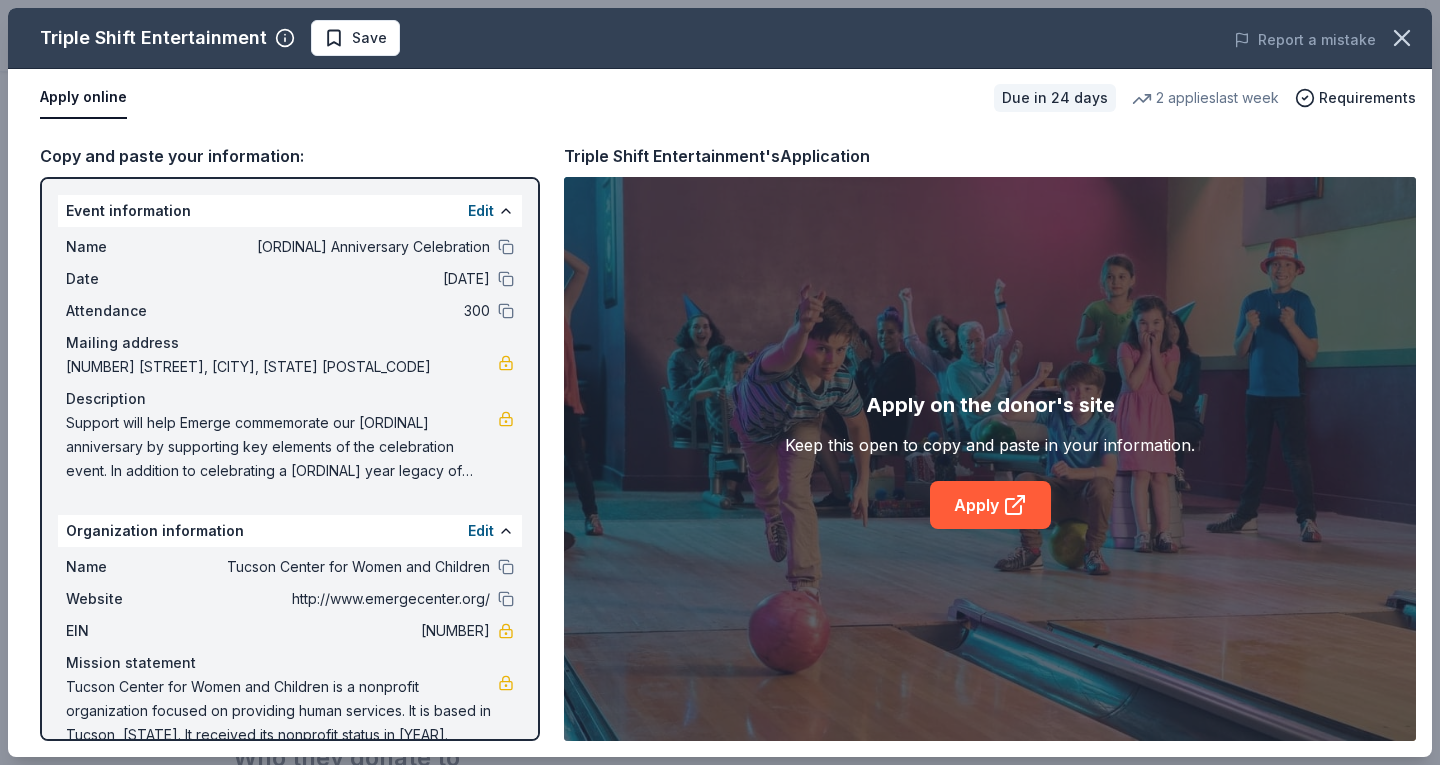 scroll, scrollTop: 32, scrollLeft: 0, axis: vertical 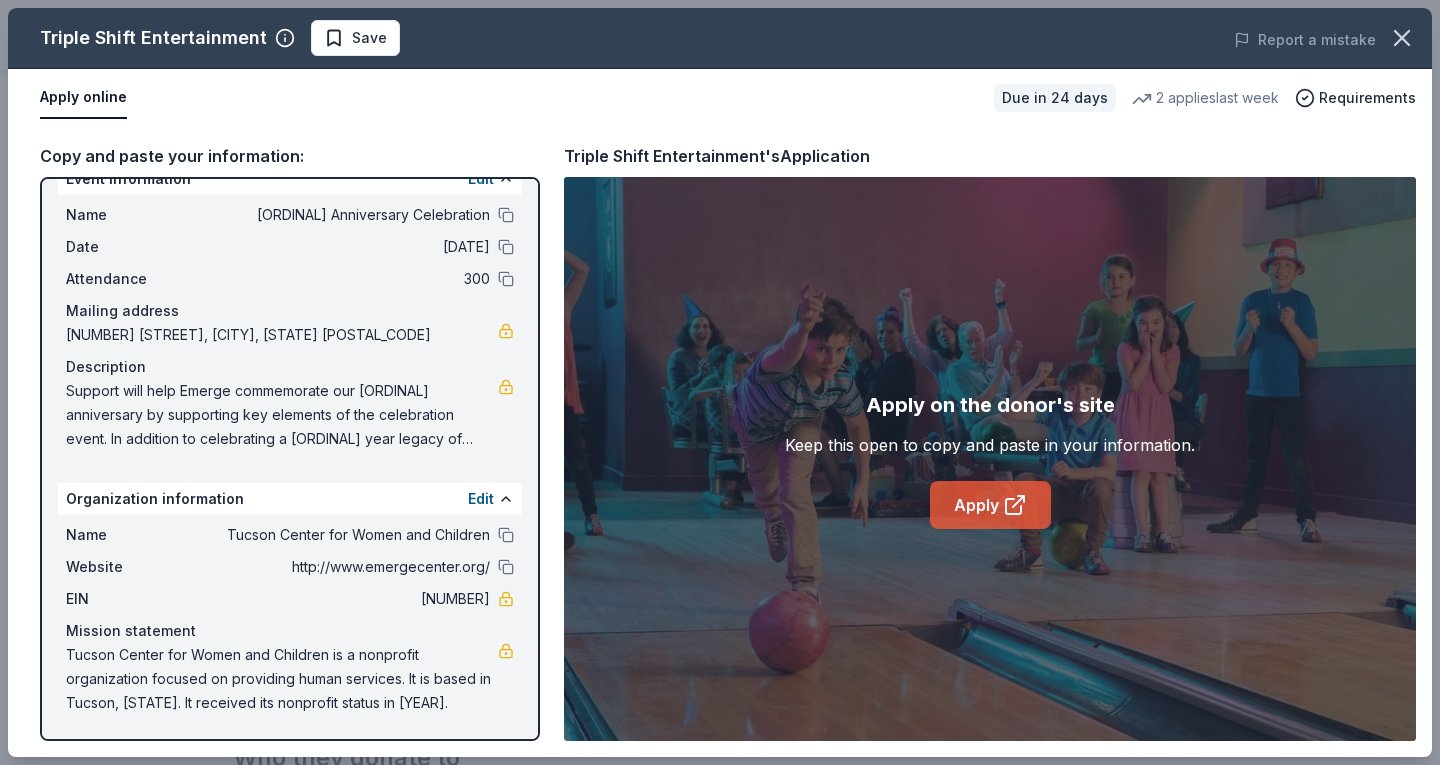 click on "Apply" at bounding box center (990, 505) 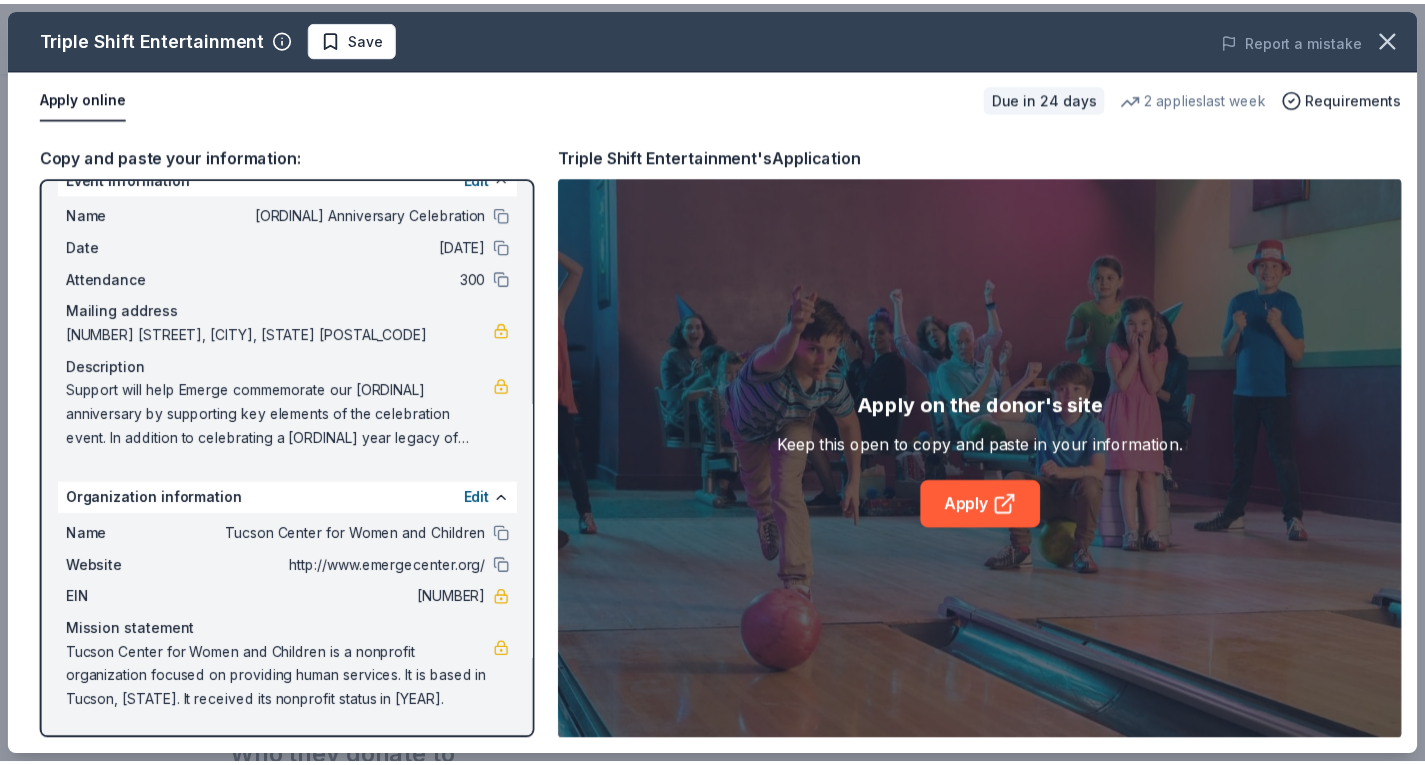 scroll, scrollTop: 0, scrollLeft: 0, axis: both 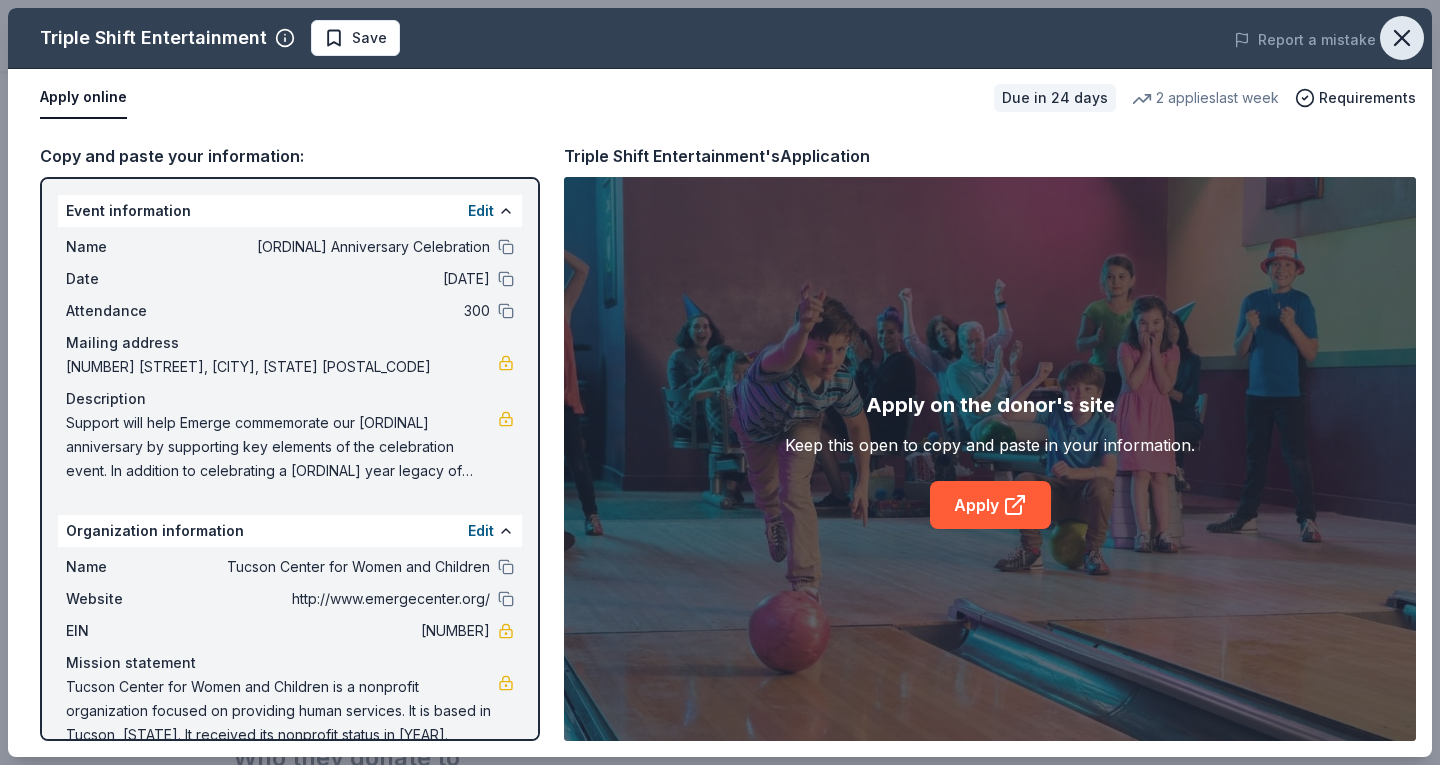 click 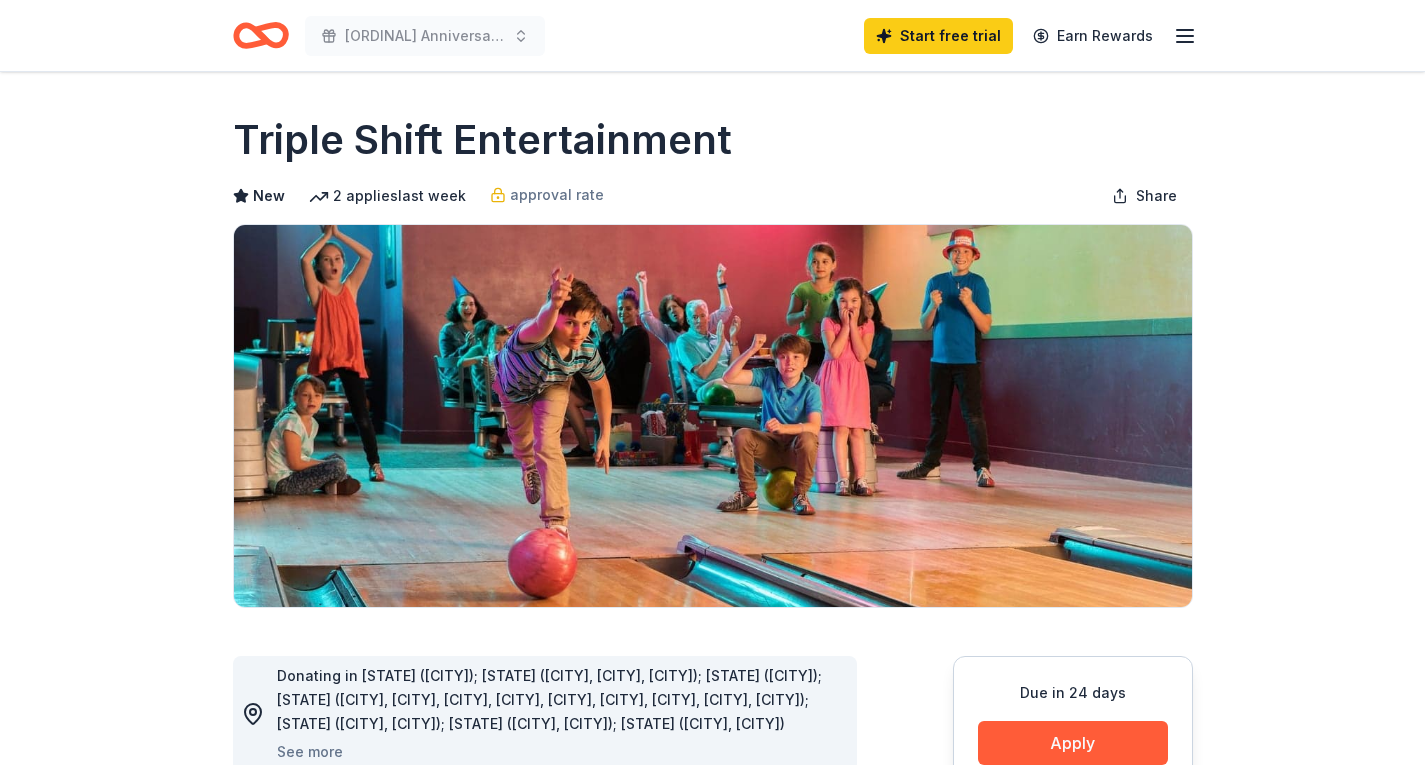 scroll, scrollTop: 500, scrollLeft: 0, axis: vertical 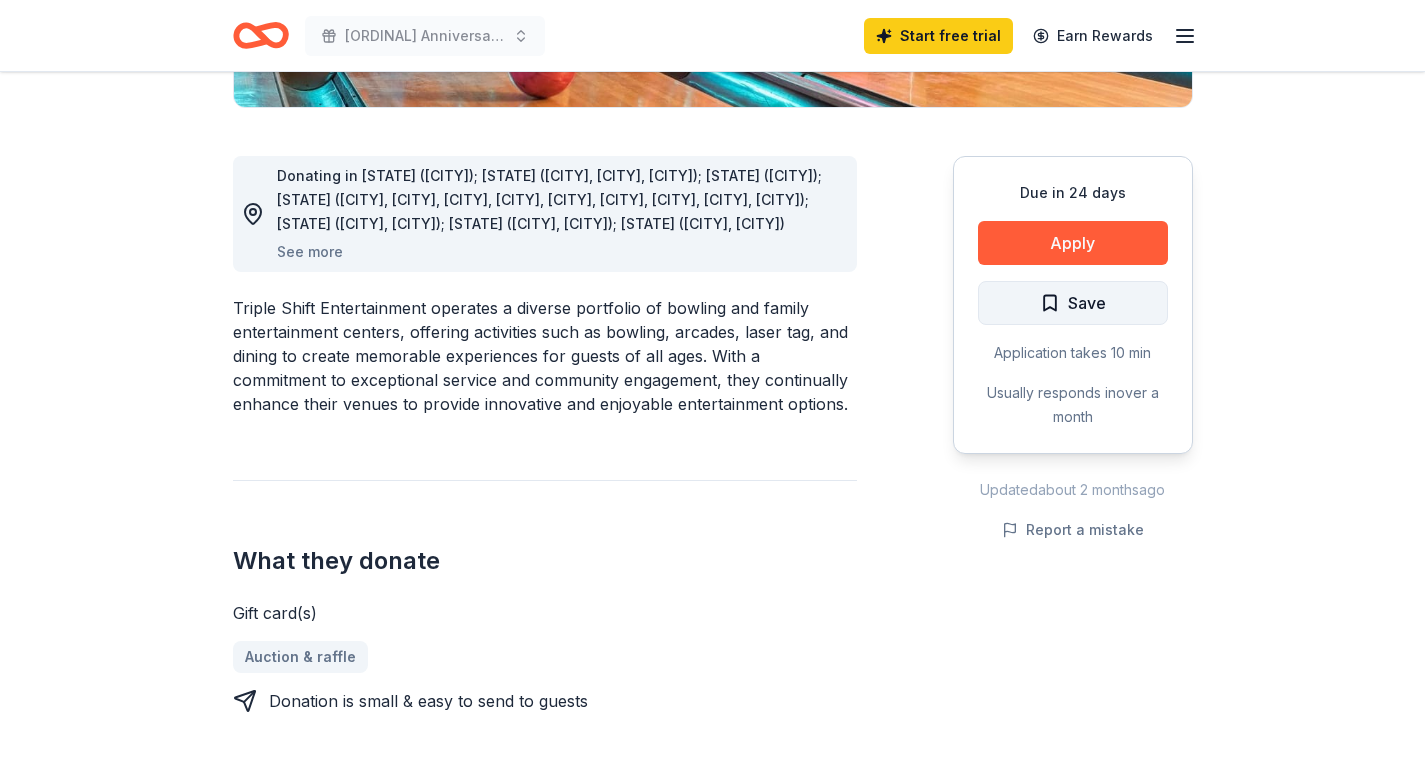 click on "Save" at bounding box center (1073, 303) 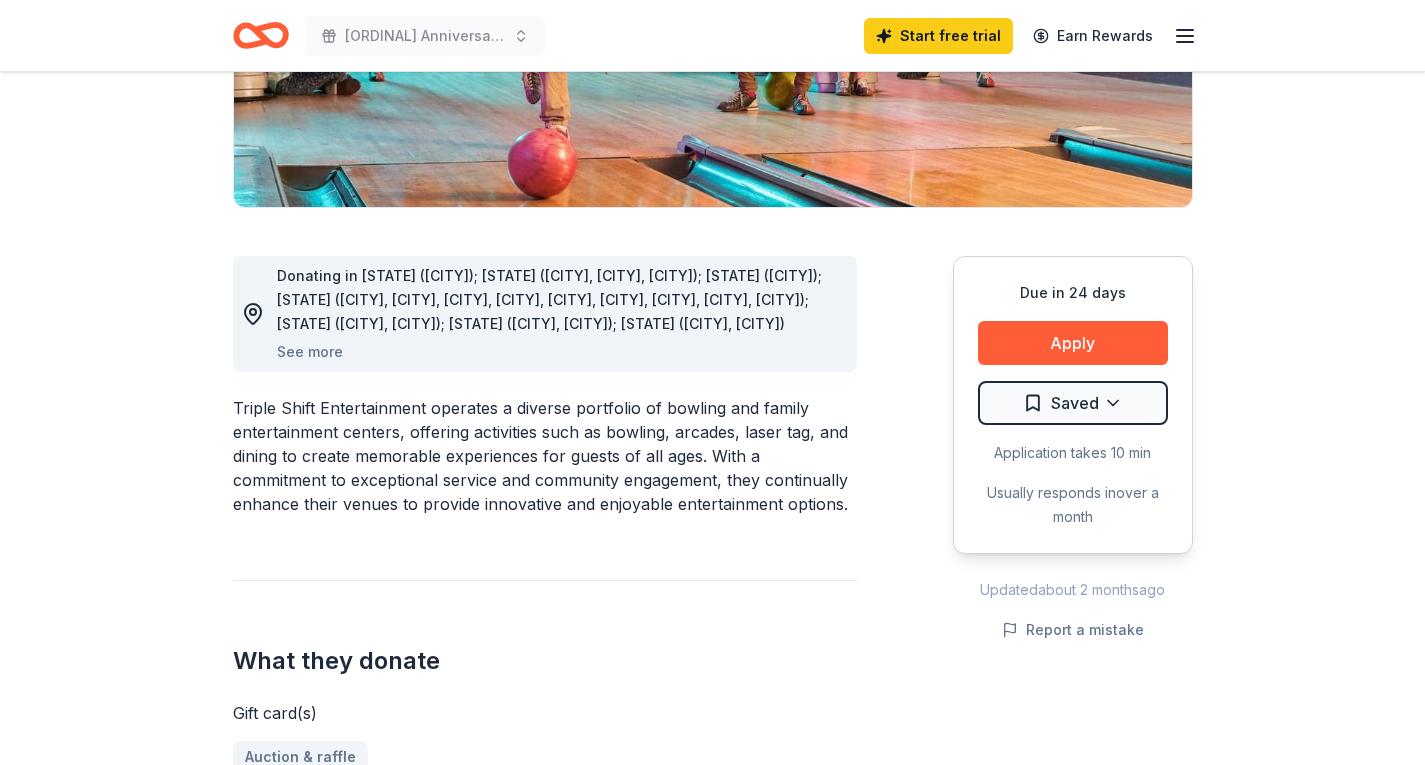 scroll, scrollTop: 0, scrollLeft: 0, axis: both 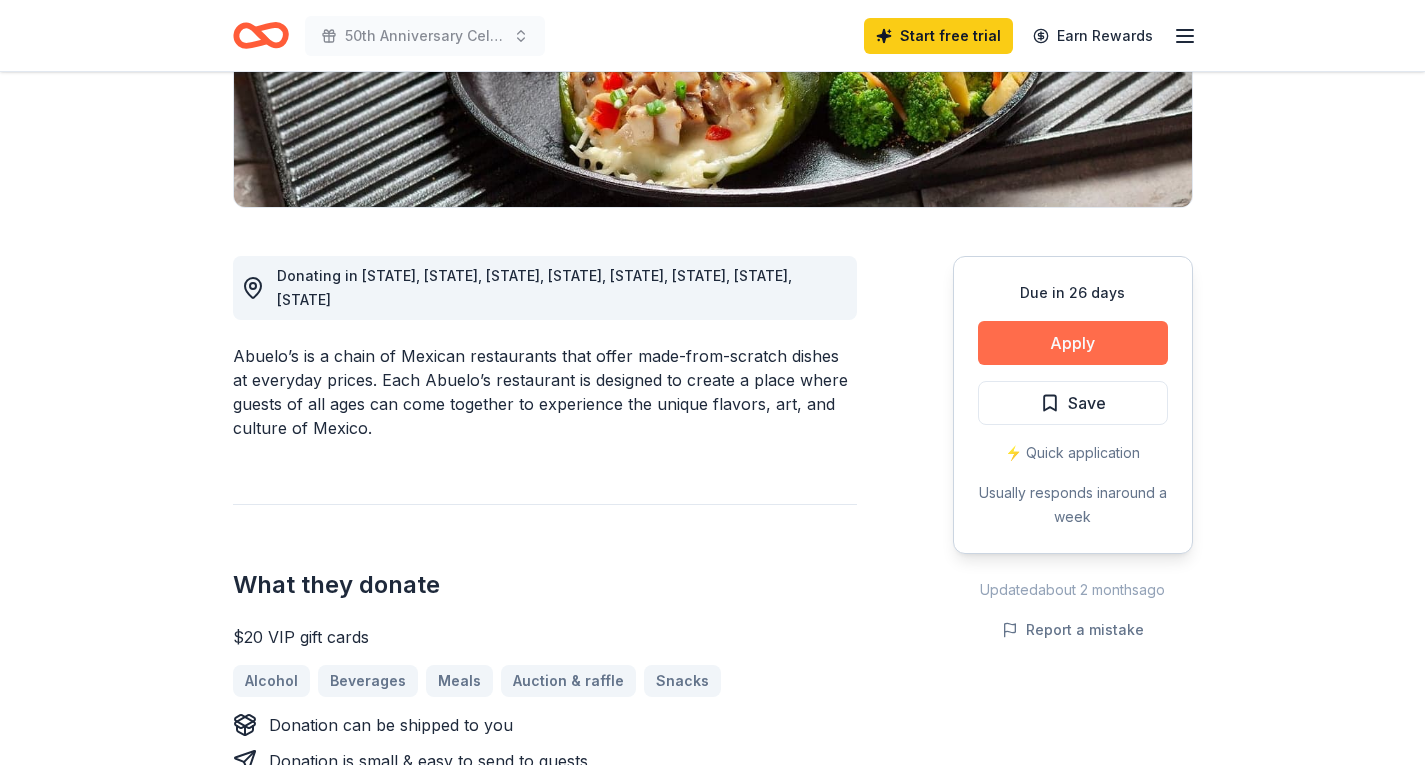 click on "Apply" at bounding box center [1073, 343] 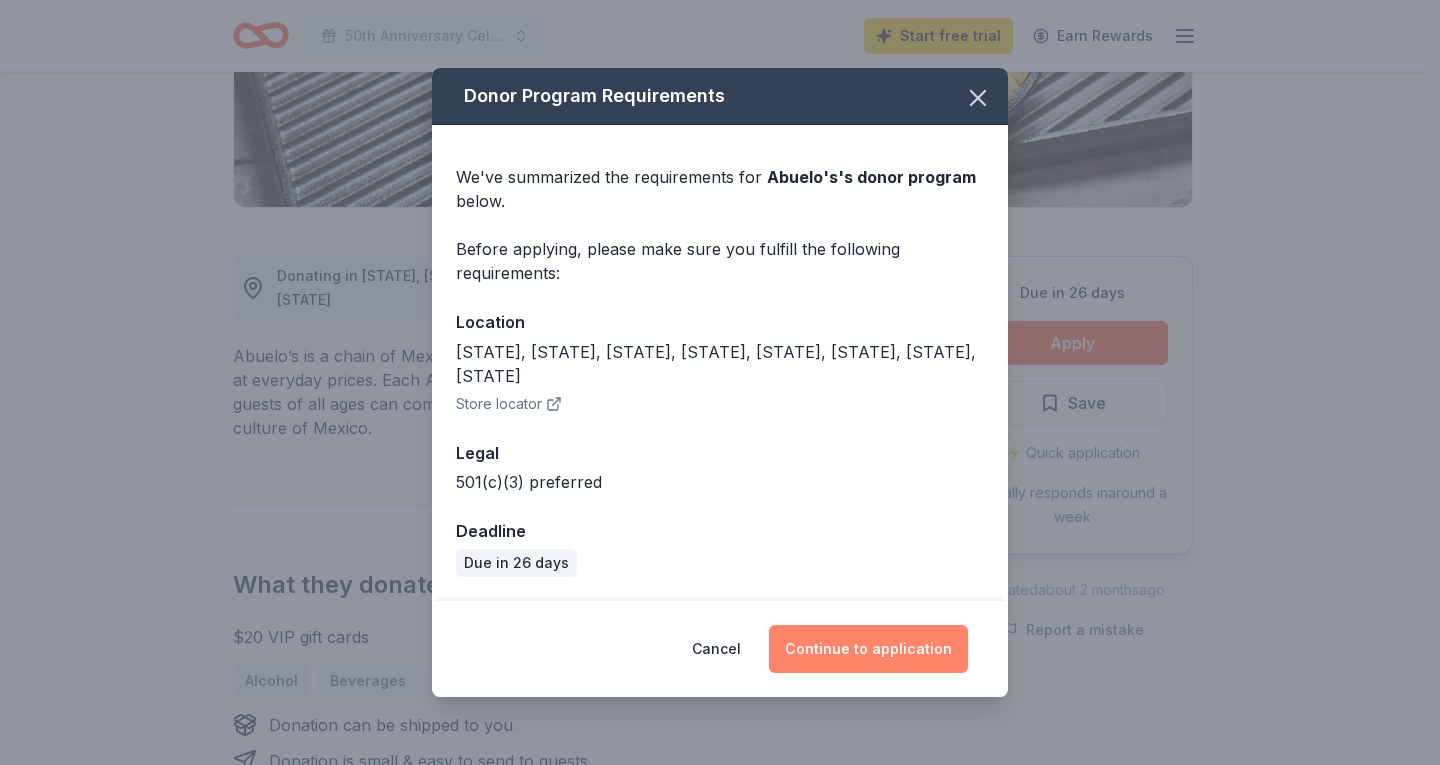 click on "Continue to application" at bounding box center (868, 649) 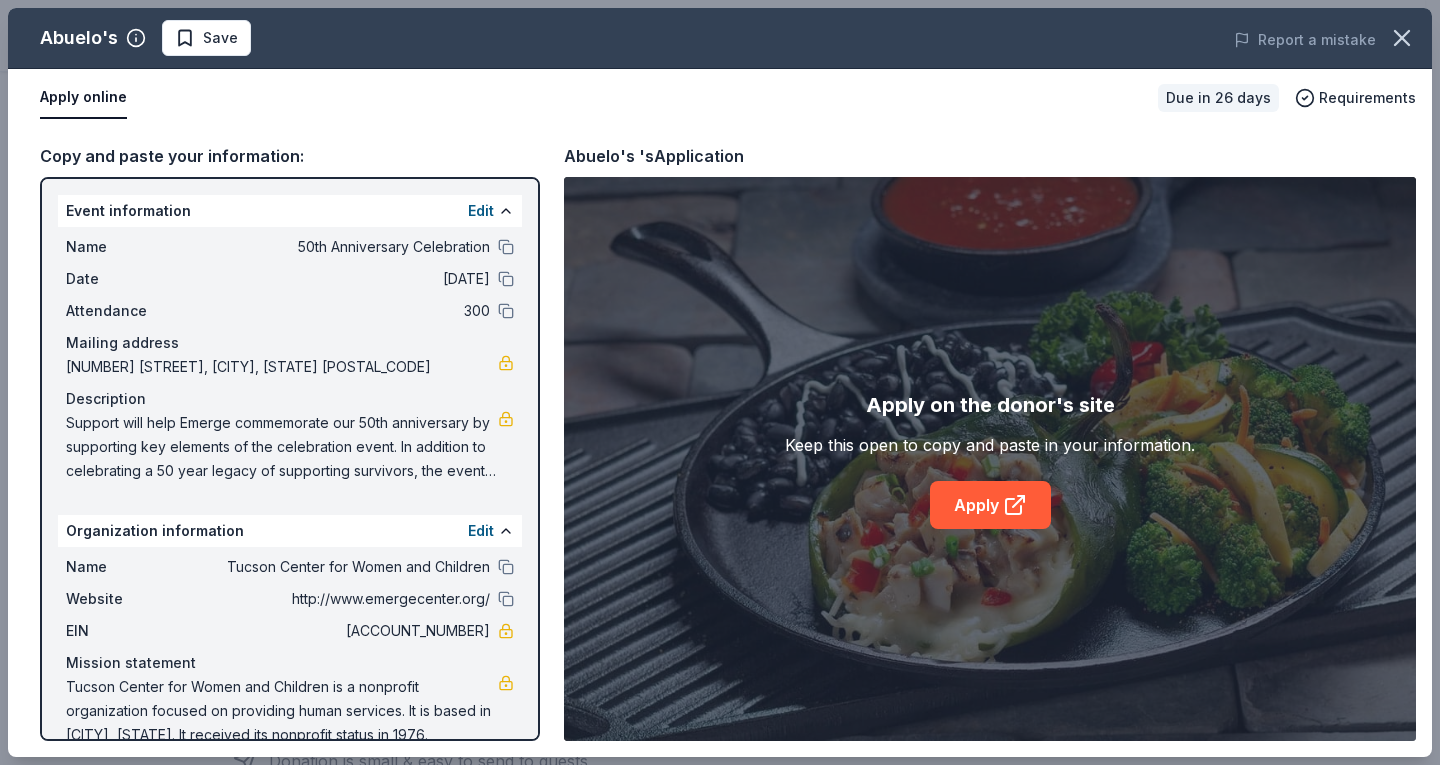 scroll, scrollTop: 32, scrollLeft: 0, axis: vertical 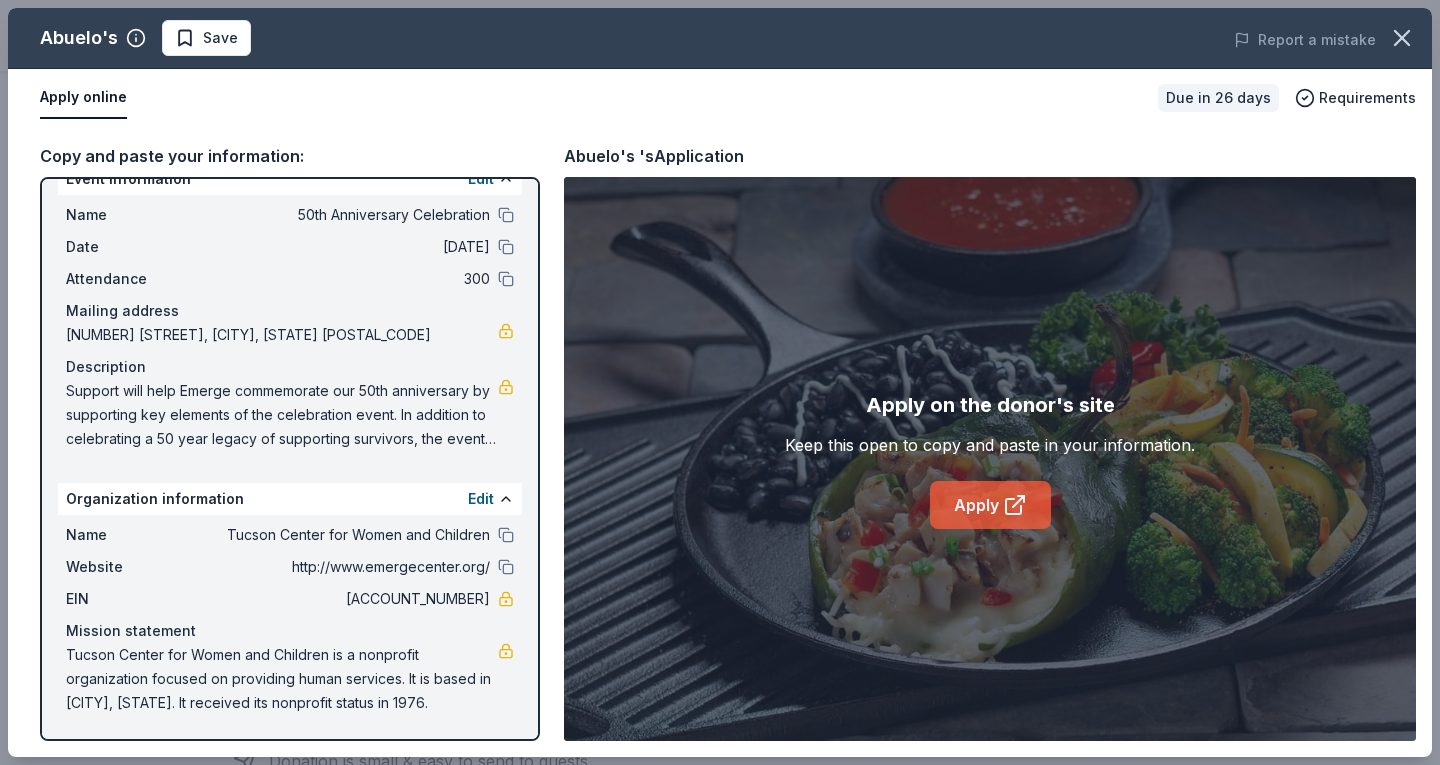 click on "Apply" at bounding box center (990, 505) 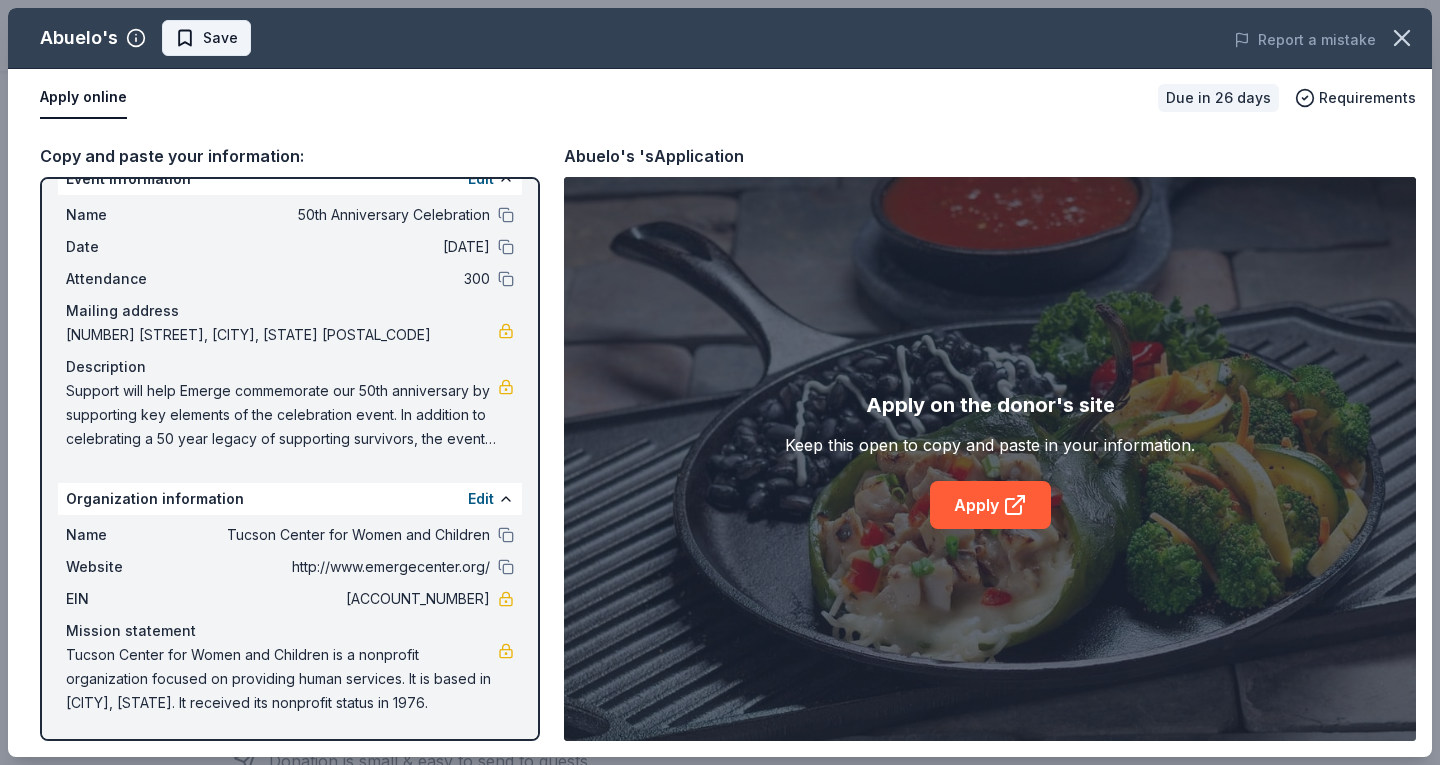 click on "Save" at bounding box center [206, 38] 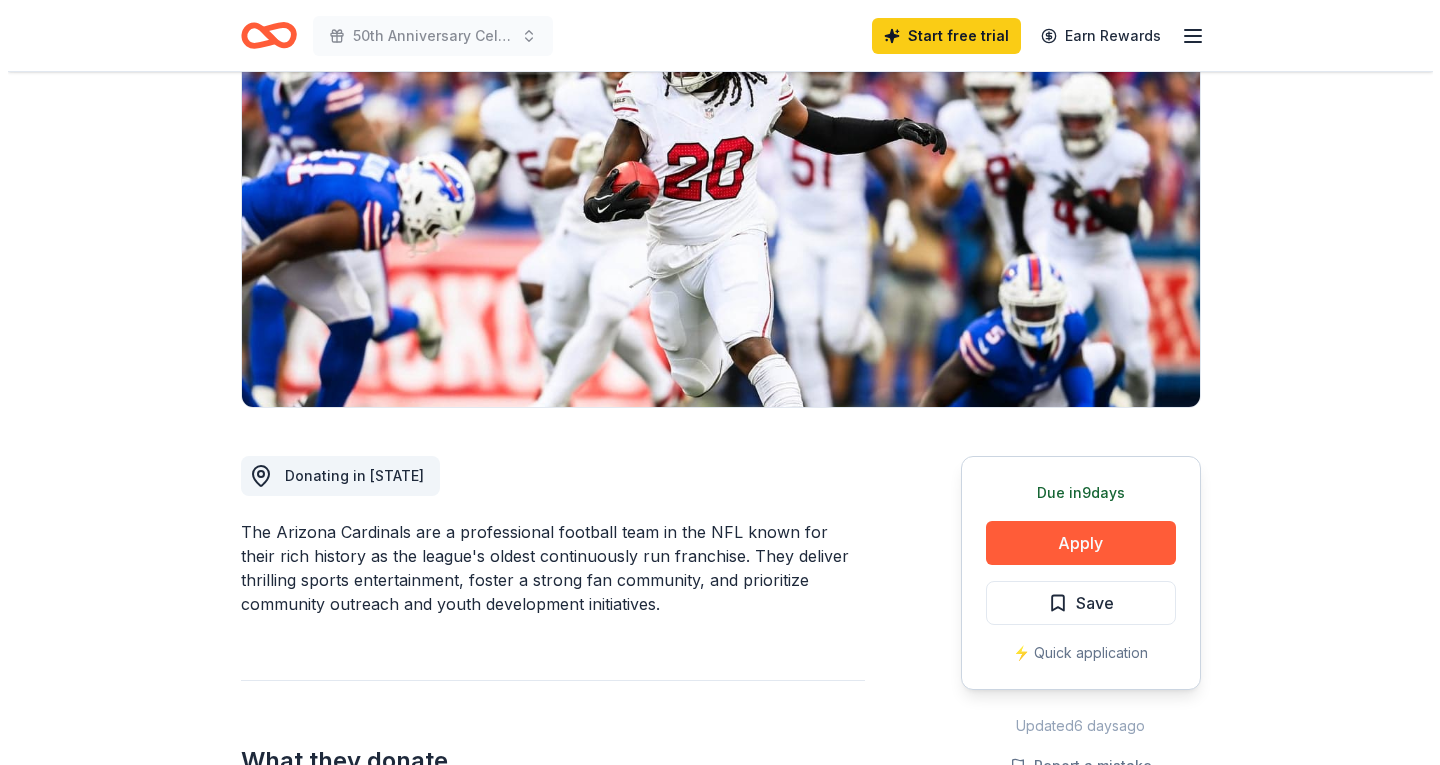 scroll, scrollTop: 300, scrollLeft: 0, axis: vertical 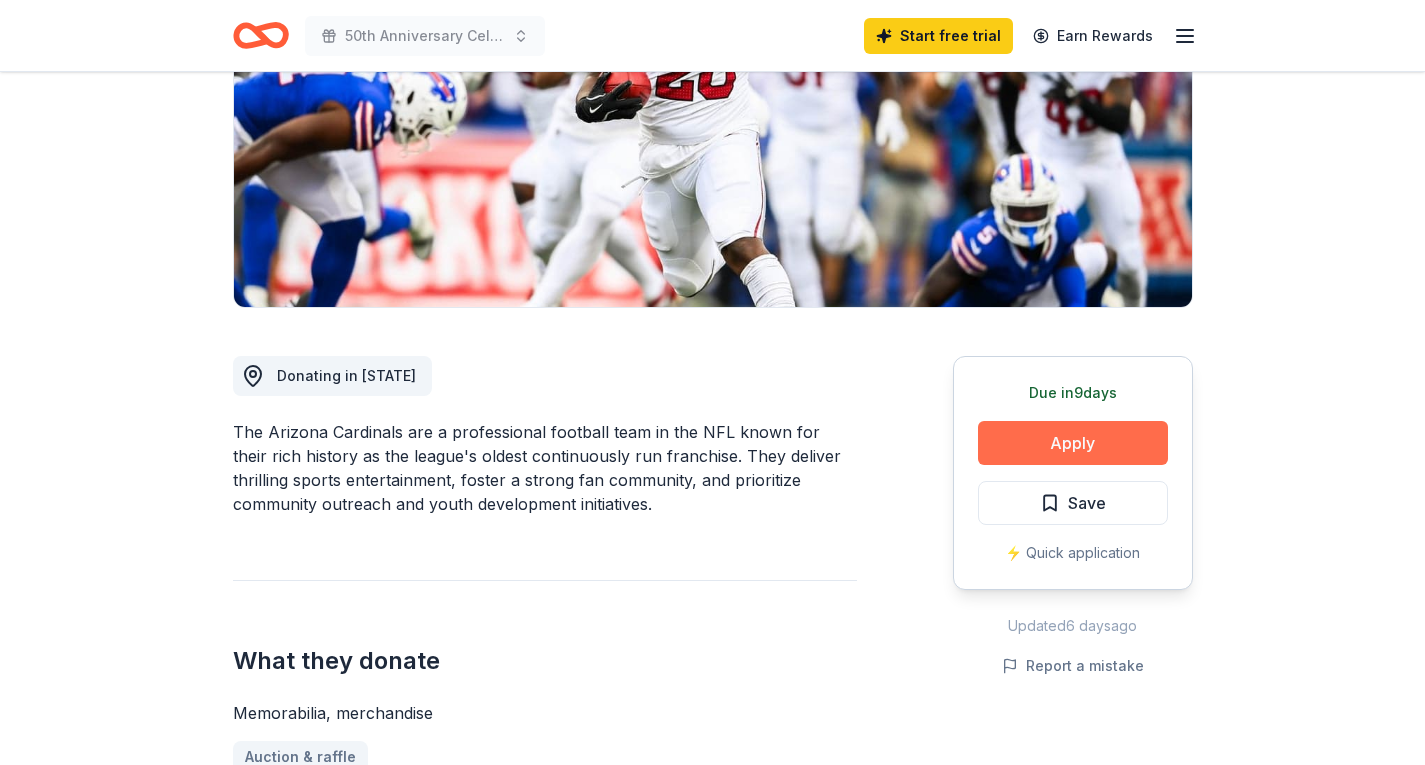 click on "Apply" at bounding box center (1073, 443) 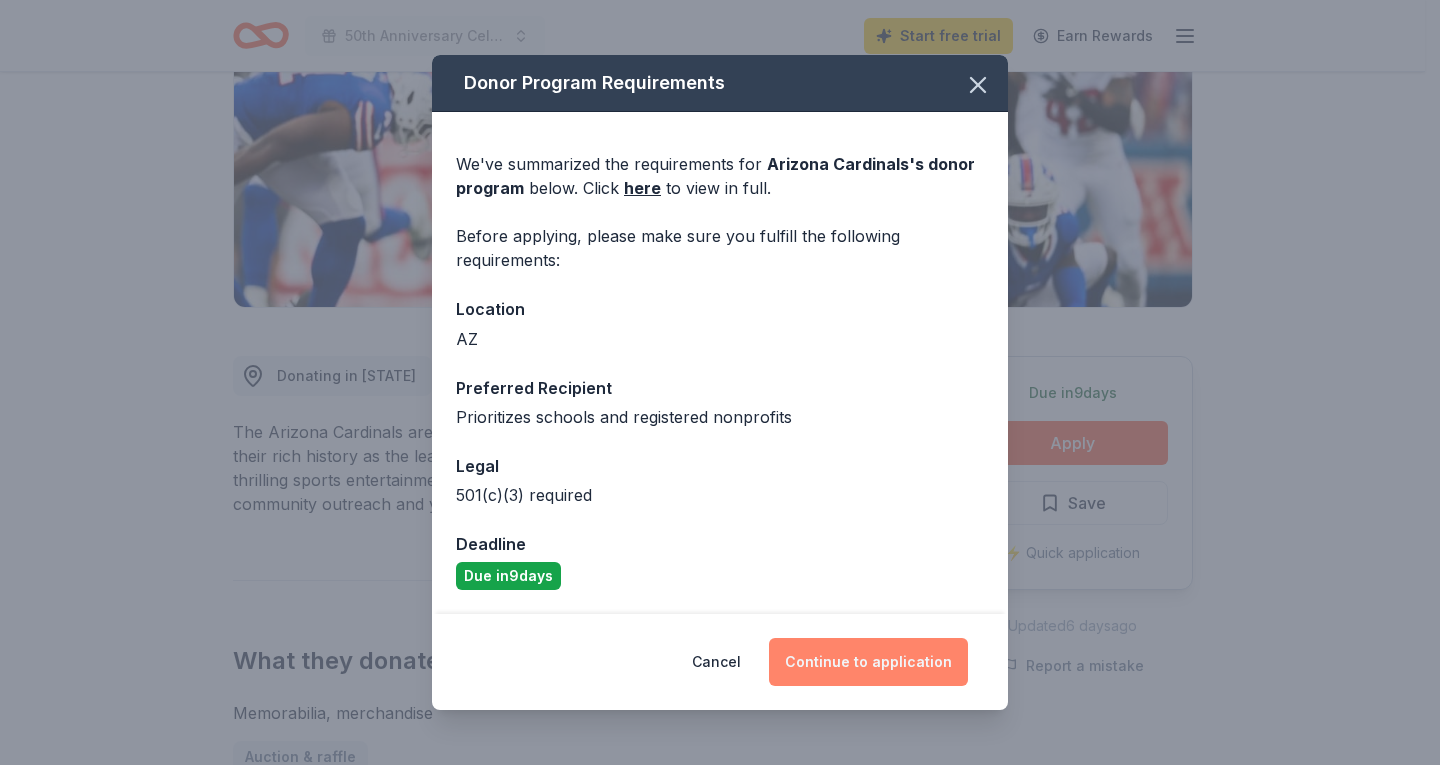 click on "Continue to application" at bounding box center [868, 662] 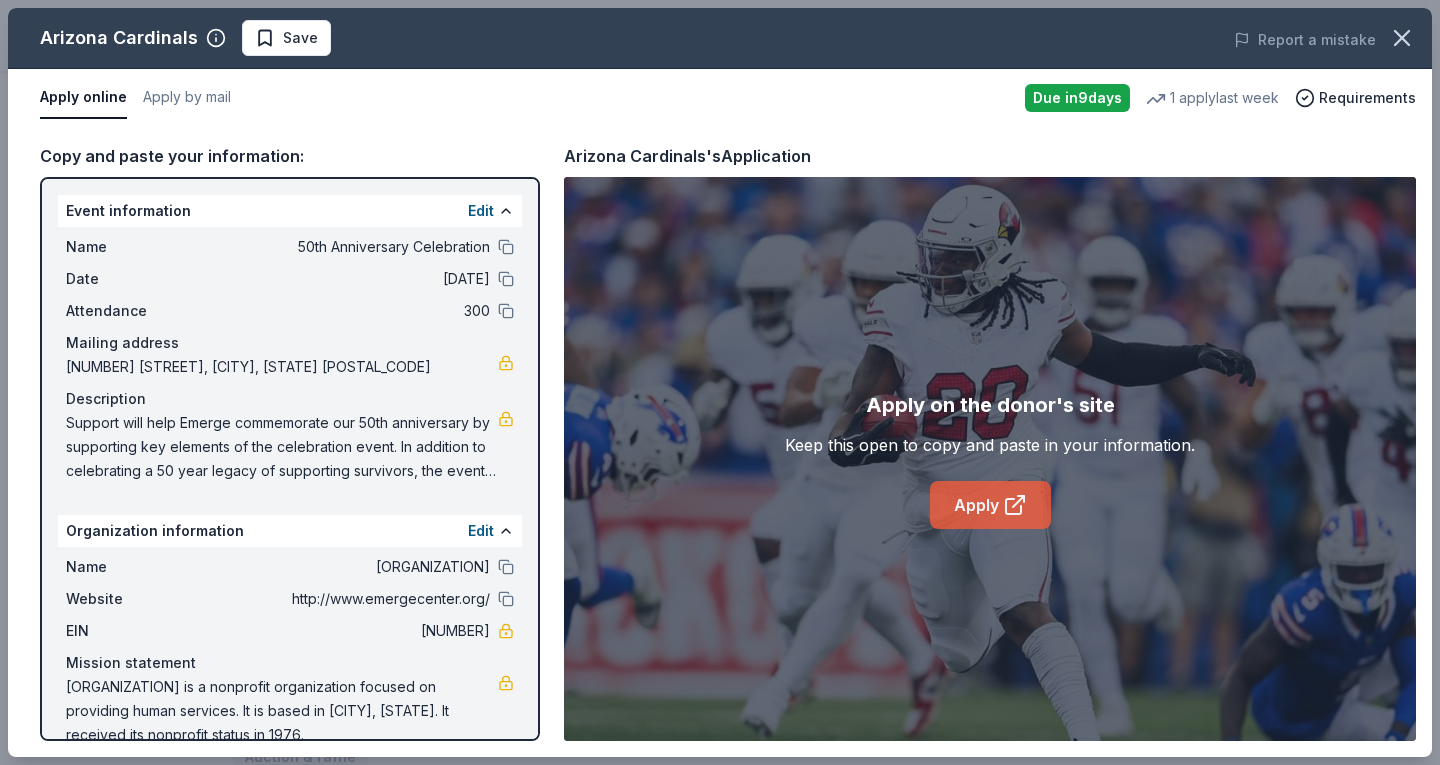 click on "Apply" at bounding box center [990, 505] 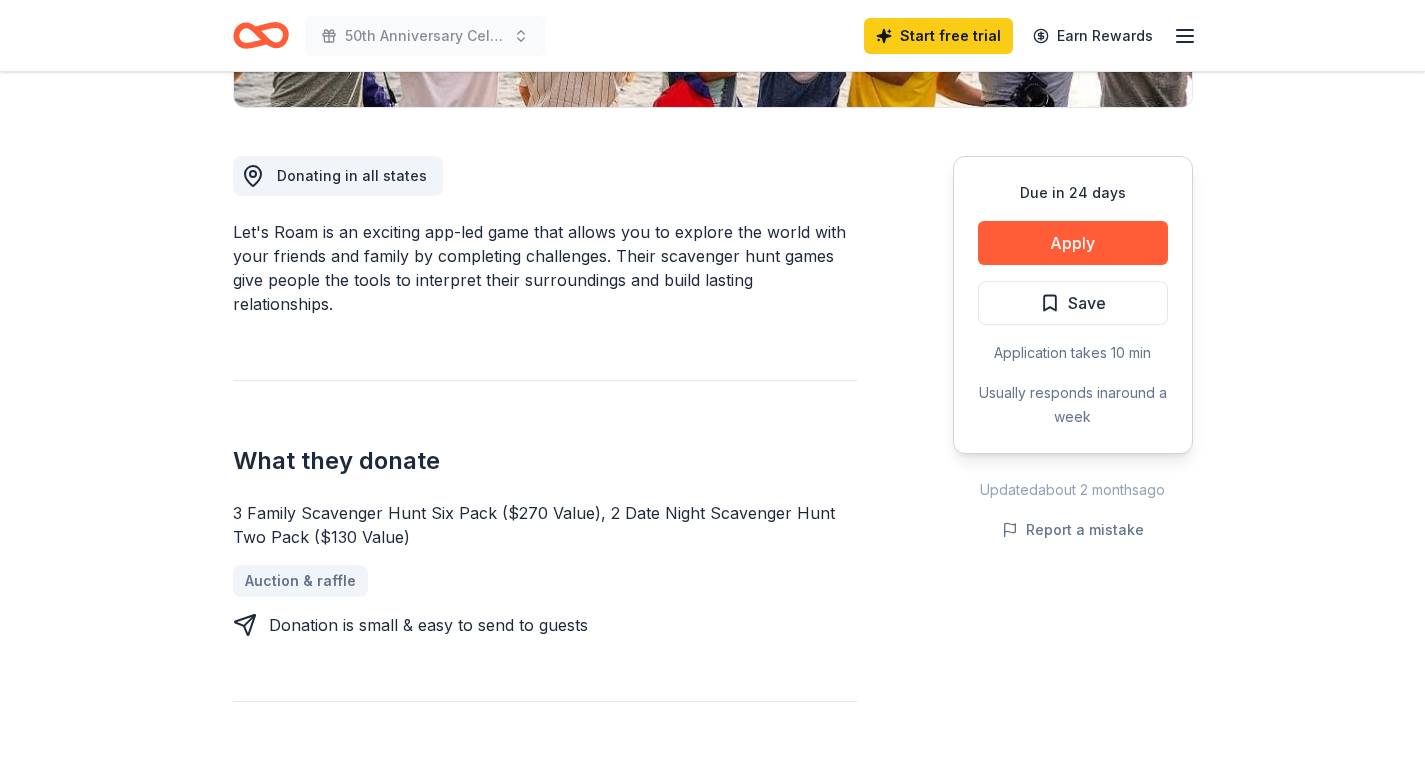 scroll, scrollTop: 300, scrollLeft: 0, axis: vertical 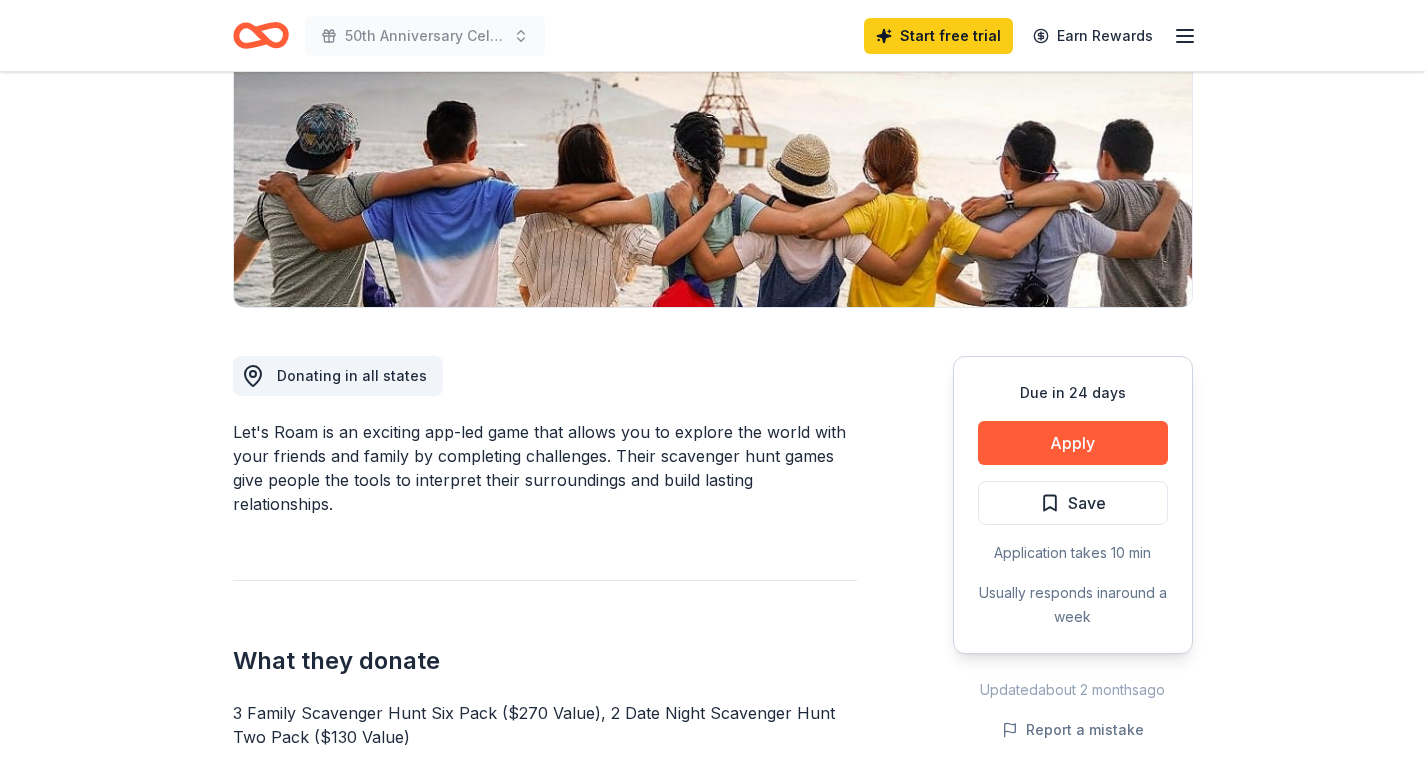 drag, startPoint x: 225, startPoint y: 430, endPoint x: 286, endPoint y: 426, distance: 61.13101 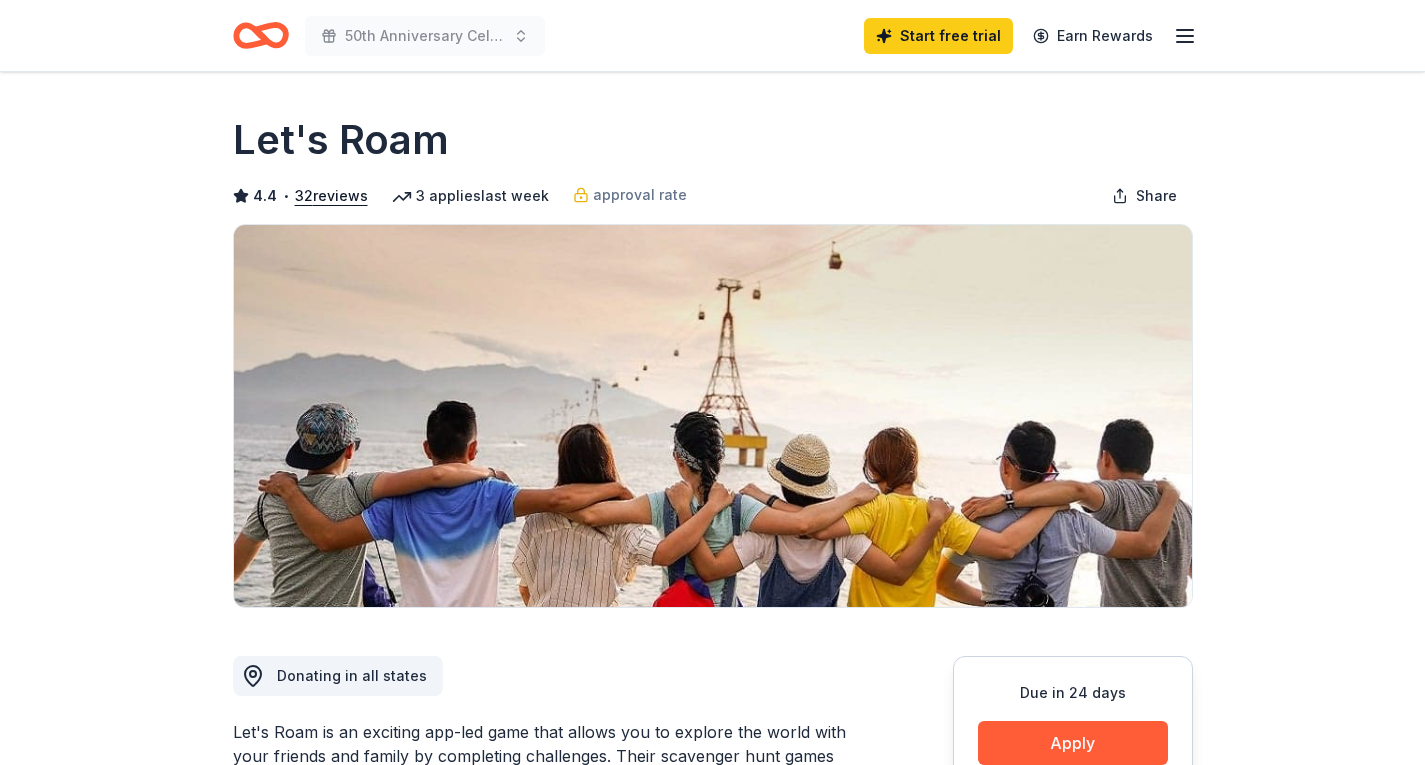 click on "Let's Roam" at bounding box center (341, 140) 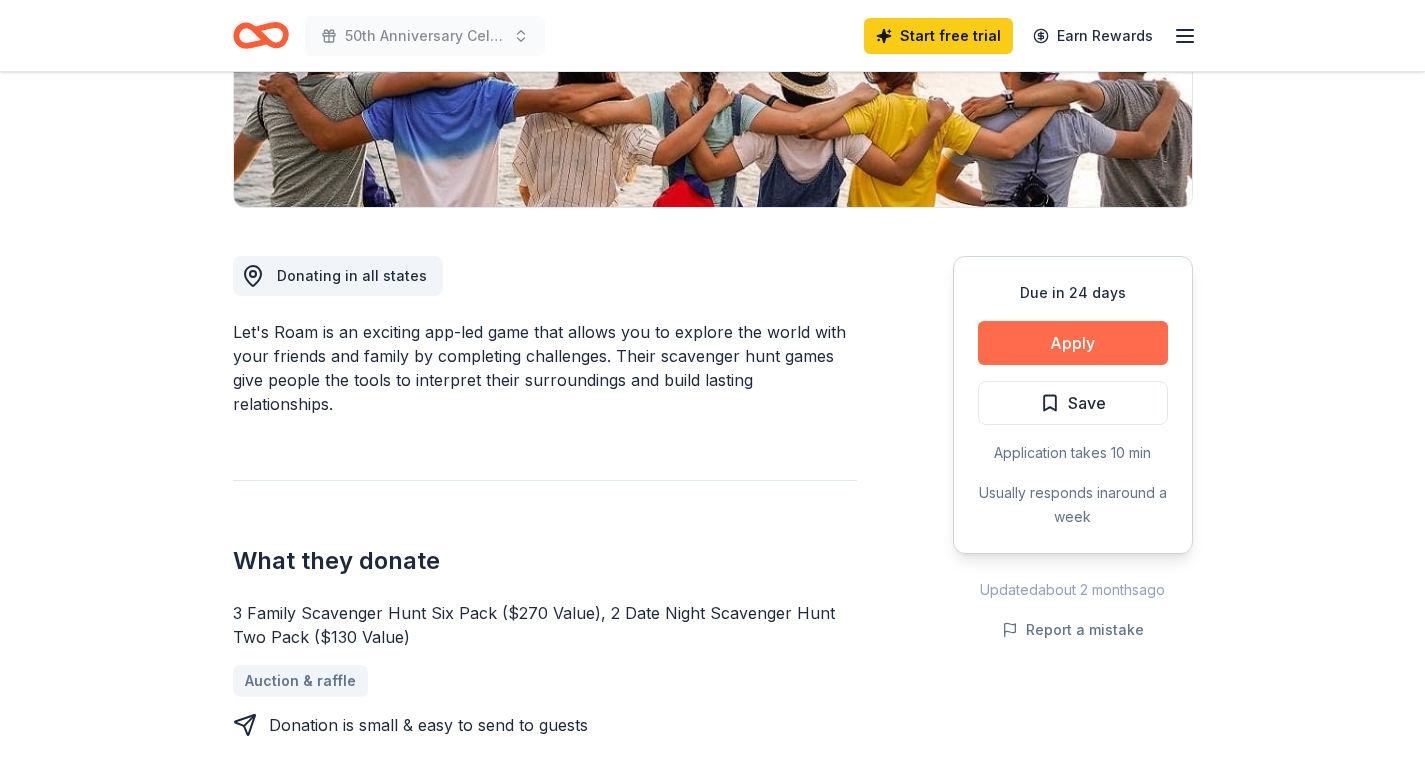 click on "Apply" at bounding box center [1073, 343] 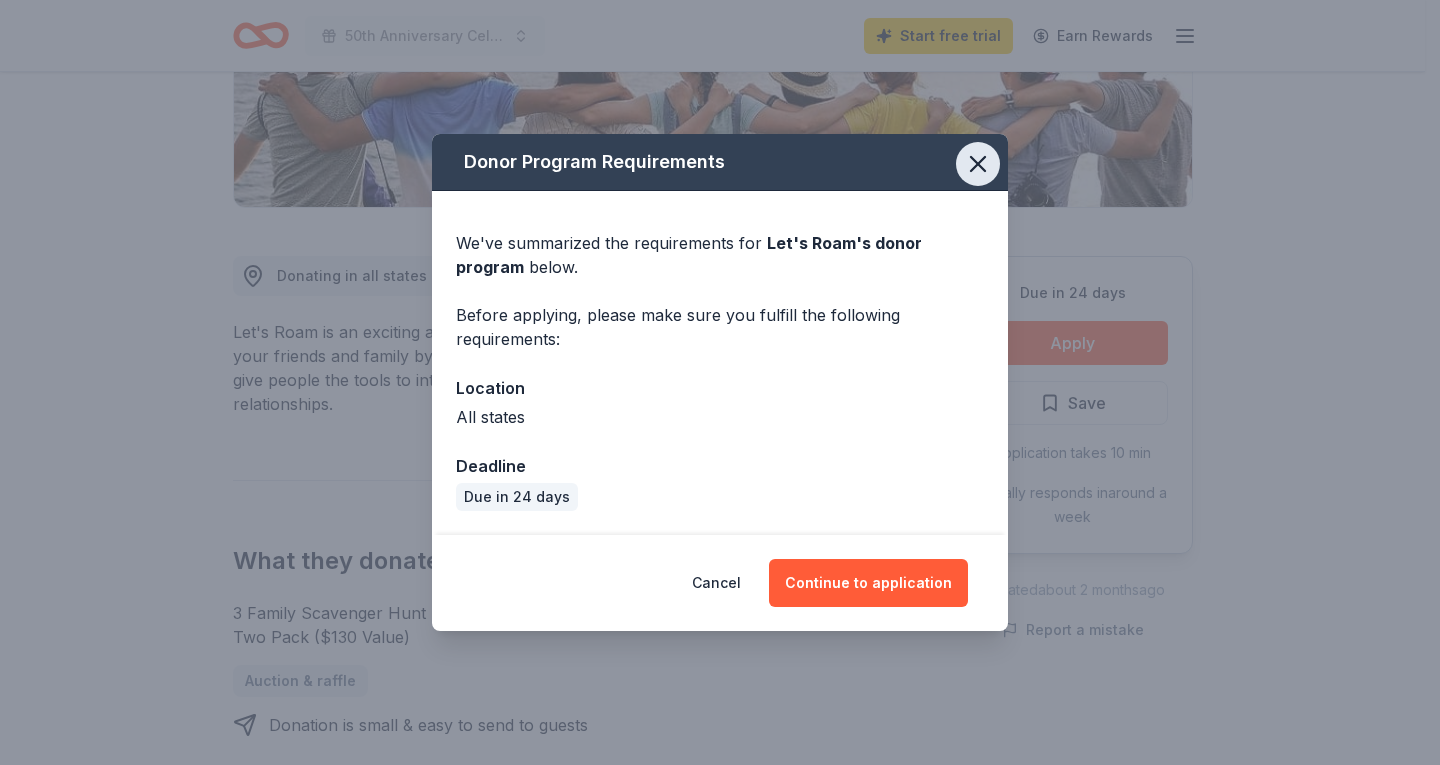 click 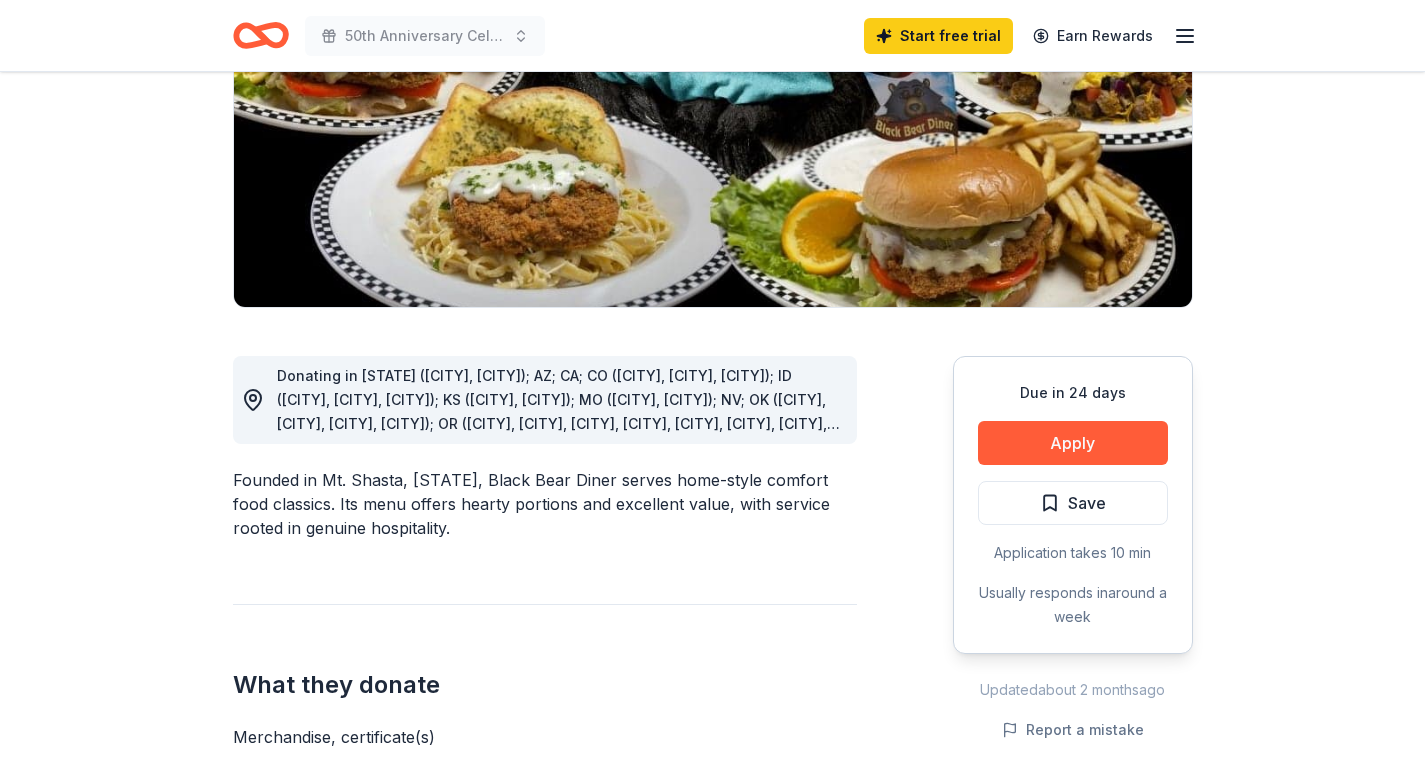 scroll, scrollTop: 0, scrollLeft: 0, axis: both 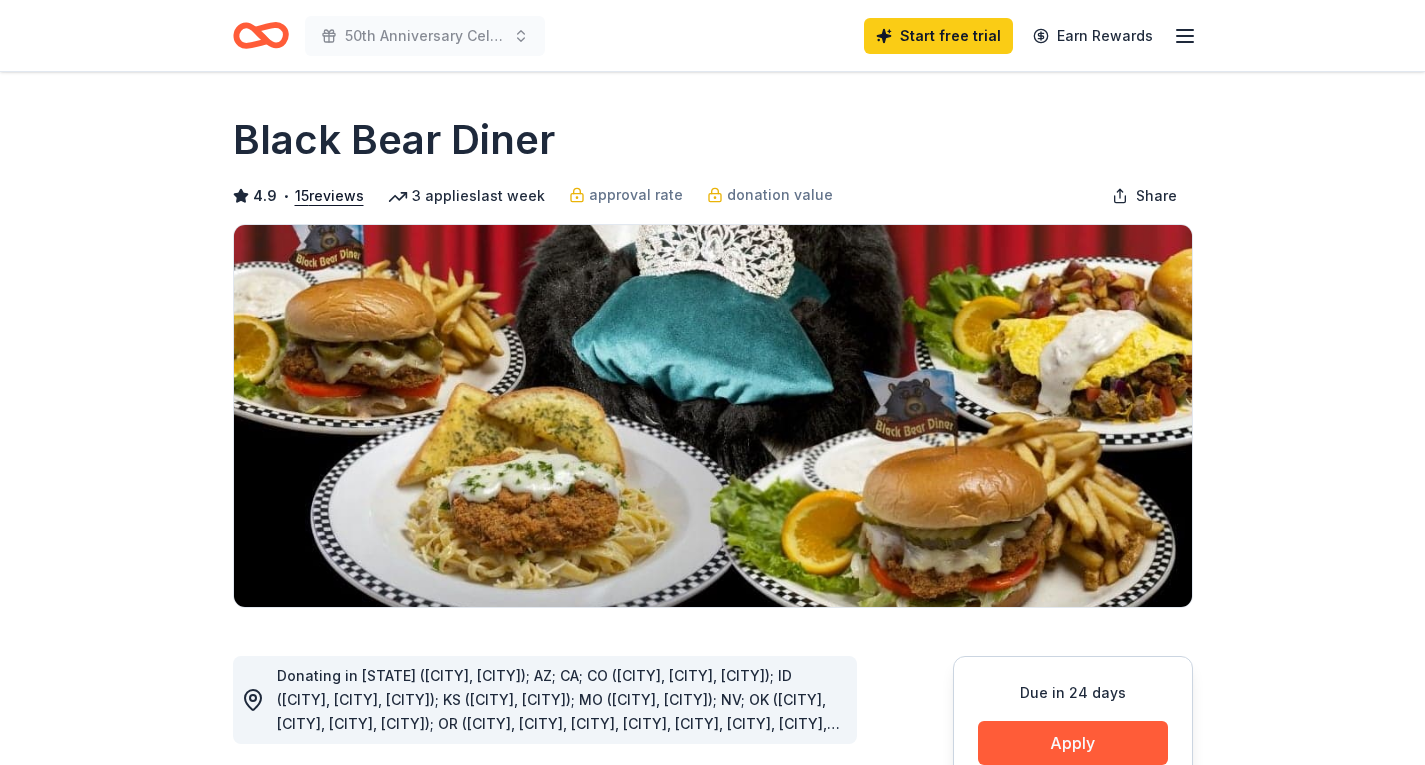 click on "Black Bear Diner" at bounding box center (394, 140) 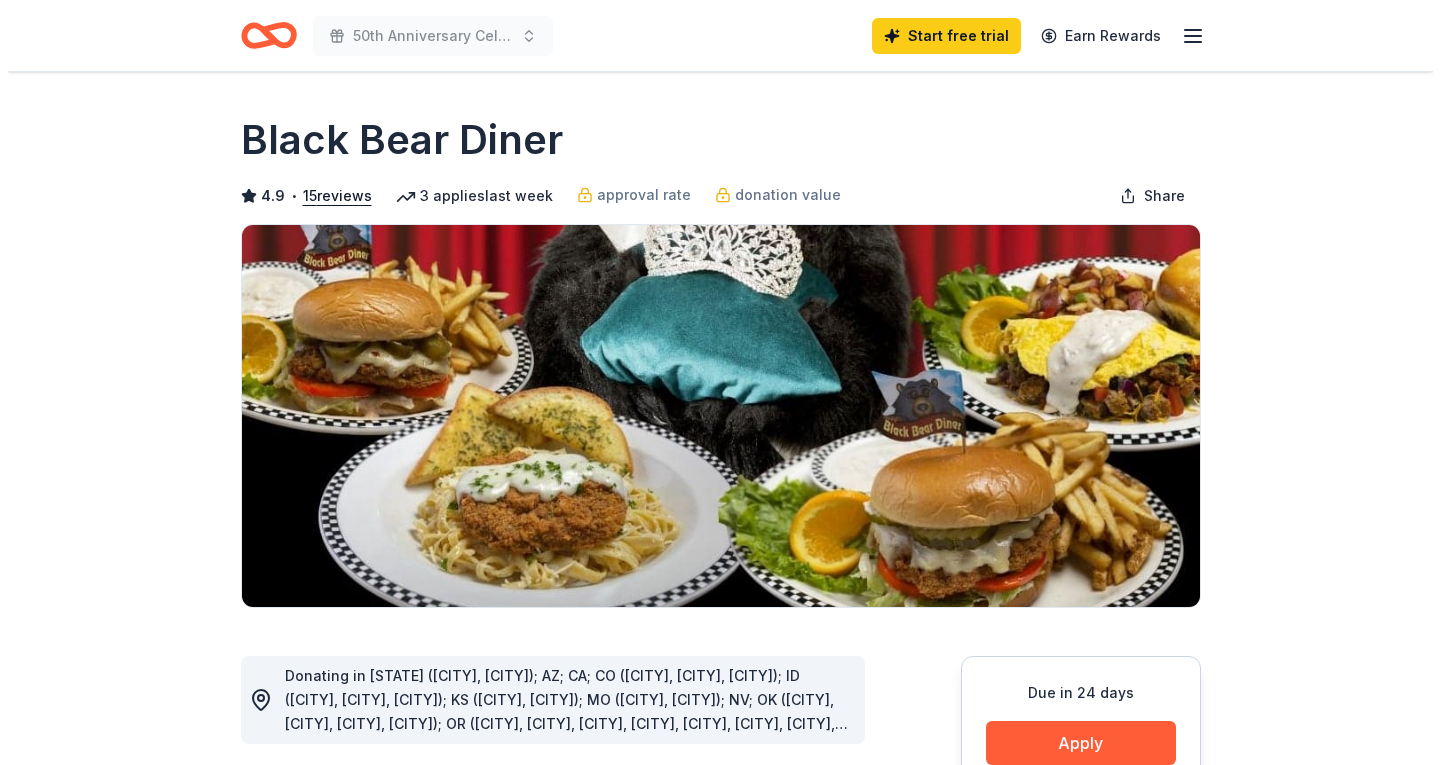 scroll, scrollTop: 200, scrollLeft: 0, axis: vertical 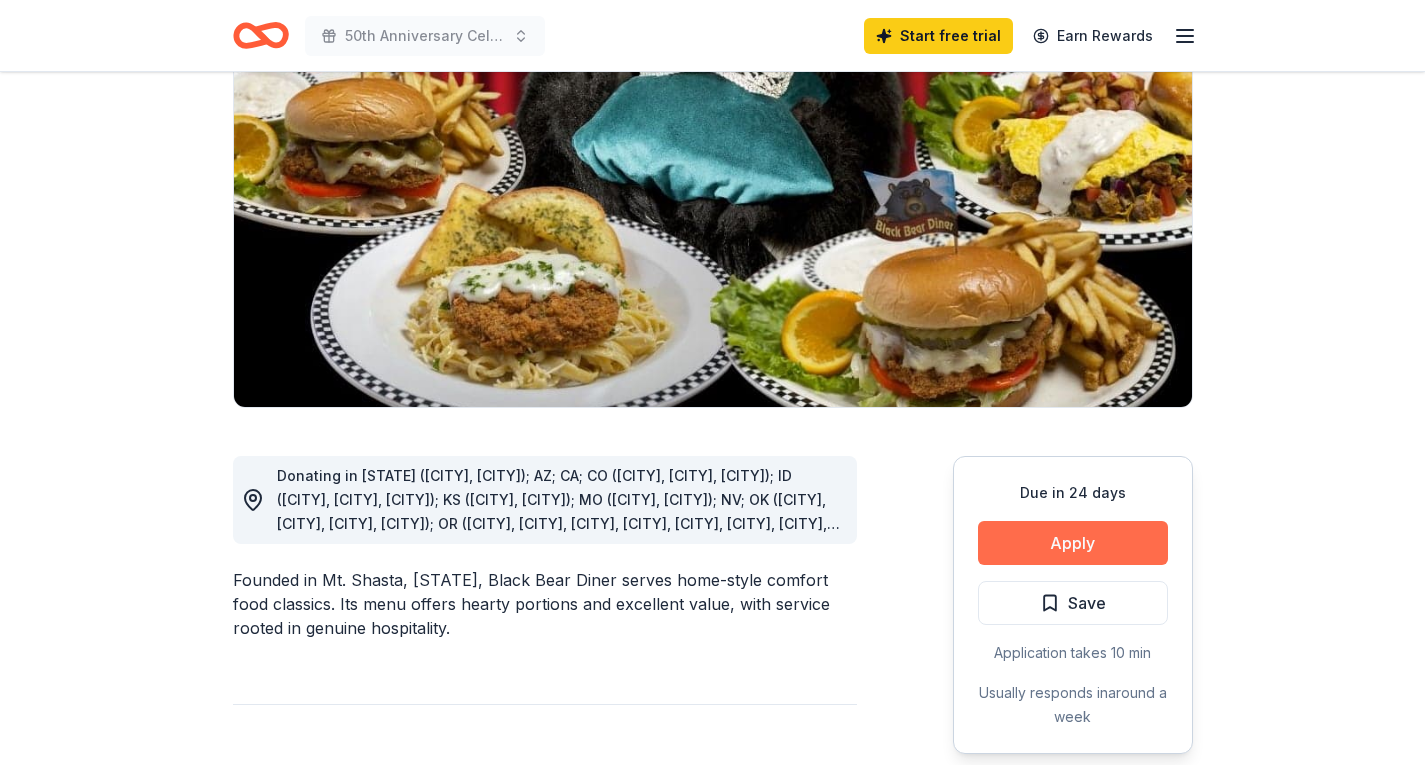 click on "Apply" at bounding box center (1073, 543) 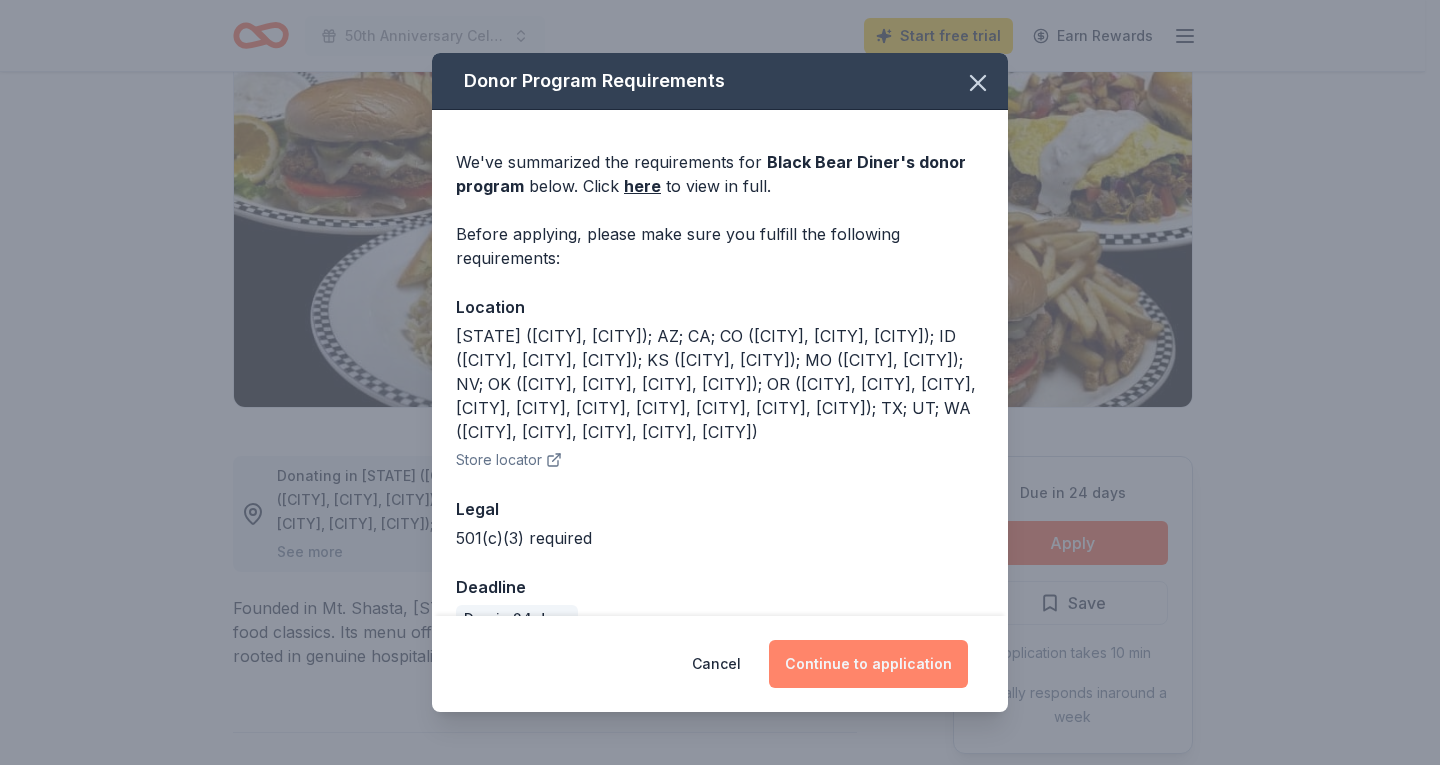 click on "Continue to application" at bounding box center [868, 664] 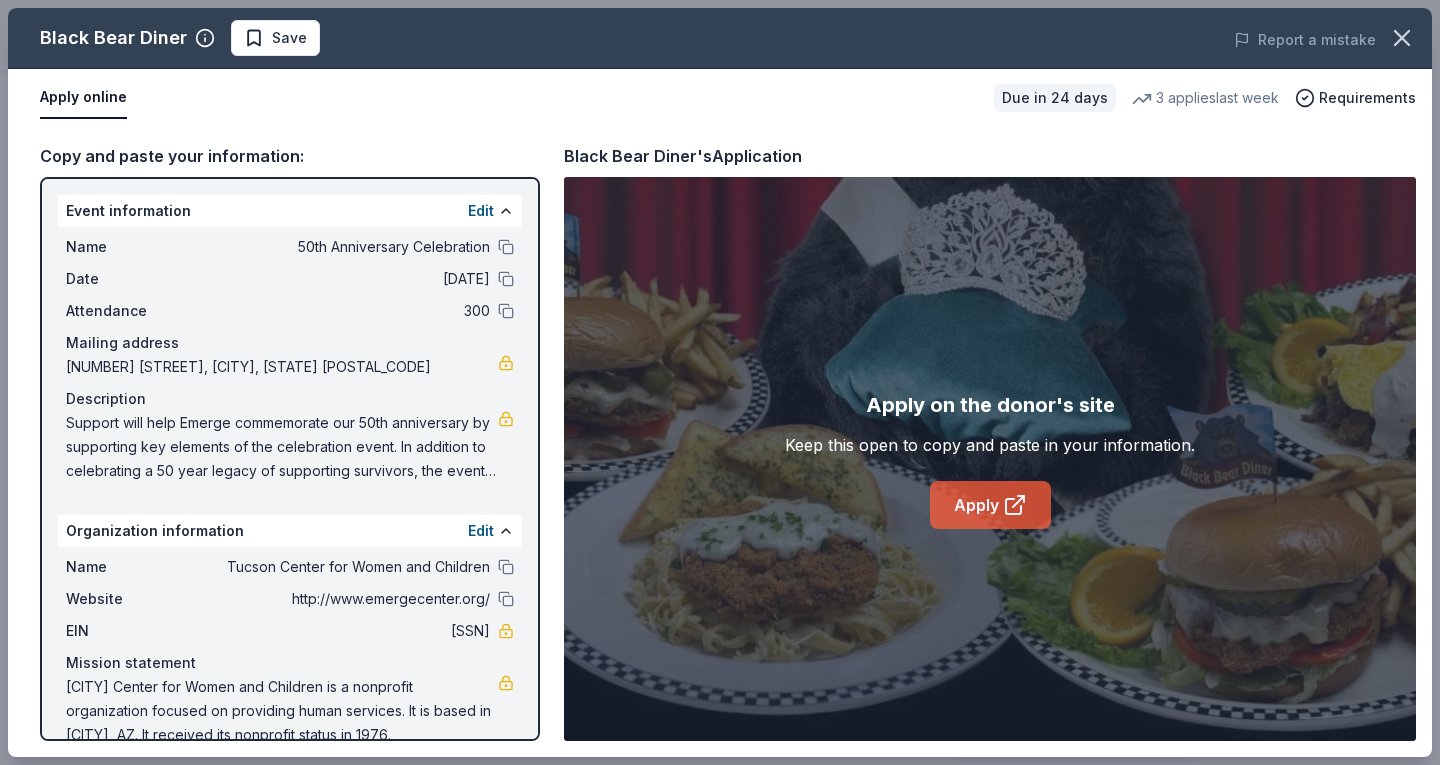click on "Apply" at bounding box center [990, 505] 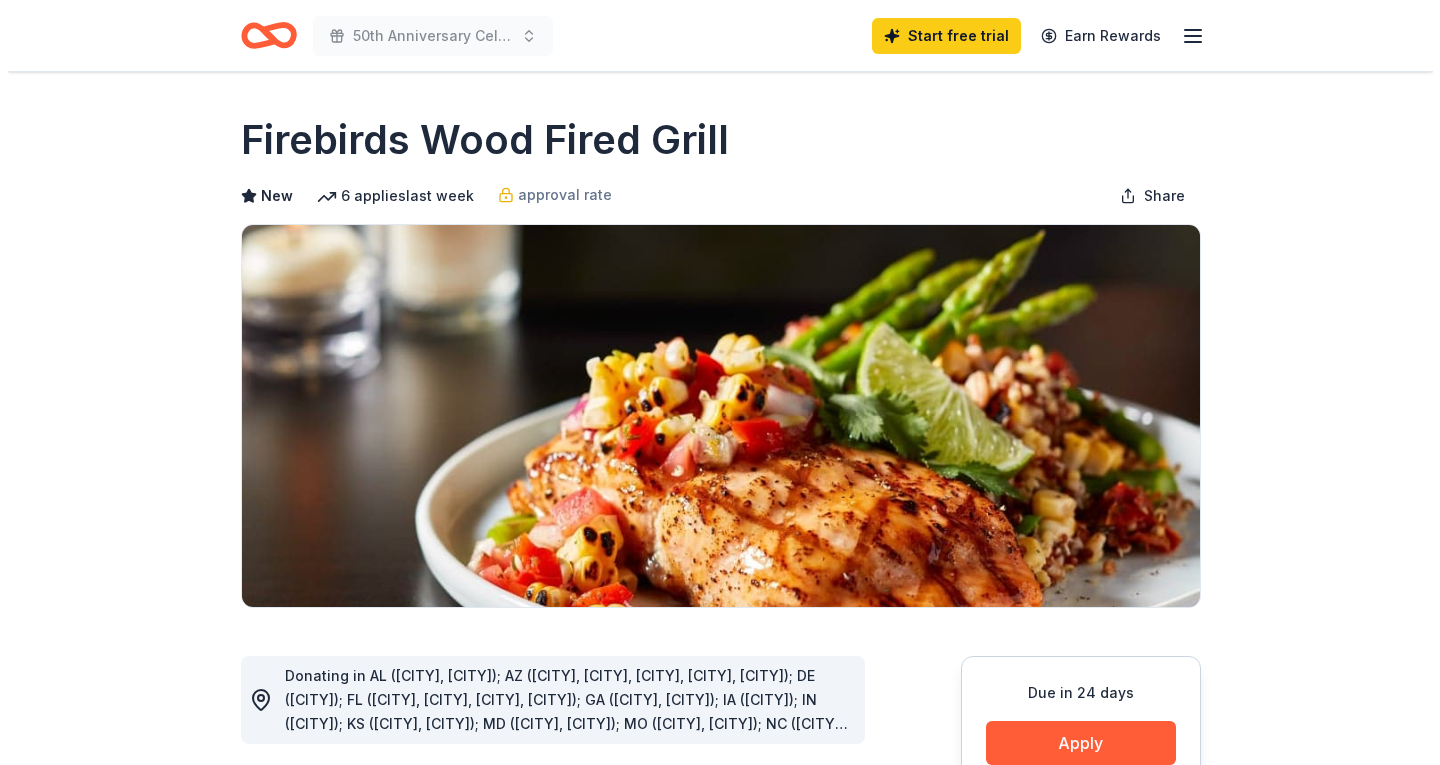 scroll, scrollTop: 0, scrollLeft: 0, axis: both 